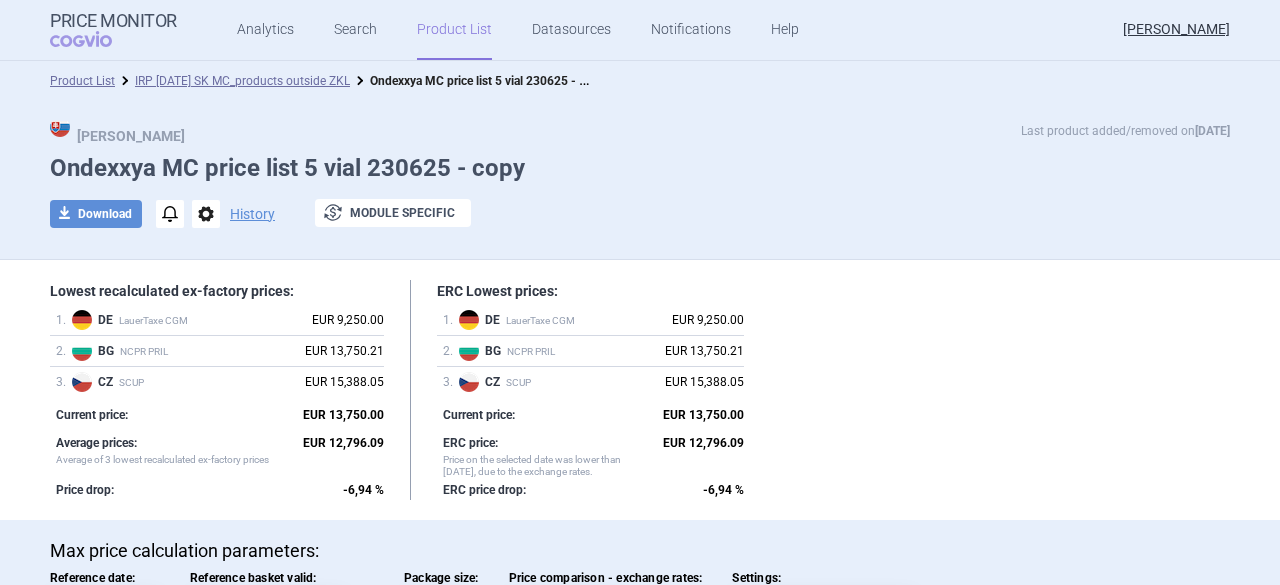 scroll, scrollTop: 0, scrollLeft: 0, axis: both 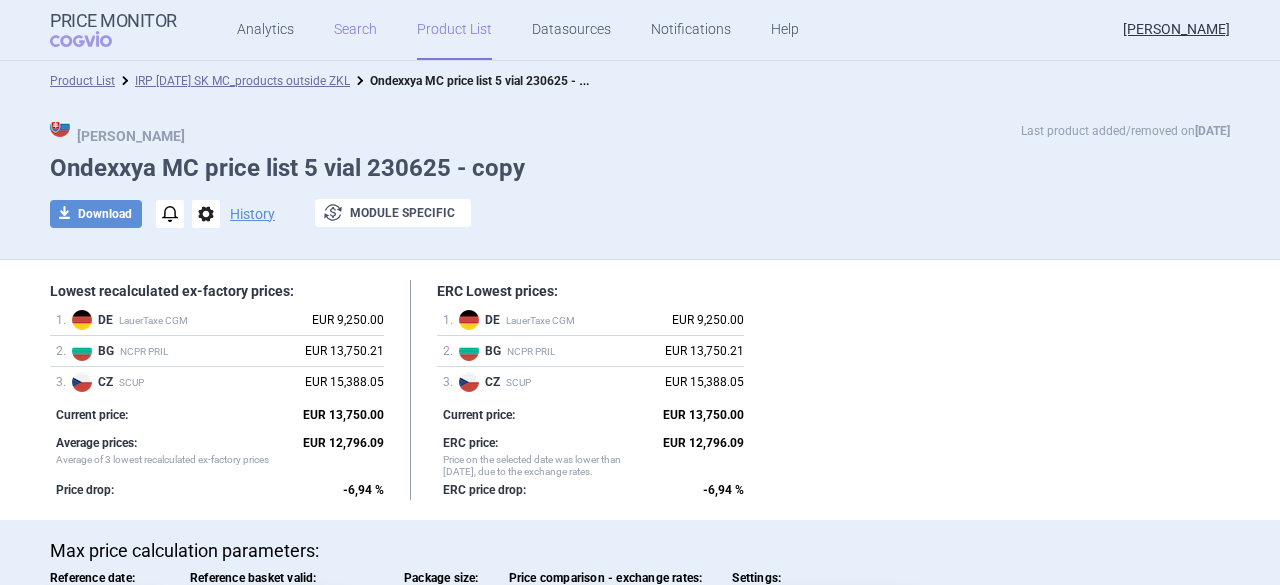 click on "Search" at bounding box center [355, 30] 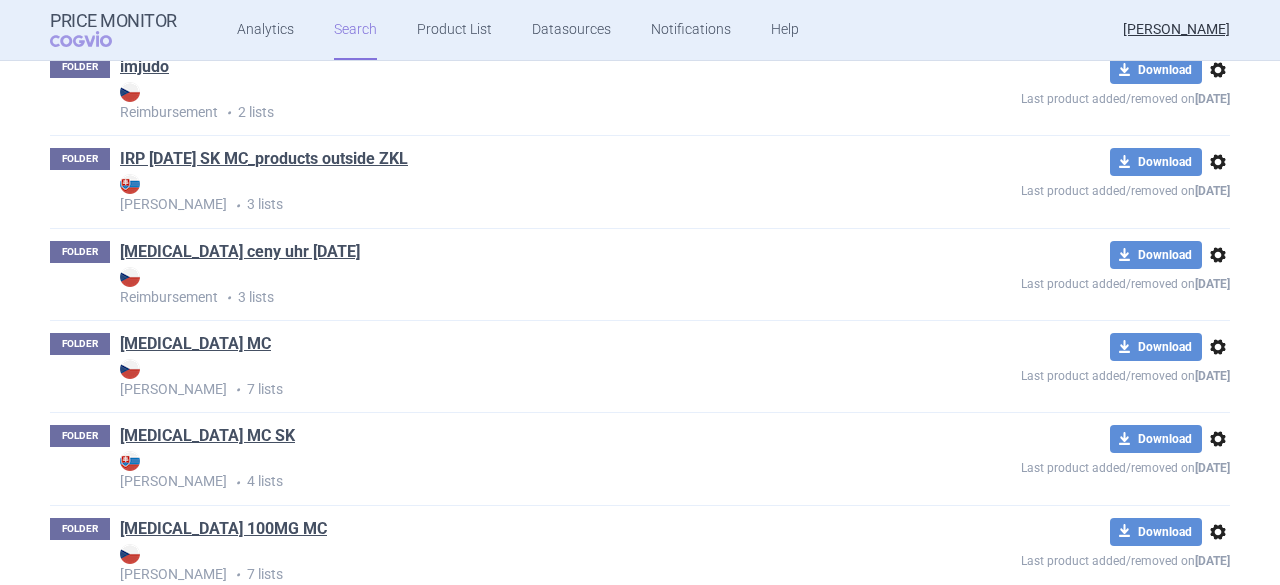 scroll, scrollTop: 3900, scrollLeft: 0, axis: vertical 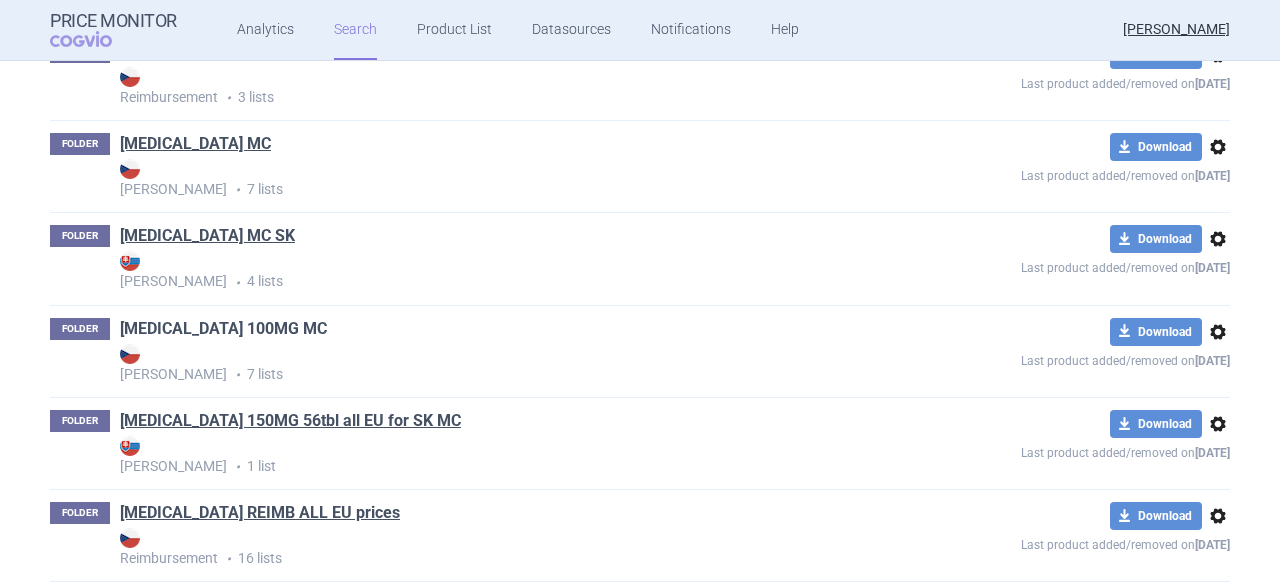 click on "[MEDICAL_DATA] 100MG MC" at bounding box center [223, 329] 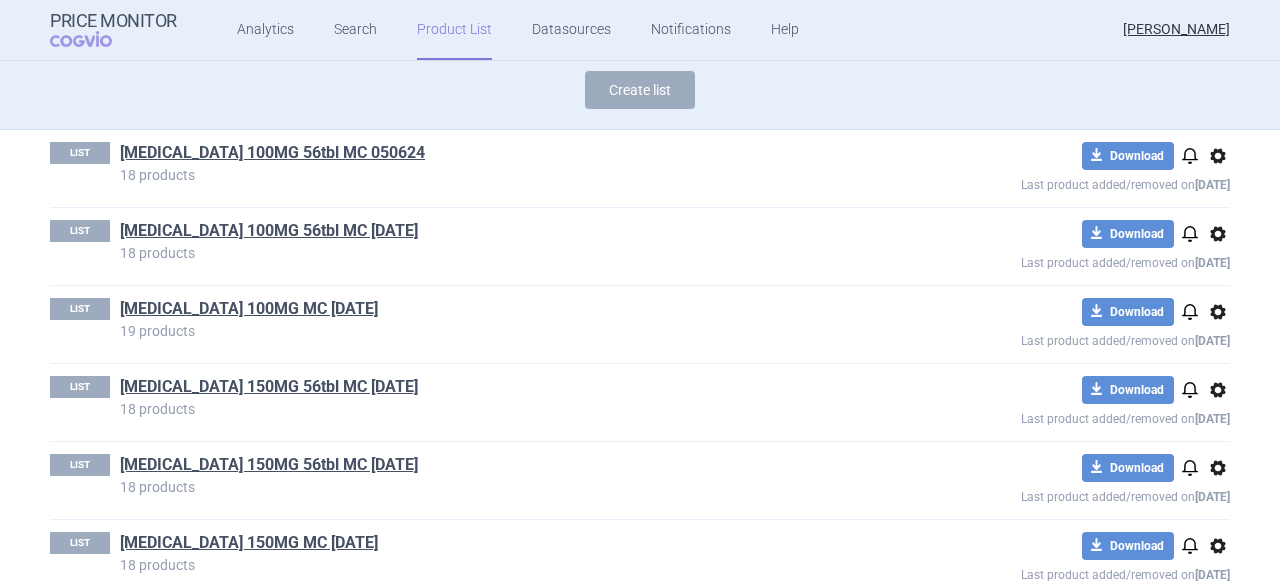 scroll, scrollTop: 0, scrollLeft: 0, axis: both 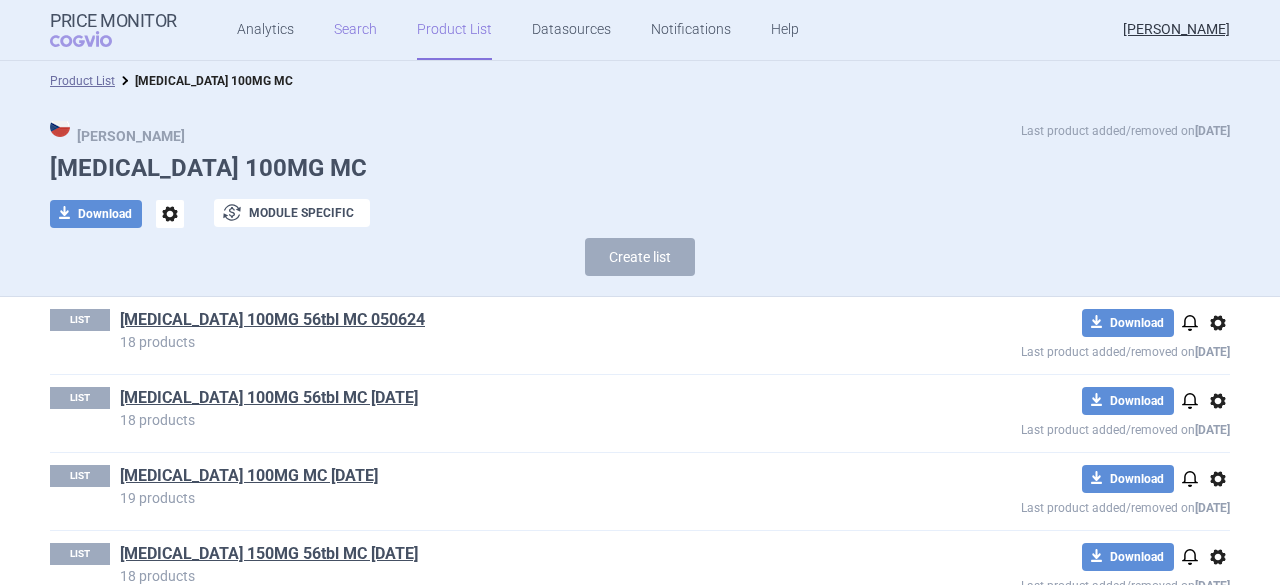 click on "Search" at bounding box center [355, 30] 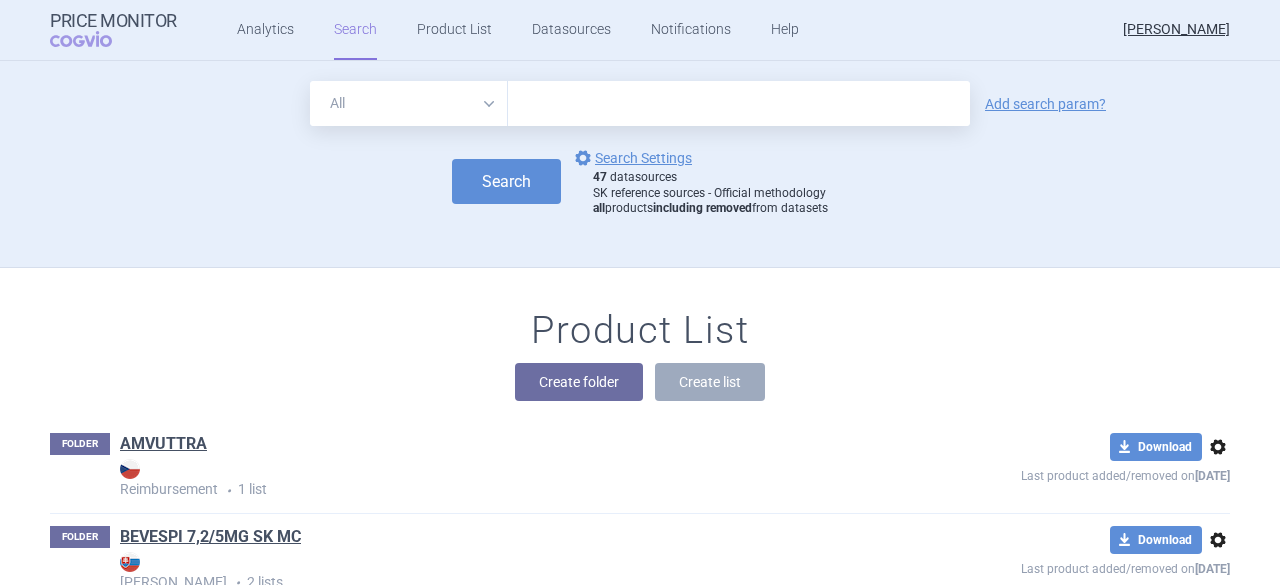 click at bounding box center [739, 103] 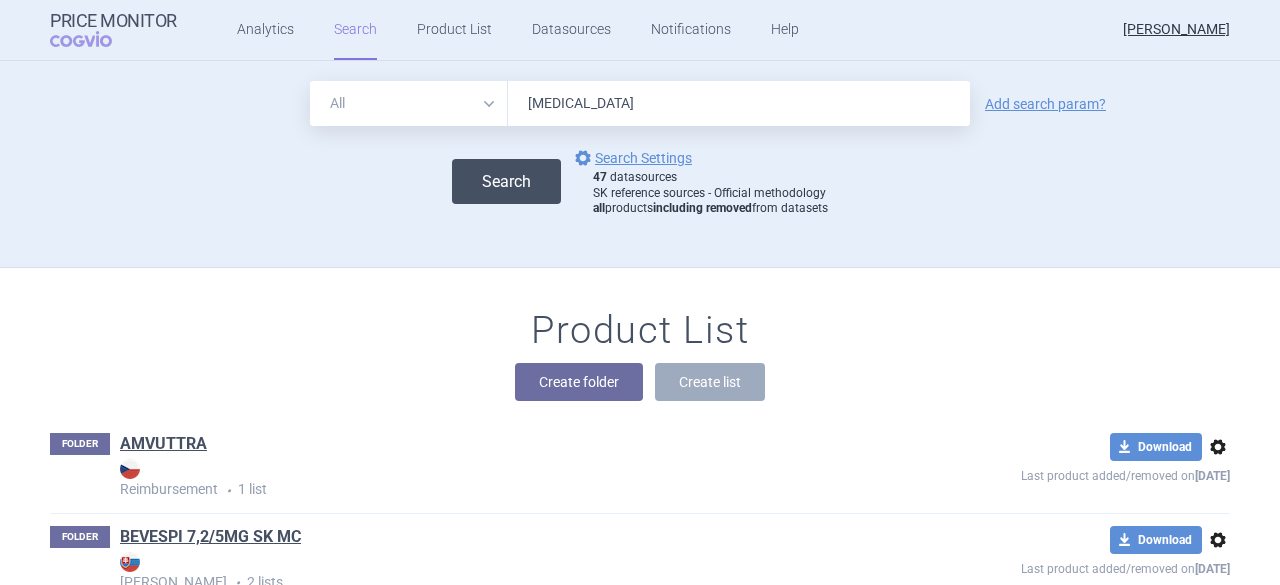 type on "[MEDICAL_DATA]" 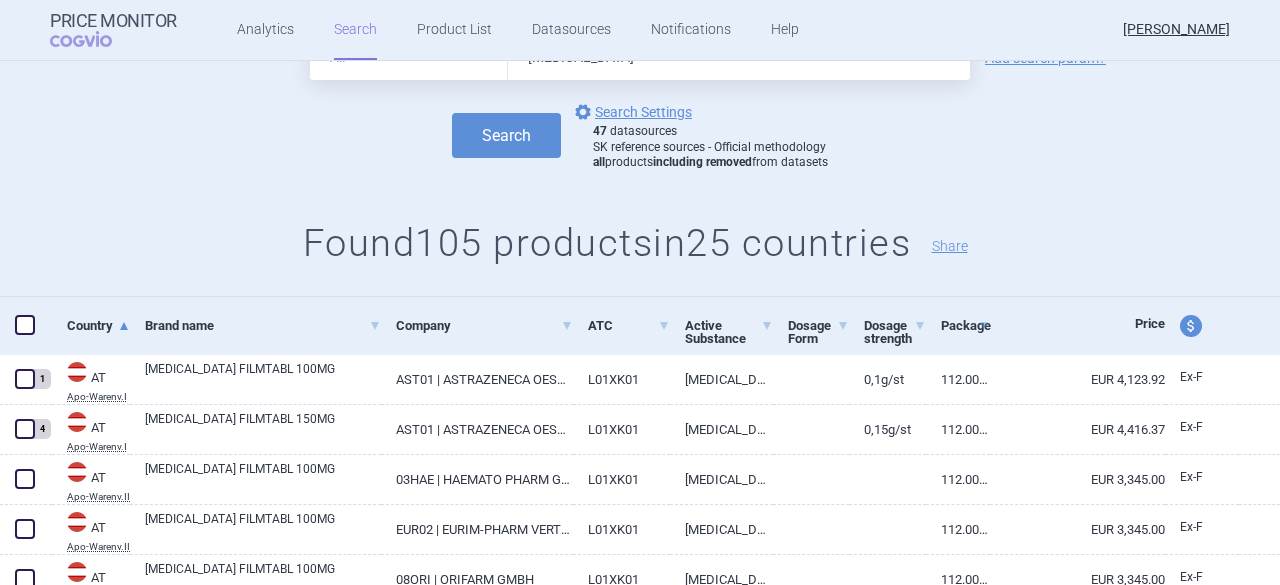 scroll, scrollTop: 200, scrollLeft: 0, axis: vertical 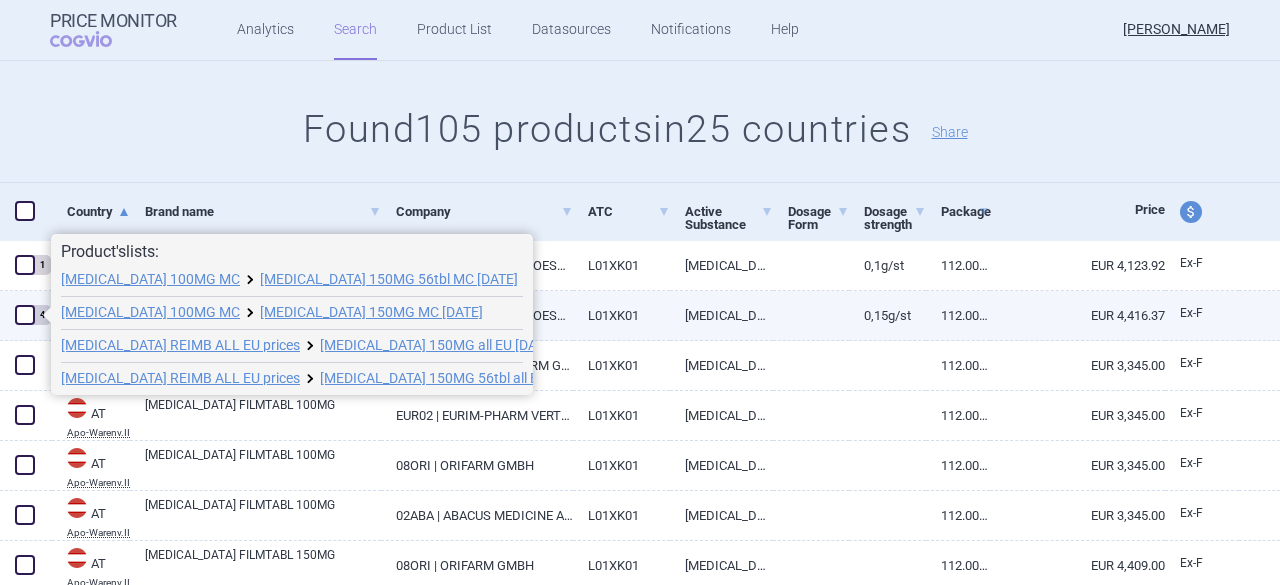 click at bounding box center (25, 315) 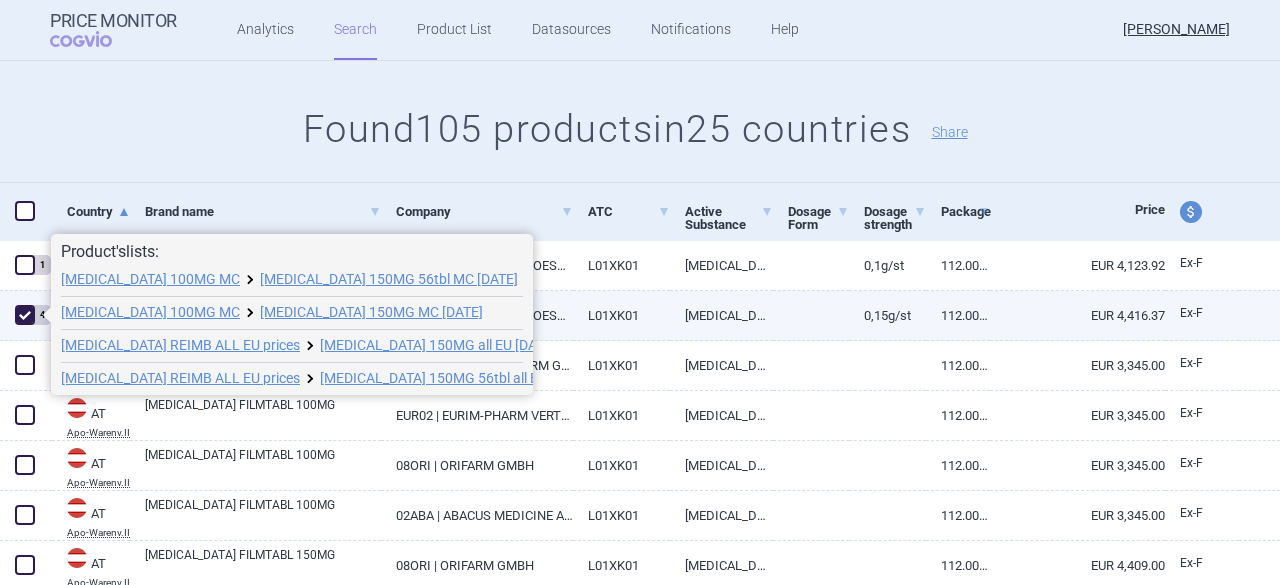 checkbox on "true" 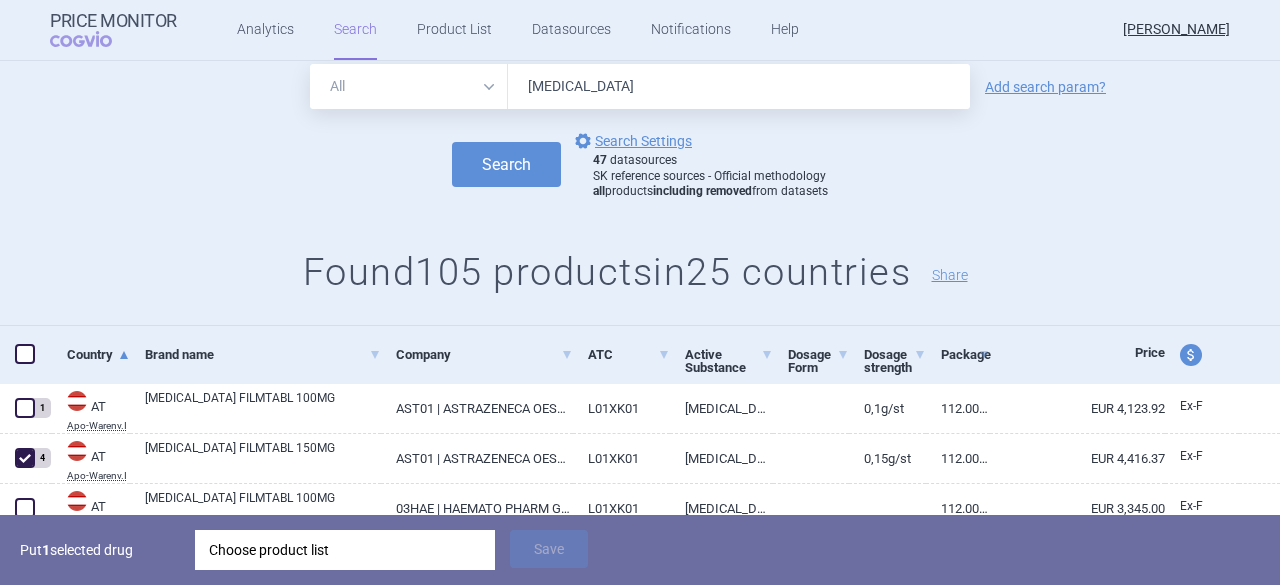 scroll, scrollTop: 0, scrollLeft: 0, axis: both 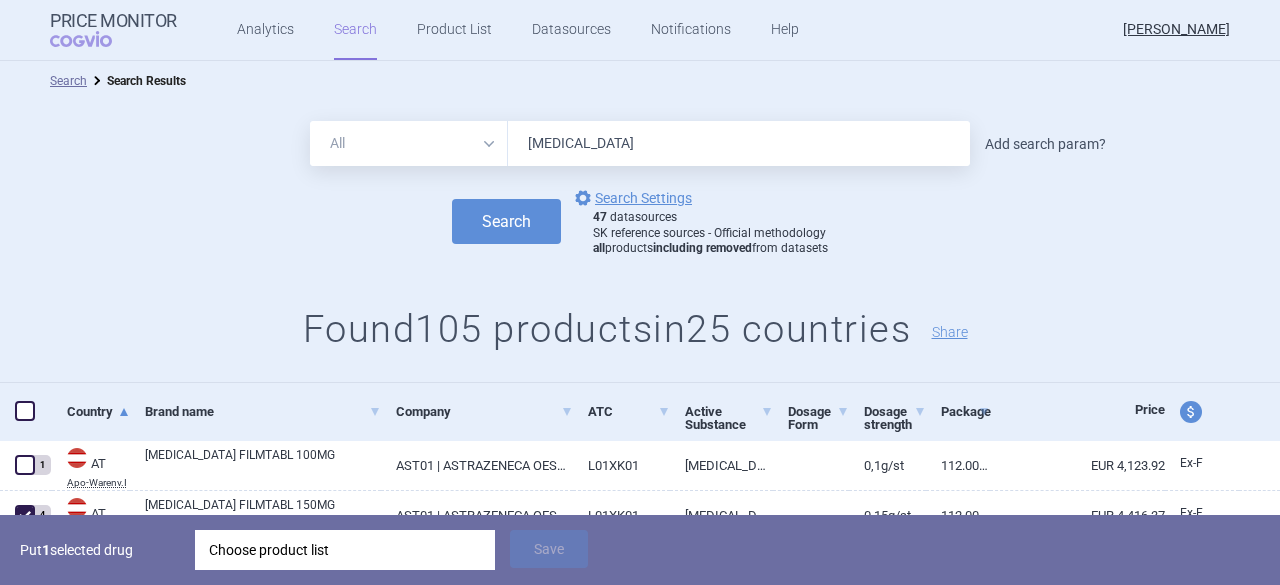click on "Add search param?" at bounding box center [1045, 144] 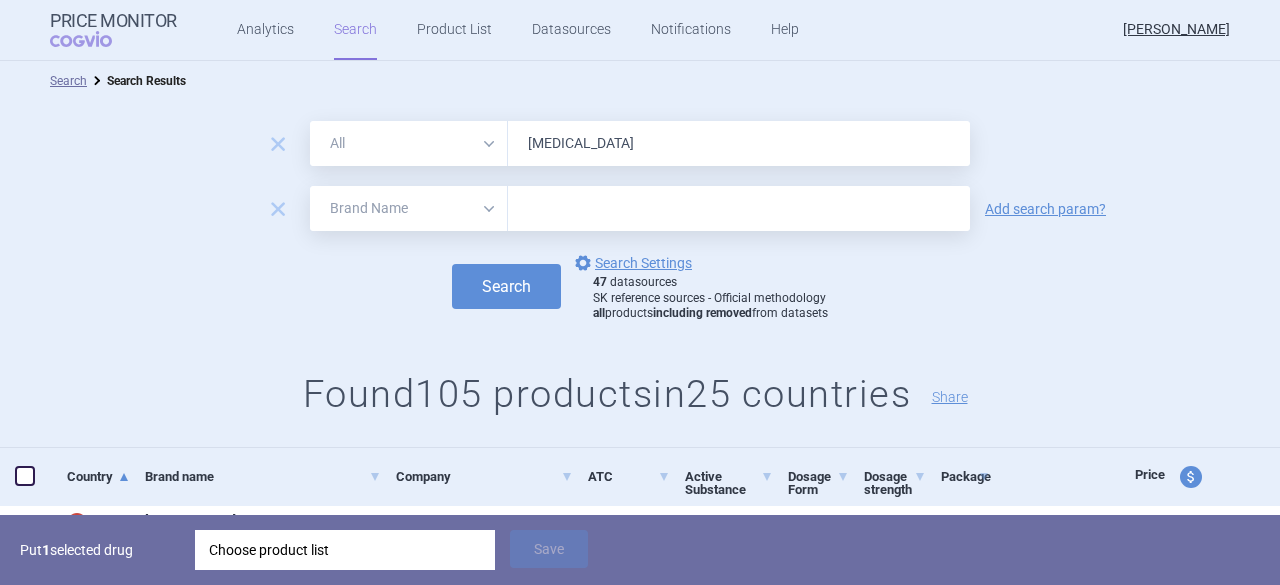 click on "All Brand Name ATC Company Active Substance Country Newer than" at bounding box center [409, 208] 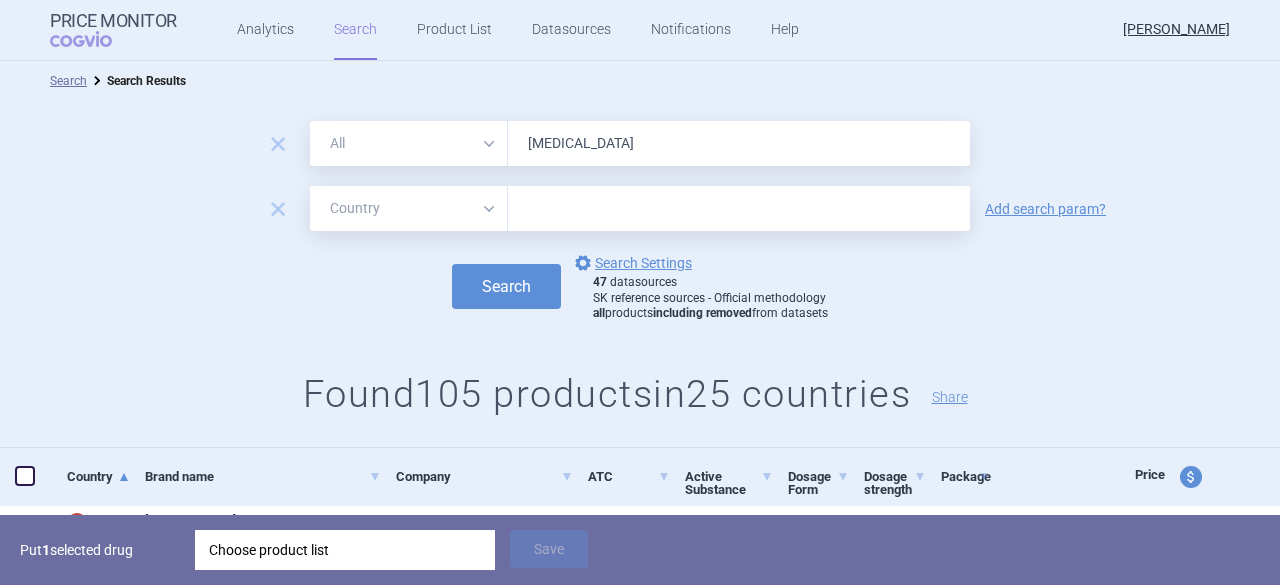 click on "All Brand Name ATC Company Active Substance Country Newer than" at bounding box center [409, 208] 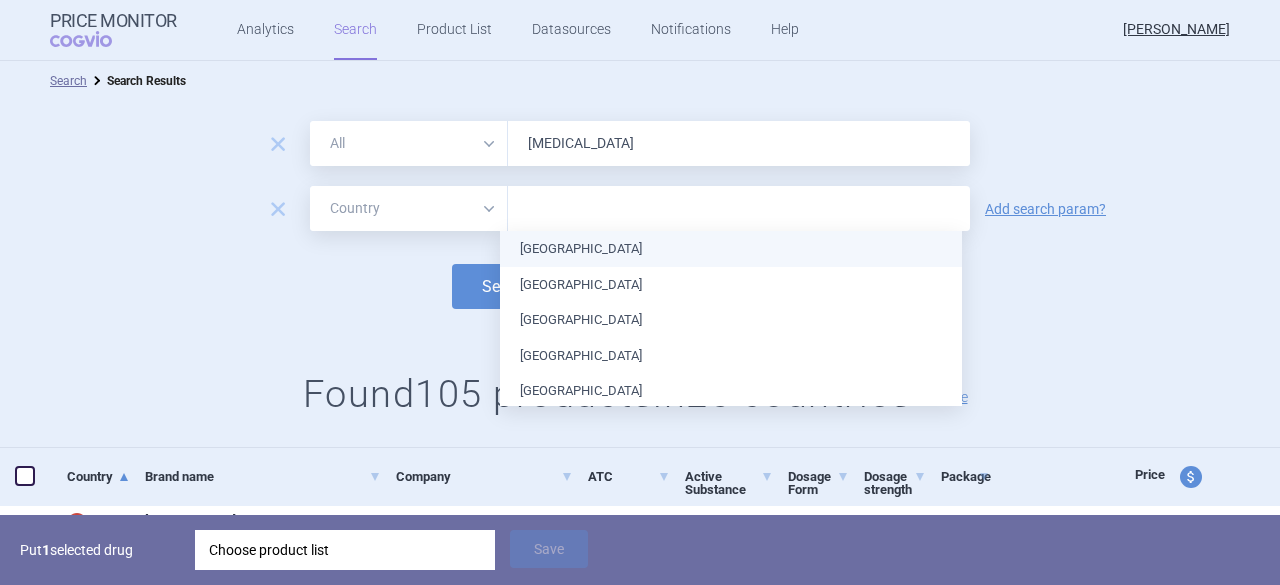 click at bounding box center (739, 209) 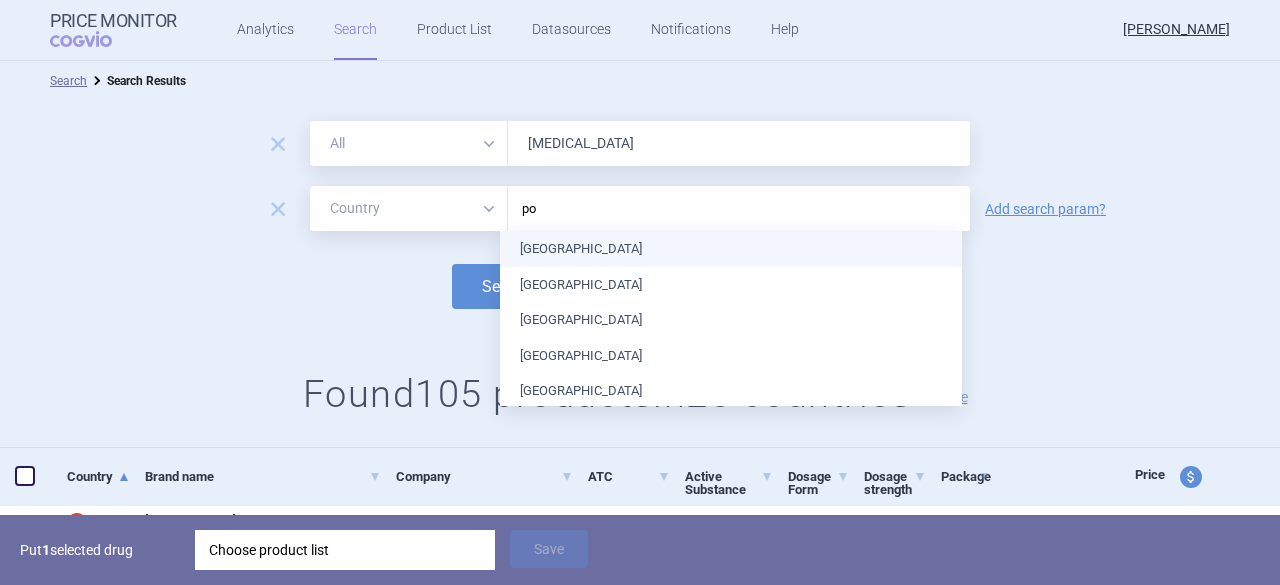 type on "pol" 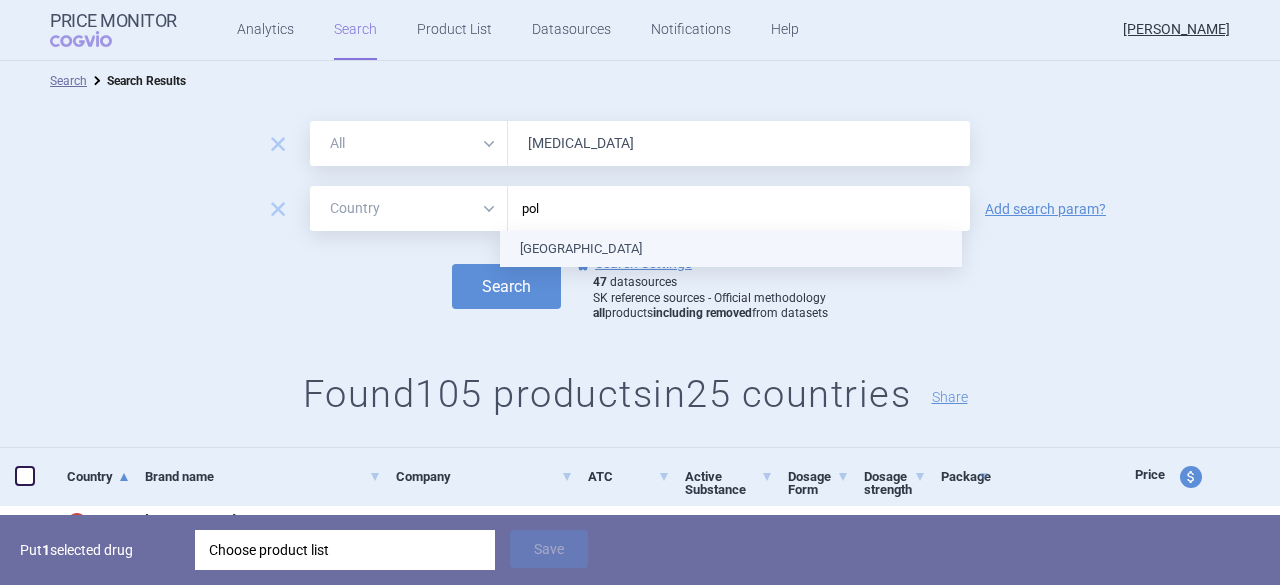 type 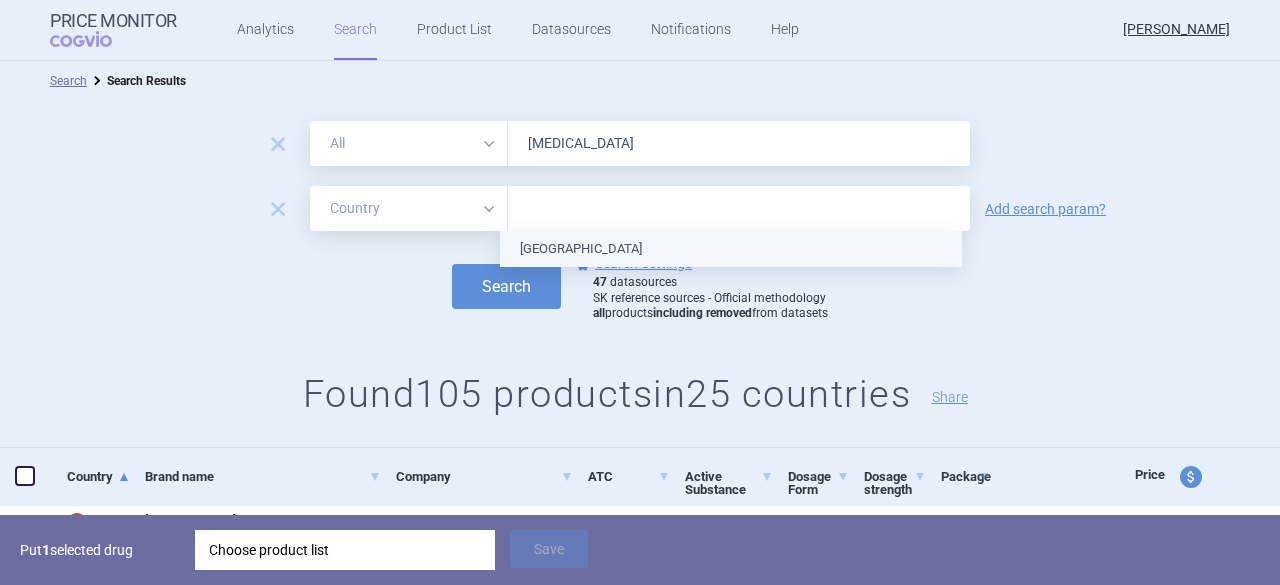 click on "[GEOGRAPHIC_DATA]" at bounding box center (731, 249) 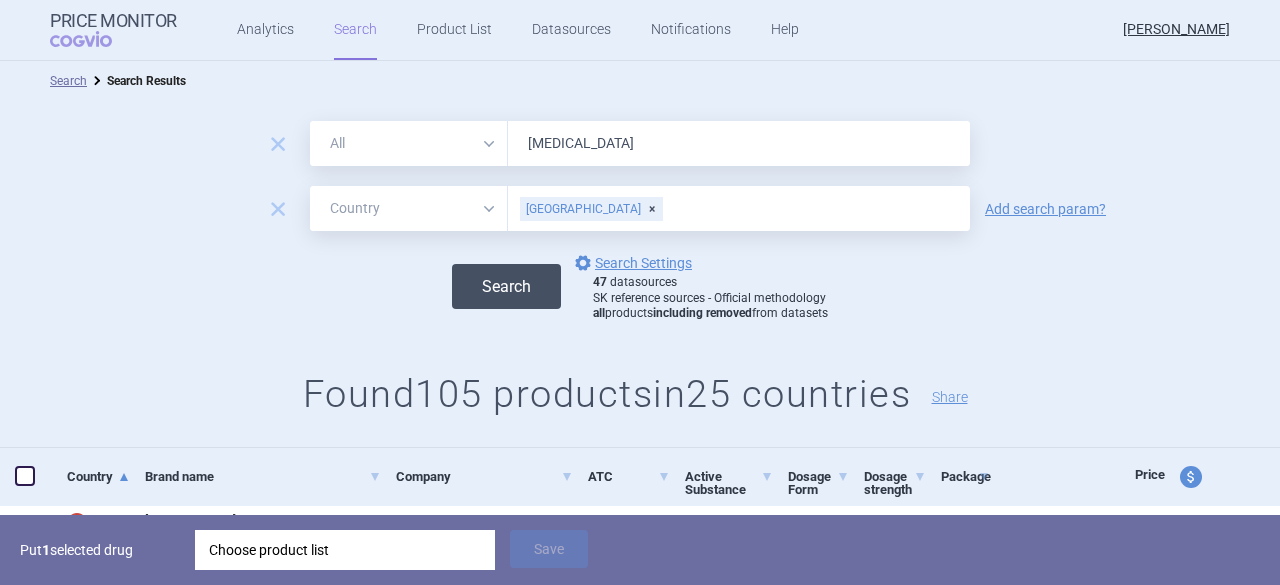 click on "Search" at bounding box center (506, 286) 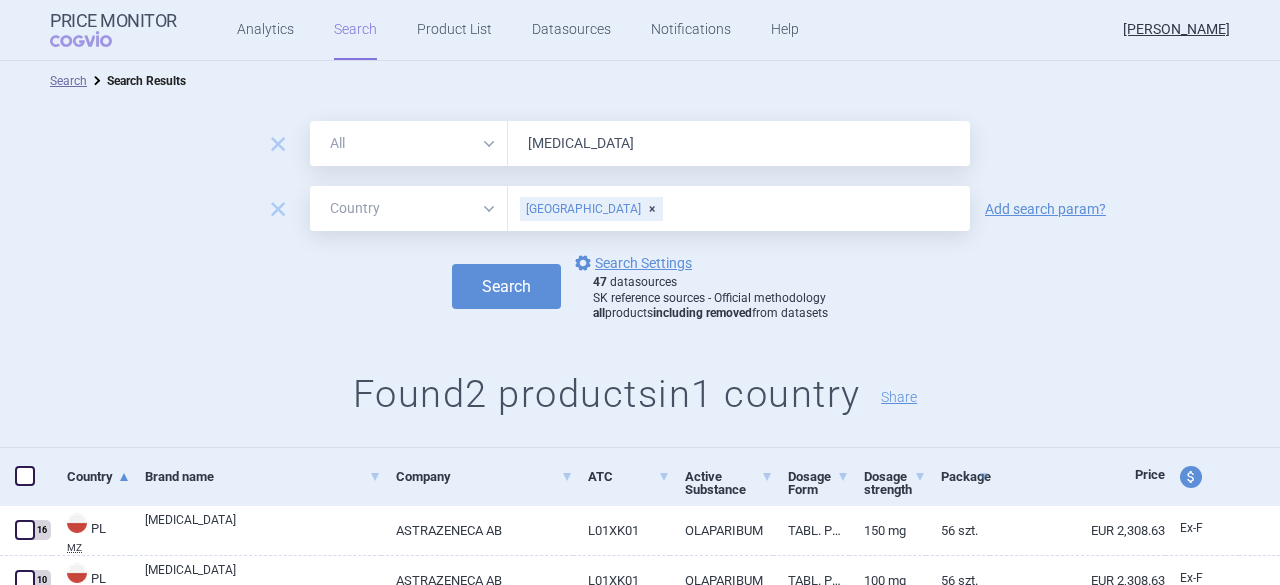 scroll, scrollTop: 86, scrollLeft: 0, axis: vertical 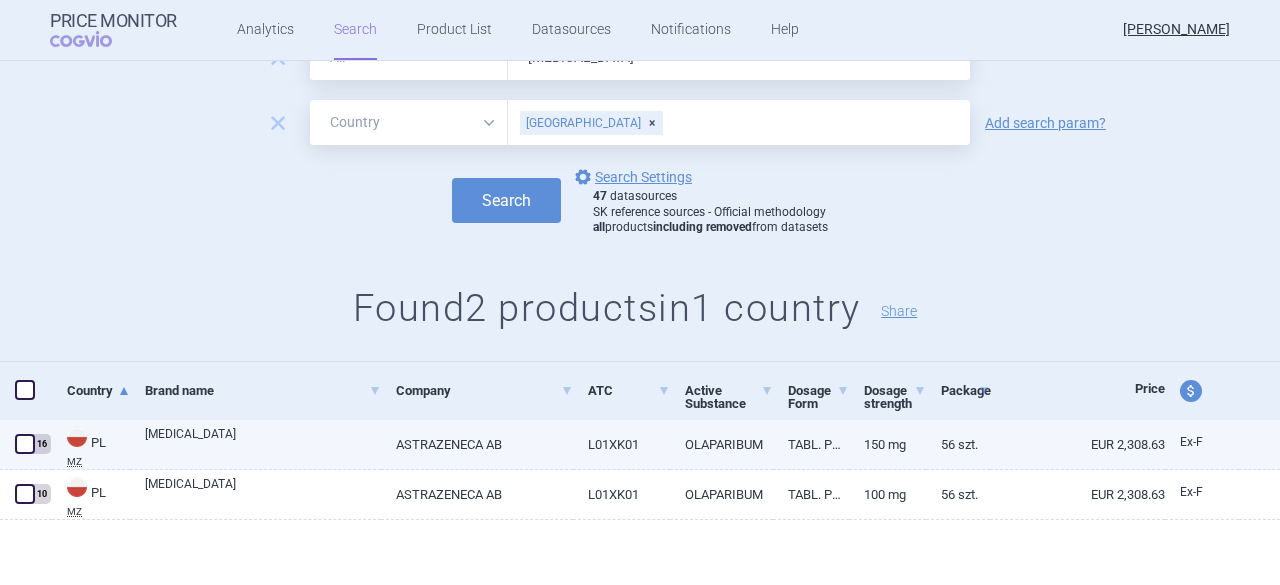 click on "[MEDICAL_DATA]" at bounding box center [263, 443] 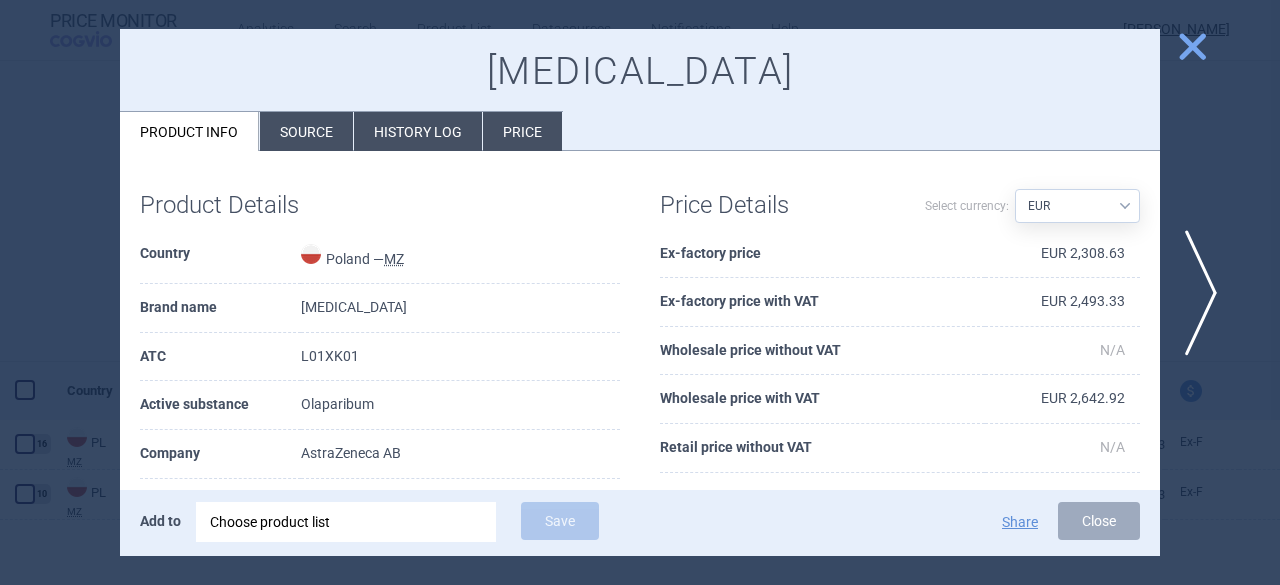 click on "History log" at bounding box center [418, 131] 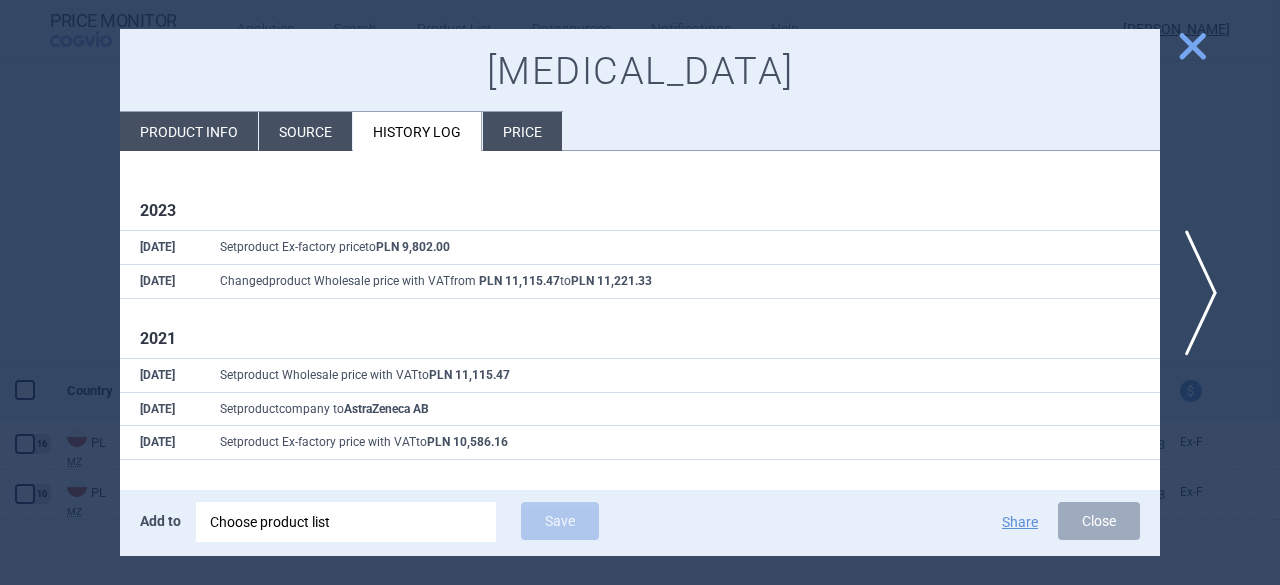 click on "close" at bounding box center [1192, 46] 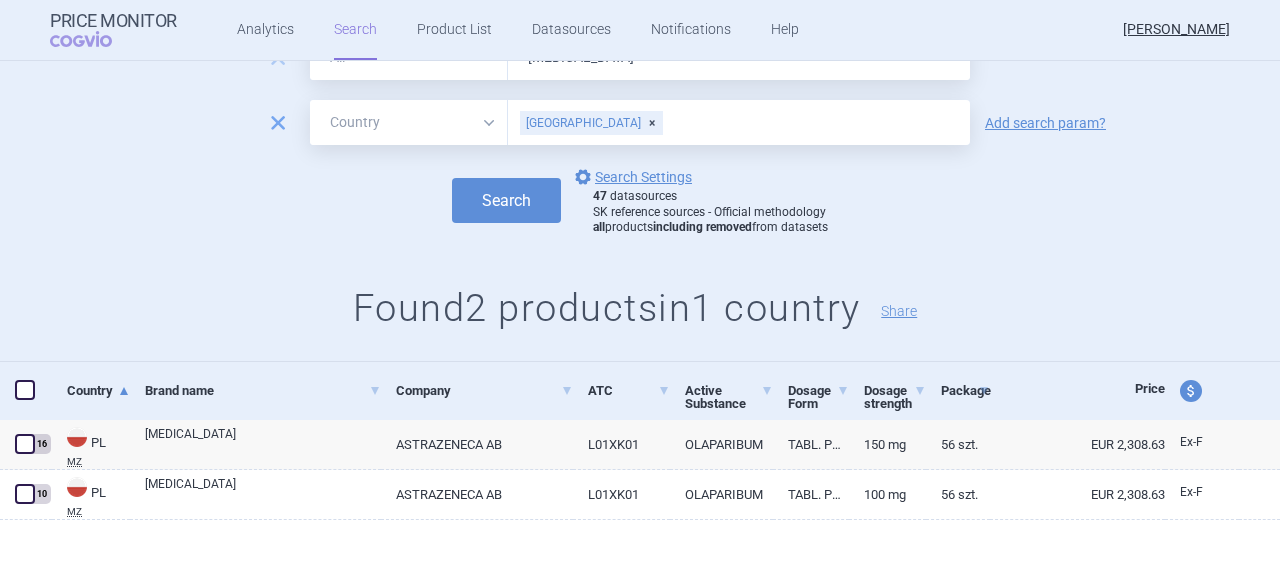 click on "remove" at bounding box center [278, 123] 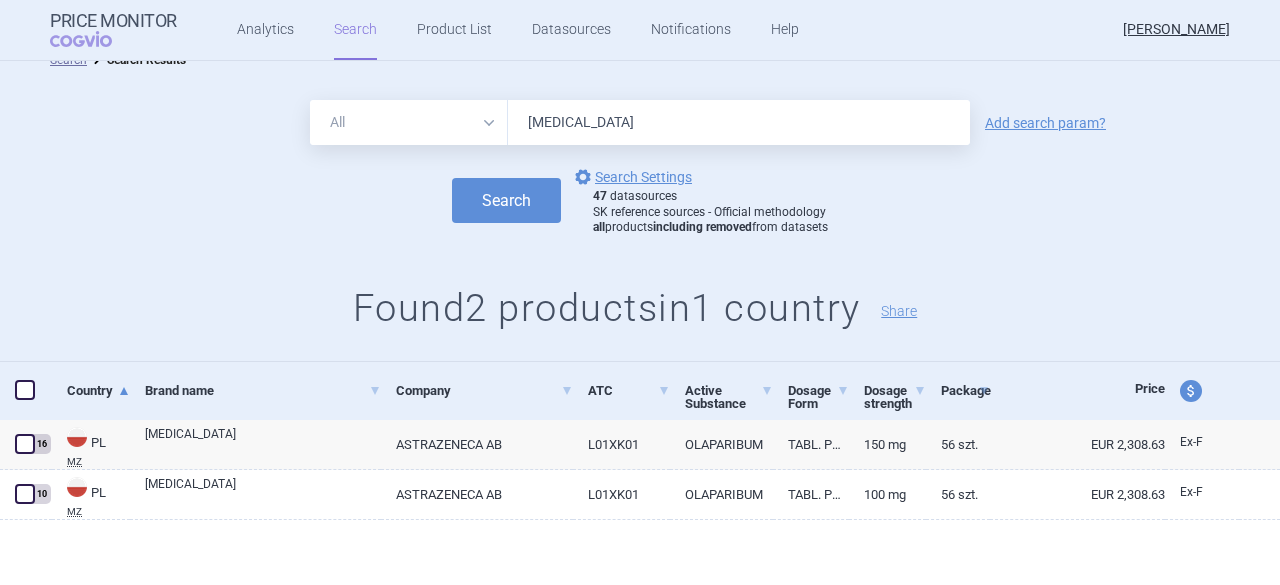 scroll, scrollTop: 21, scrollLeft: 0, axis: vertical 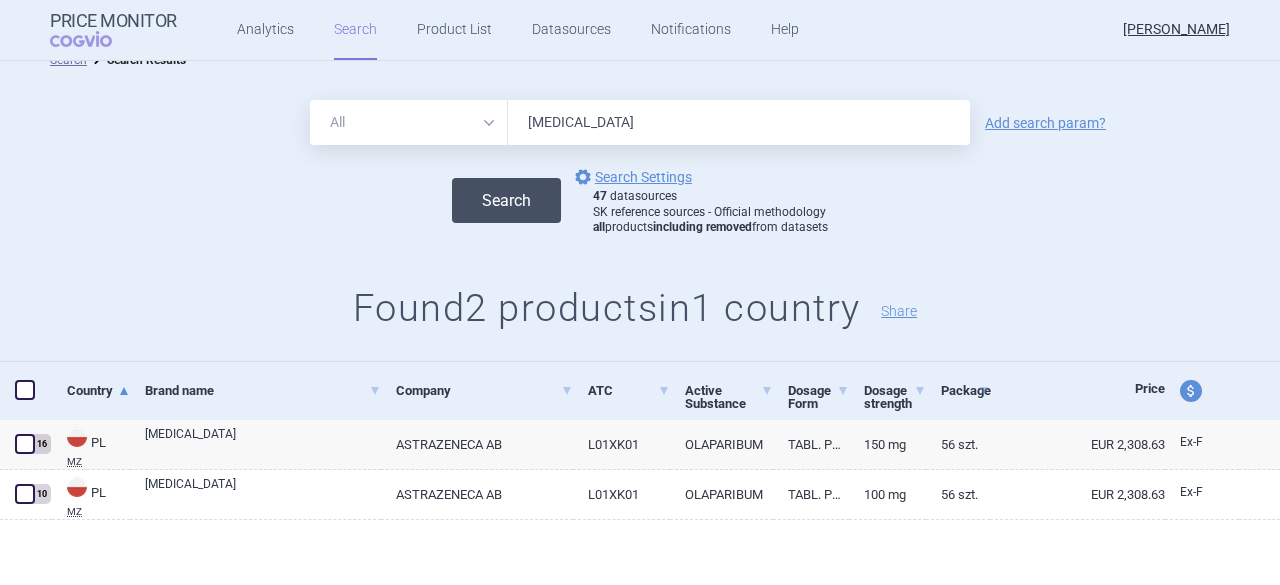 click on "Search" at bounding box center [506, 200] 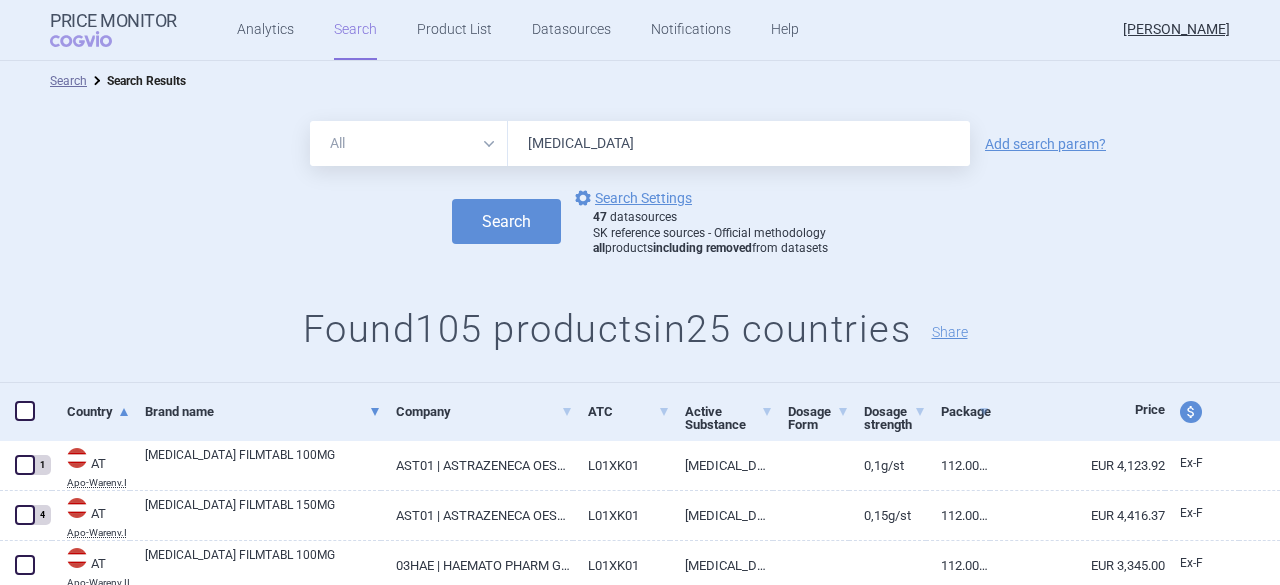 scroll, scrollTop: 200, scrollLeft: 0, axis: vertical 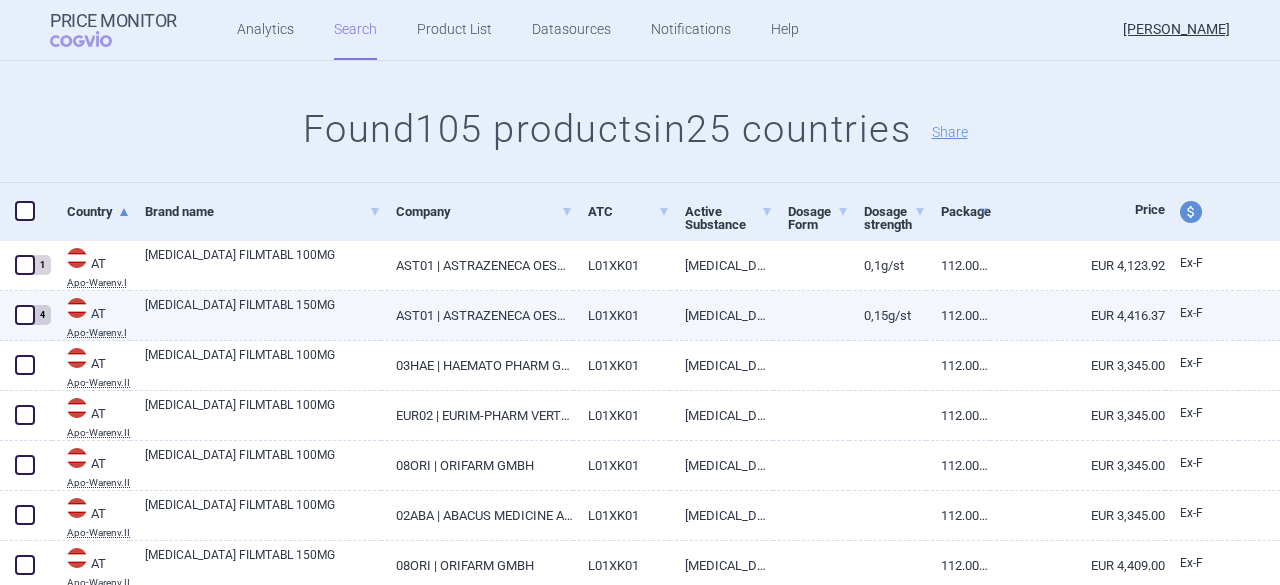 click at bounding box center (25, 315) 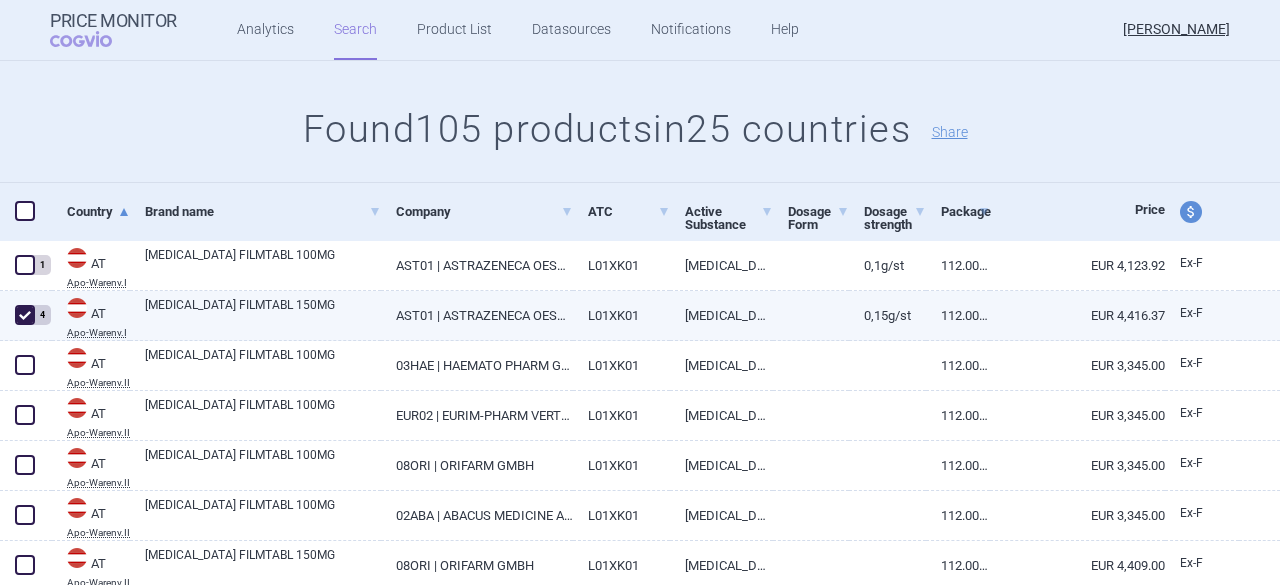 checkbox on "true" 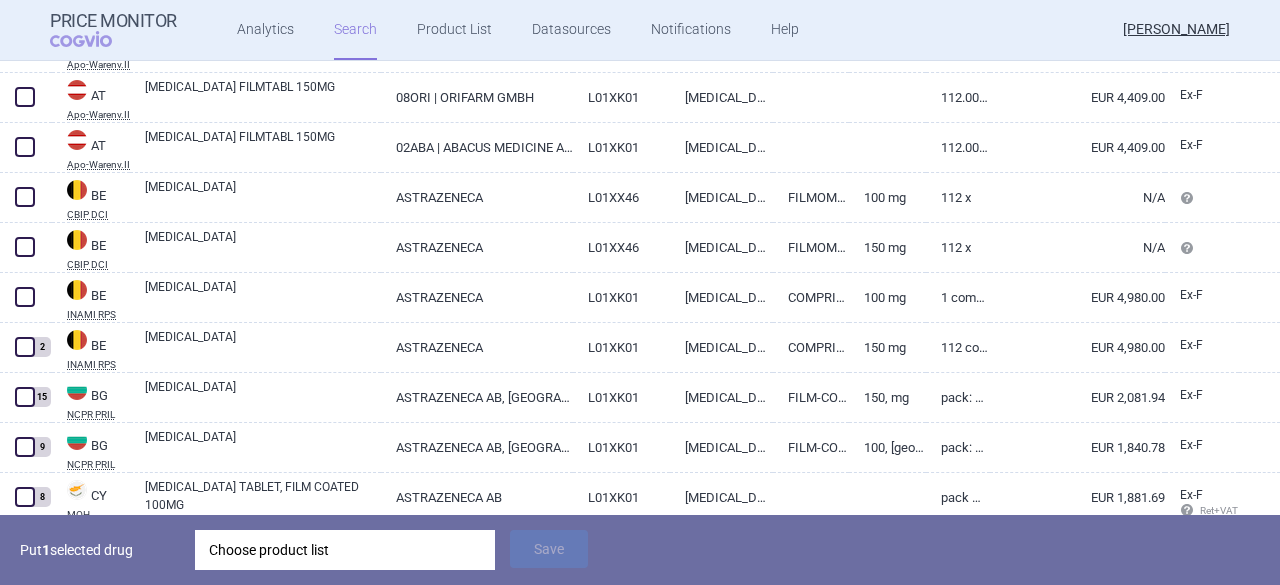 scroll, scrollTop: 700, scrollLeft: 0, axis: vertical 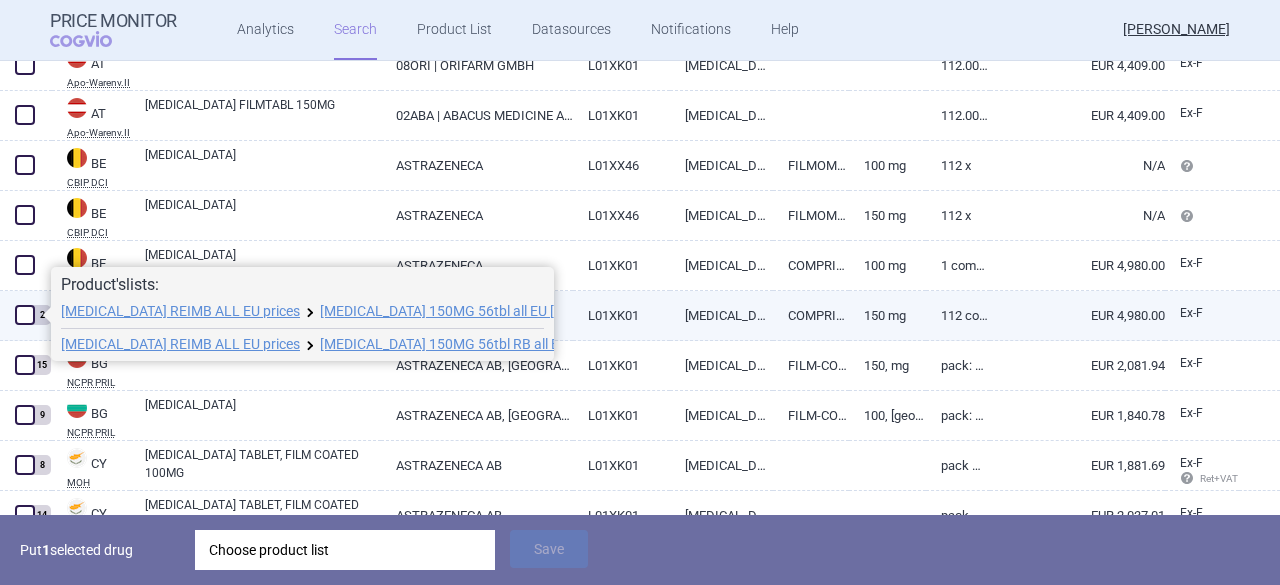 click at bounding box center [25, 315] 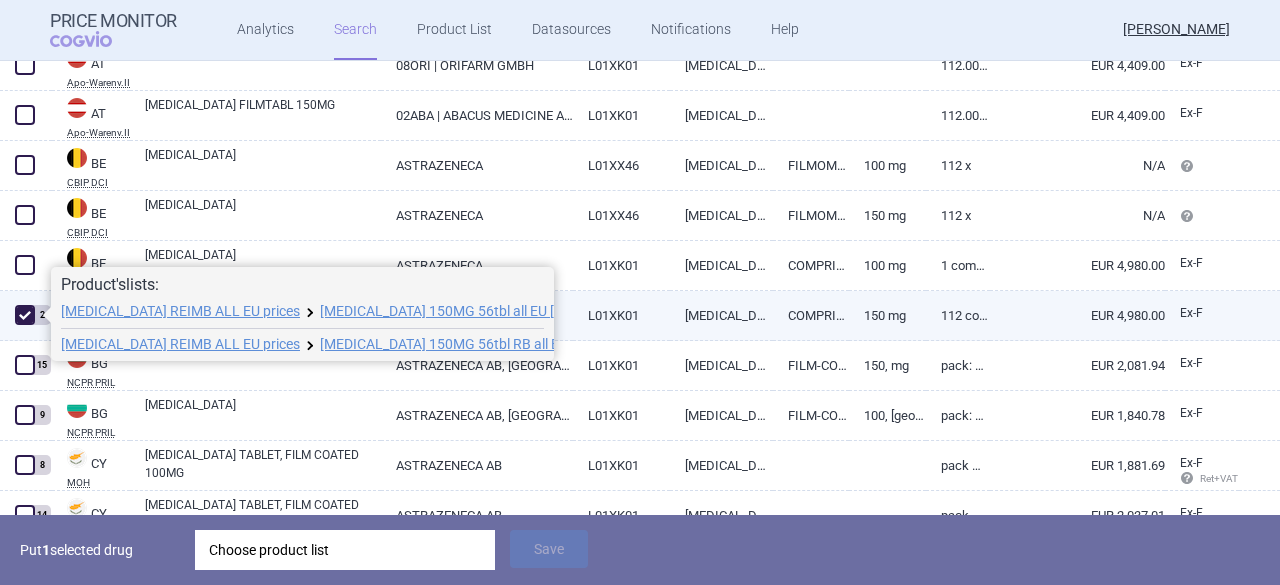 checkbox on "true" 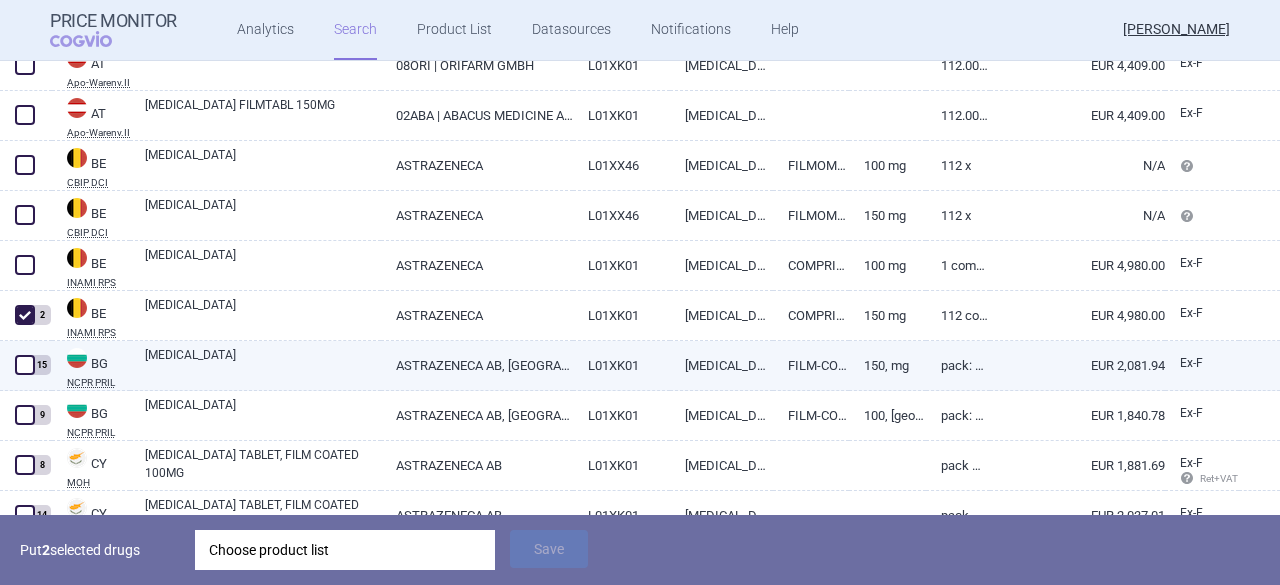 click at bounding box center [25, 365] 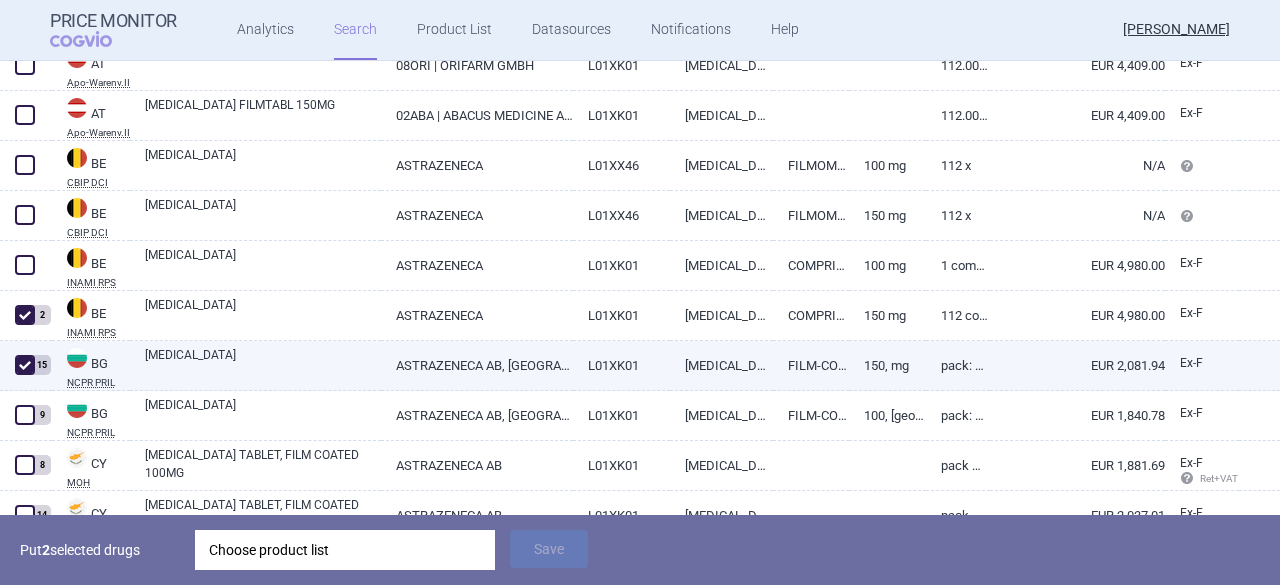 checkbox on "true" 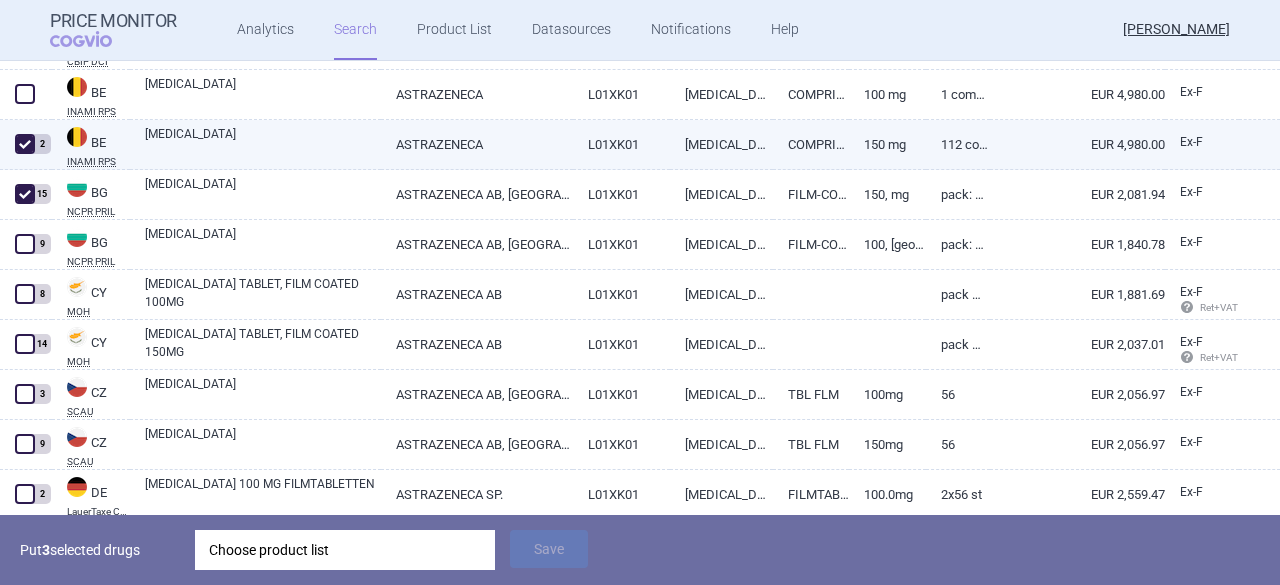 scroll, scrollTop: 900, scrollLeft: 0, axis: vertical 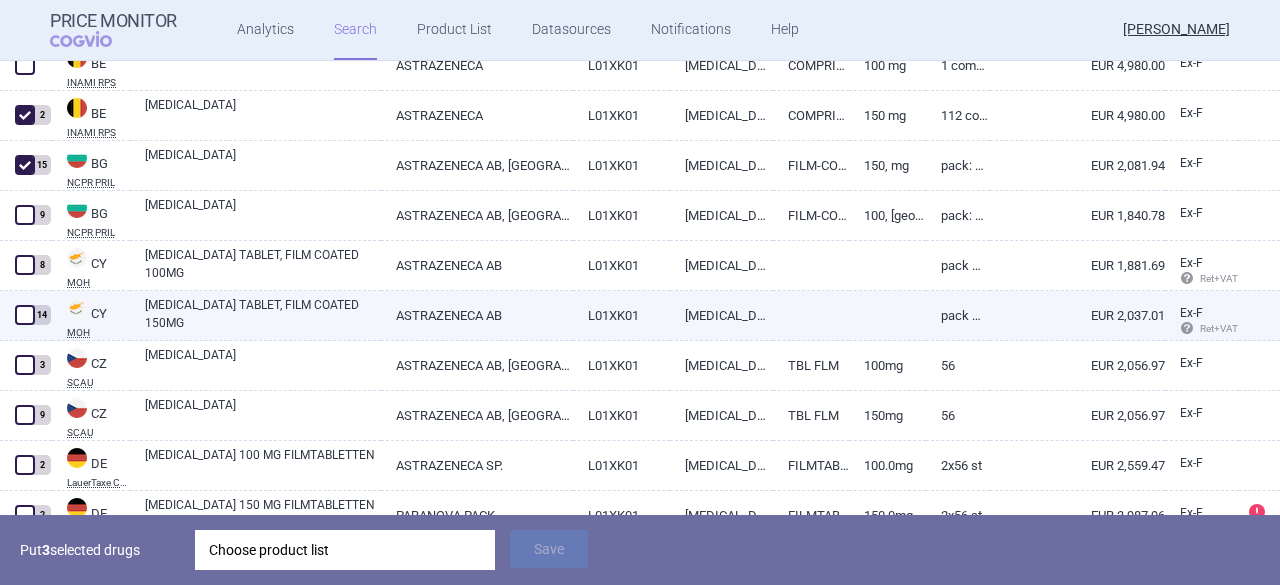 click at bounding box center [25, 315] 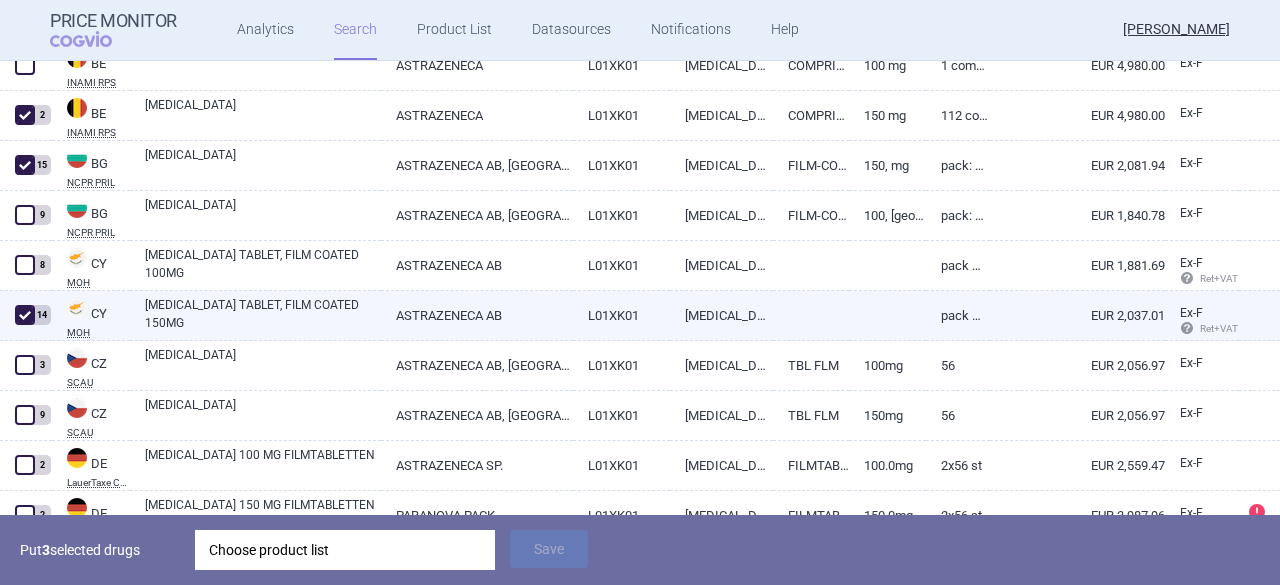 checkbox on "true" 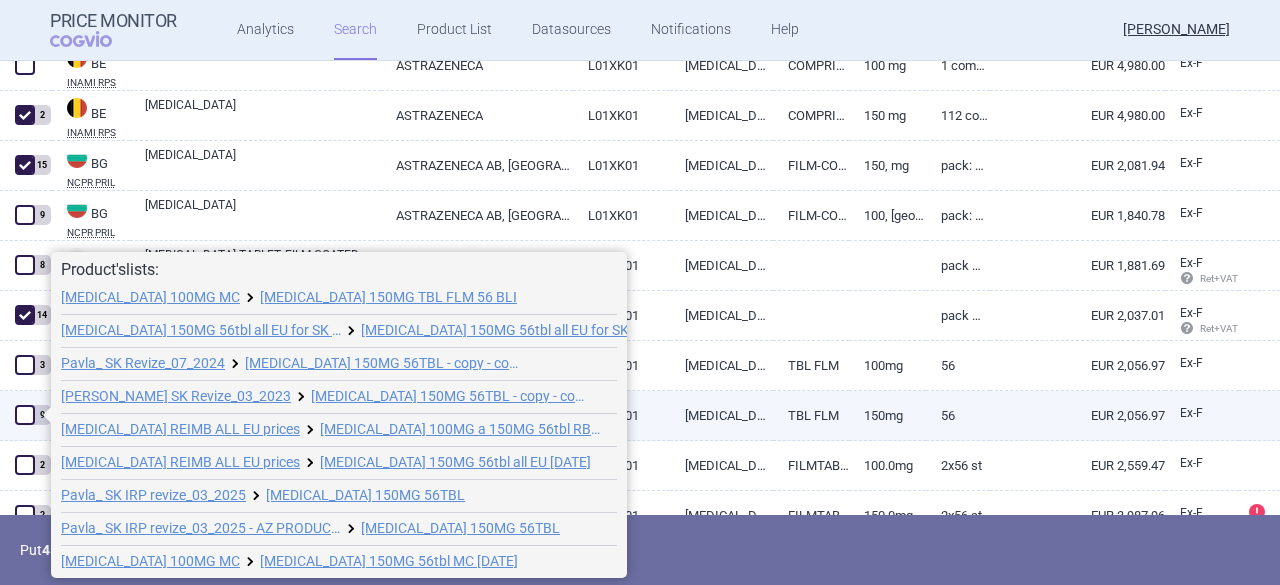 drag, startPoint x: 26, startPoint y: 415, endPoint x: 43, endPoint y: 414, distance: 17.029387 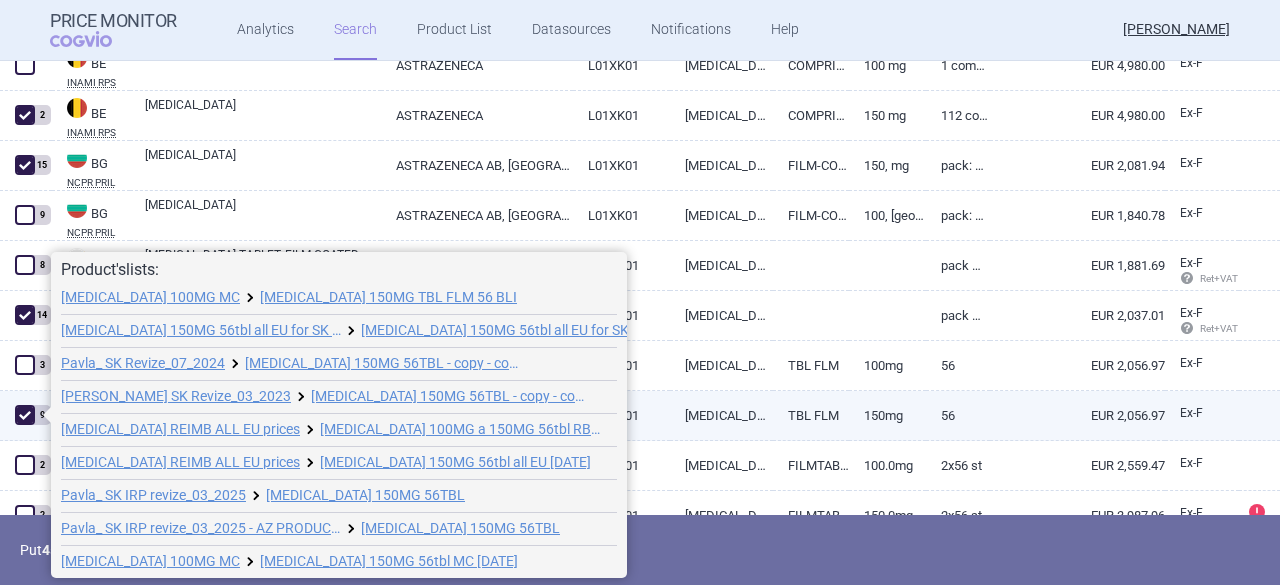 checkbox on "true" 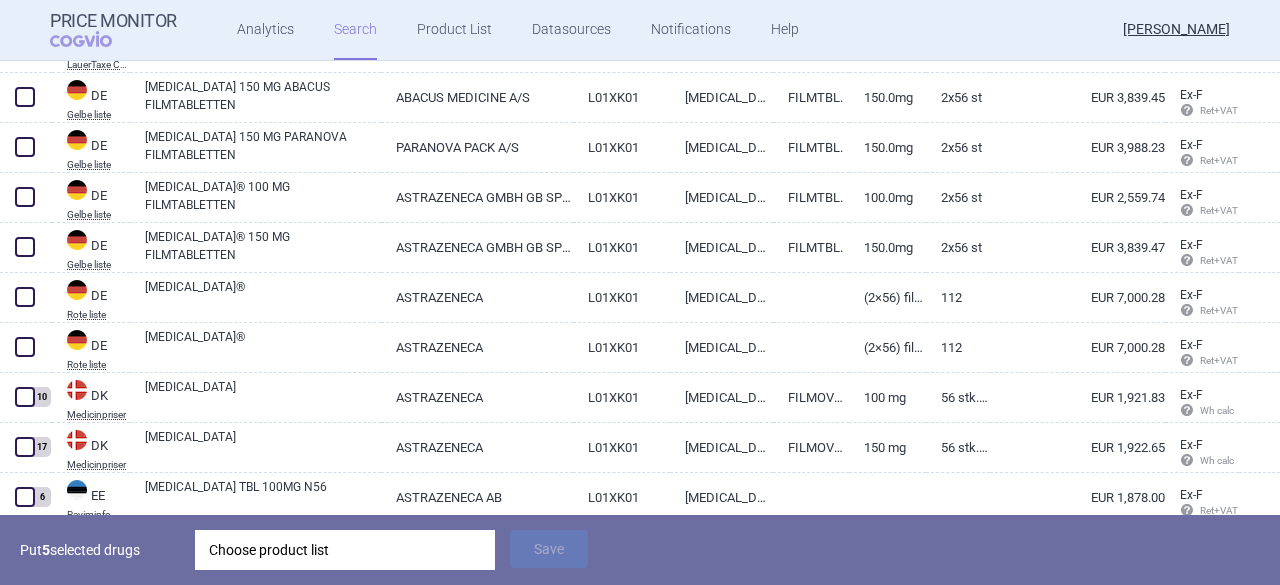 scroll, scrollTop: 1500, scrollLeft: 0, axis: vertical 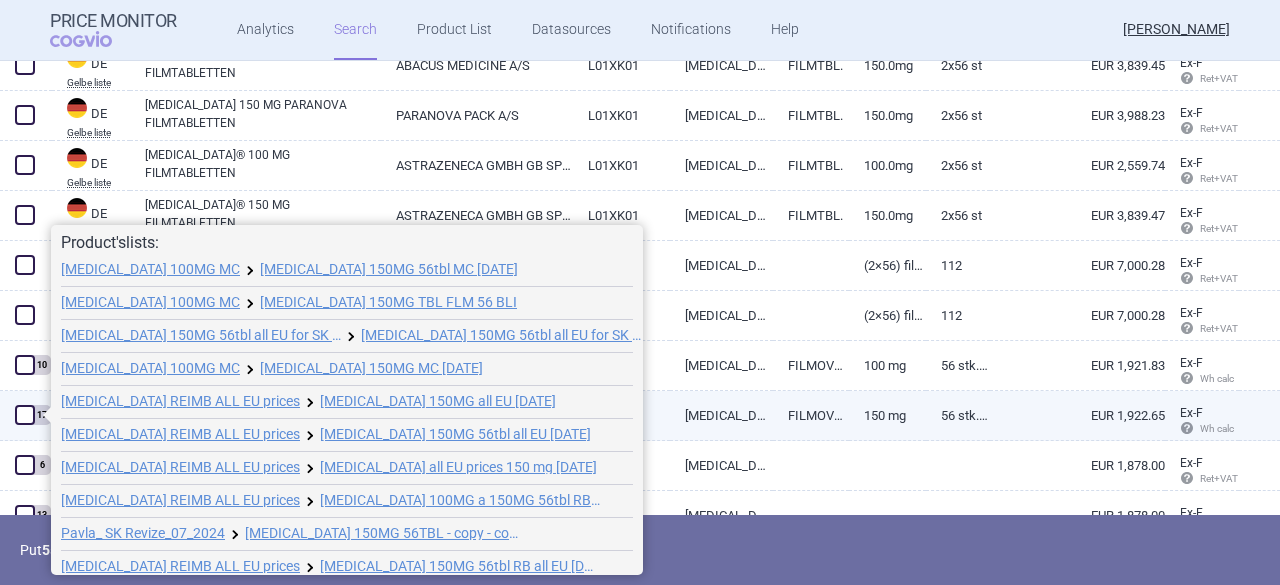 click at bounding box center (25, 415) 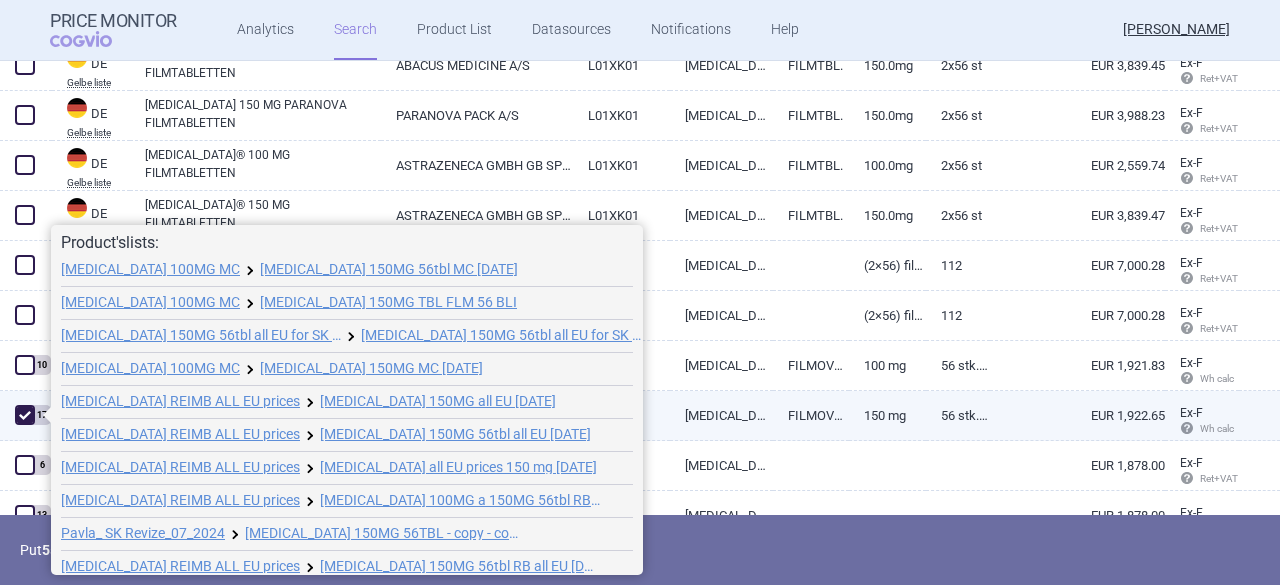 checkbox on "true" 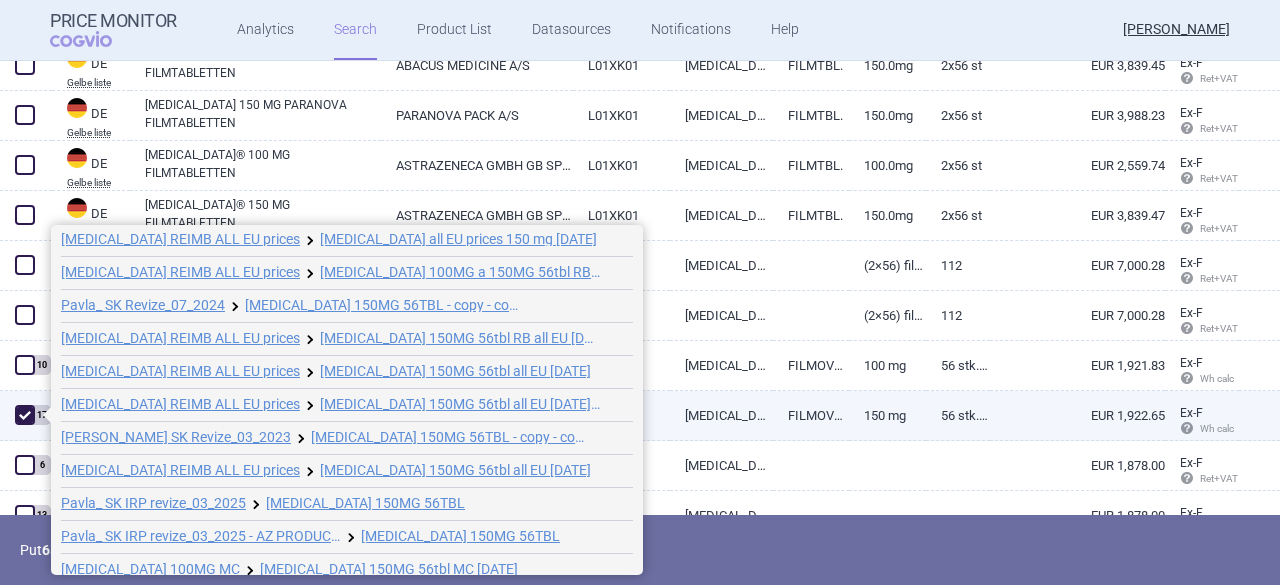 scroll, scrollTop: 233, scrollLeft: 0, axis: vertical 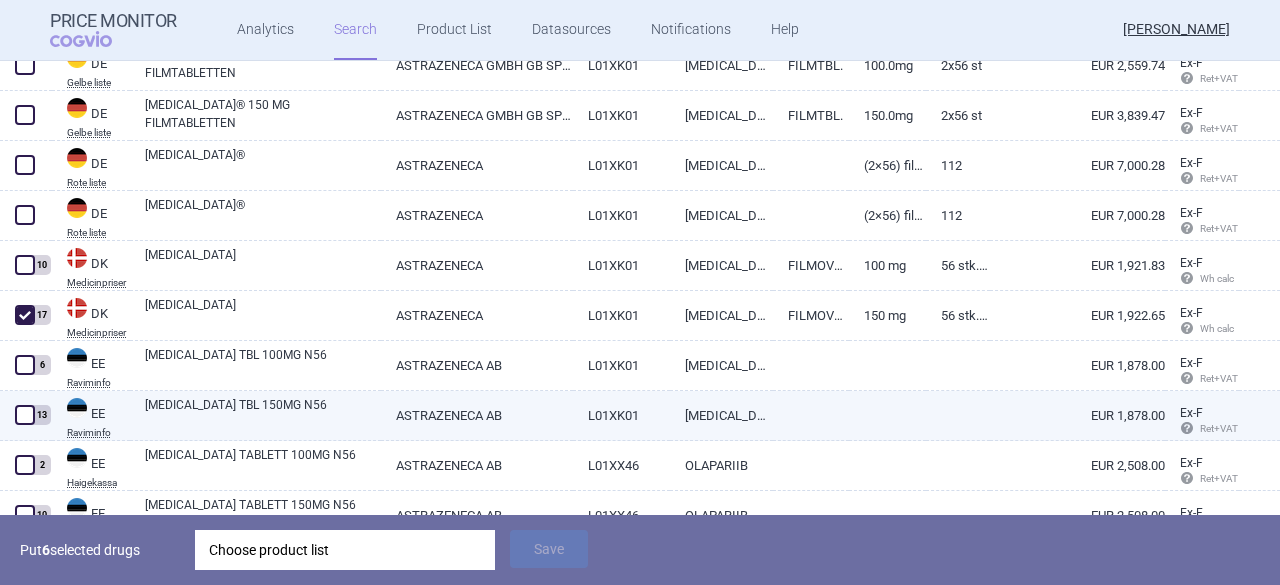 click at bounding box center [25, 415] 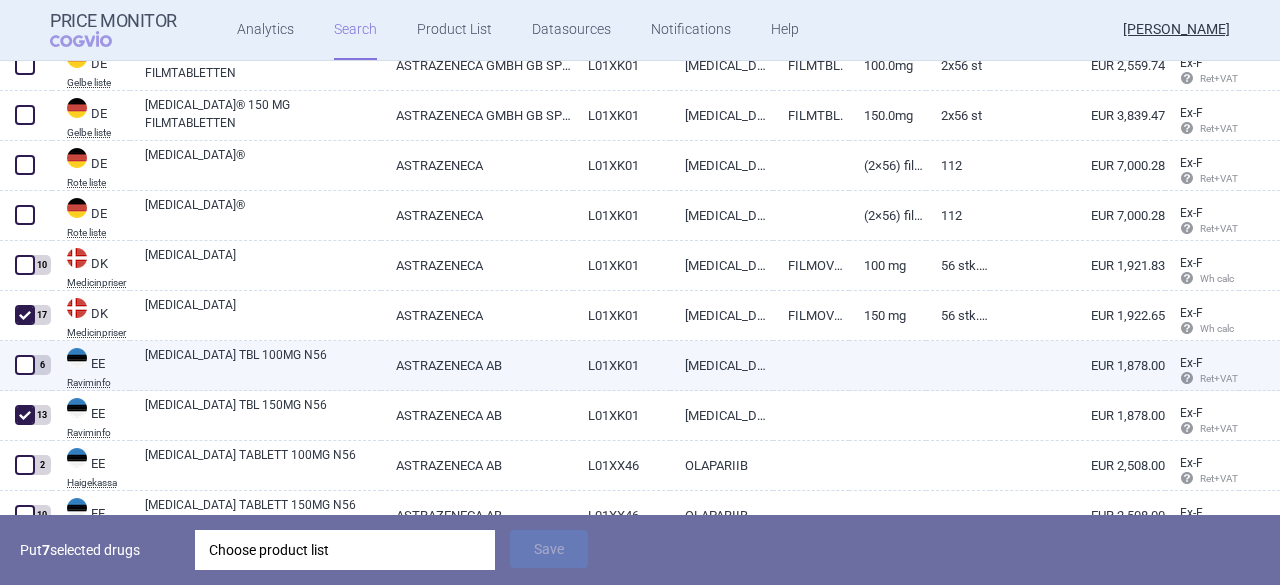 scroll, scrollTop: 1700, scrollLeft: 0, axis: vertical 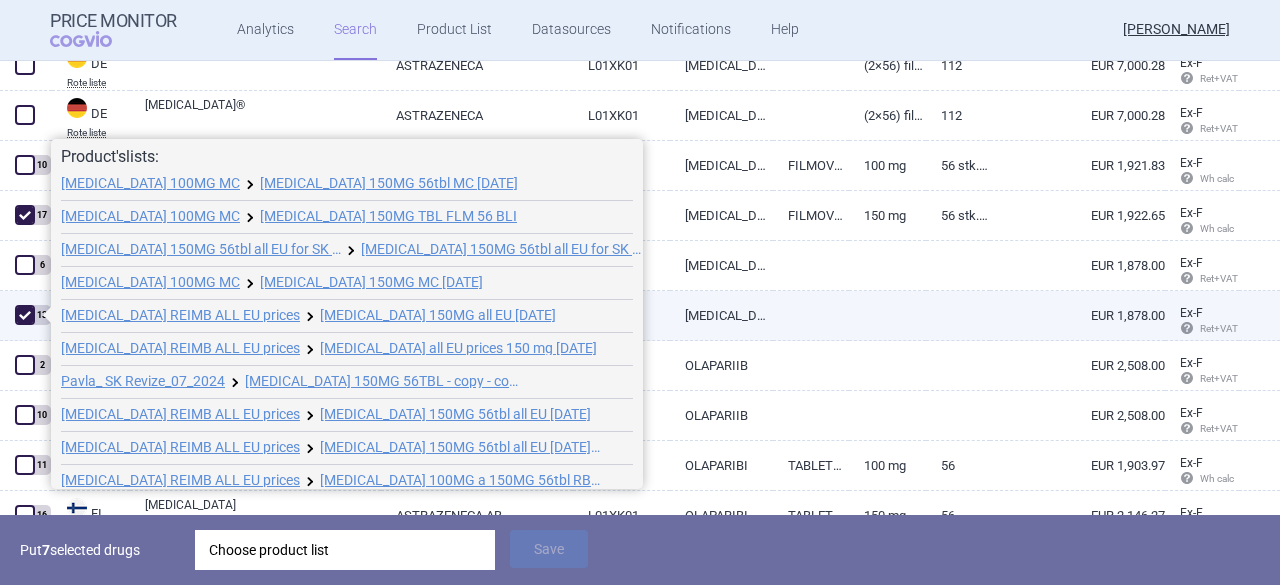 click at bounding box center [25, 315] 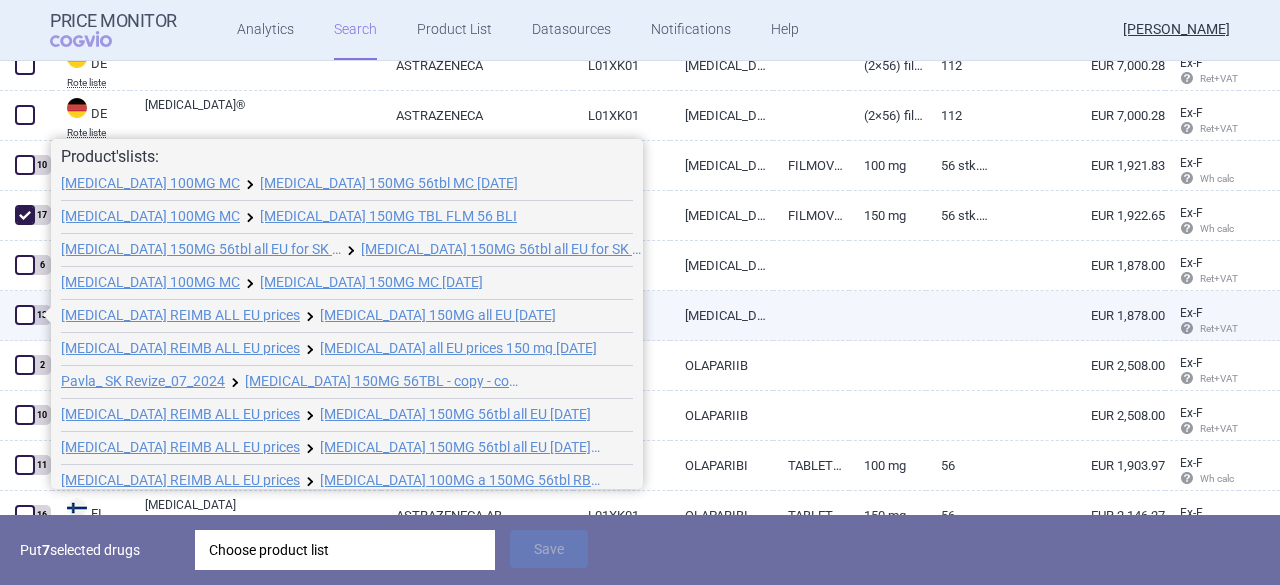 checkbox on "false" 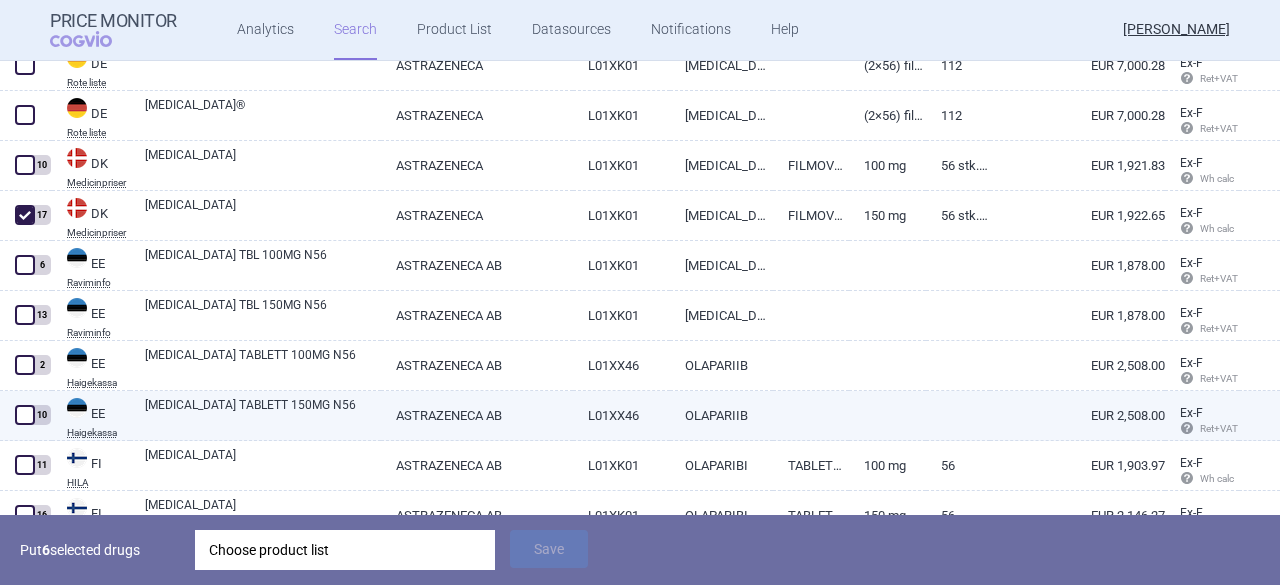 click at bounding box center [25, 415] 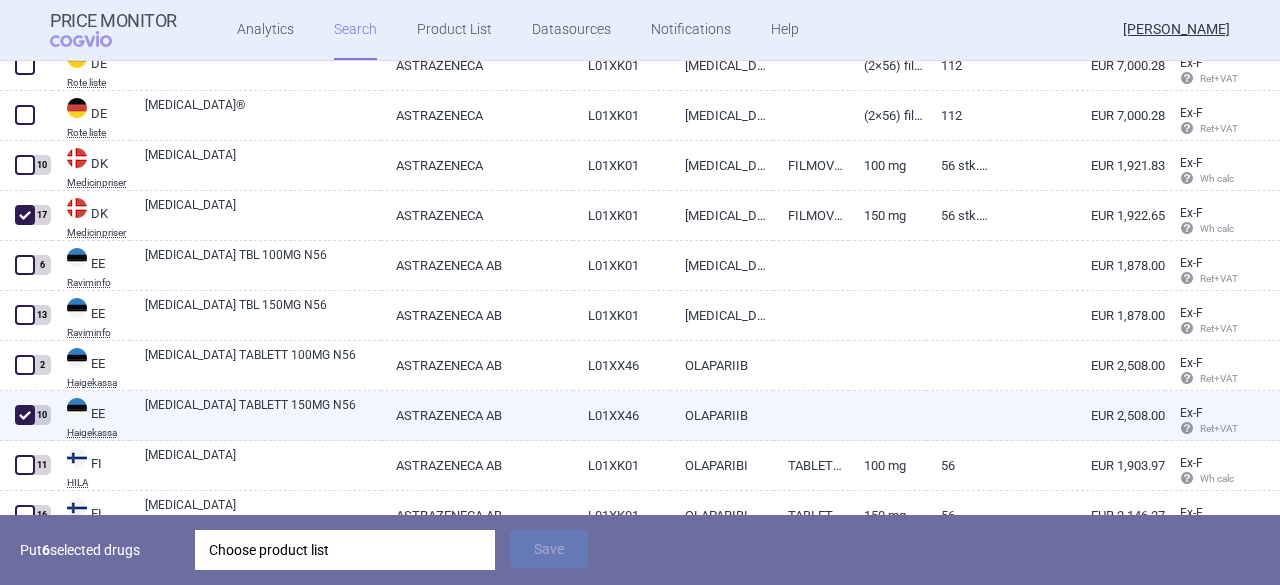 checkbox on "true" 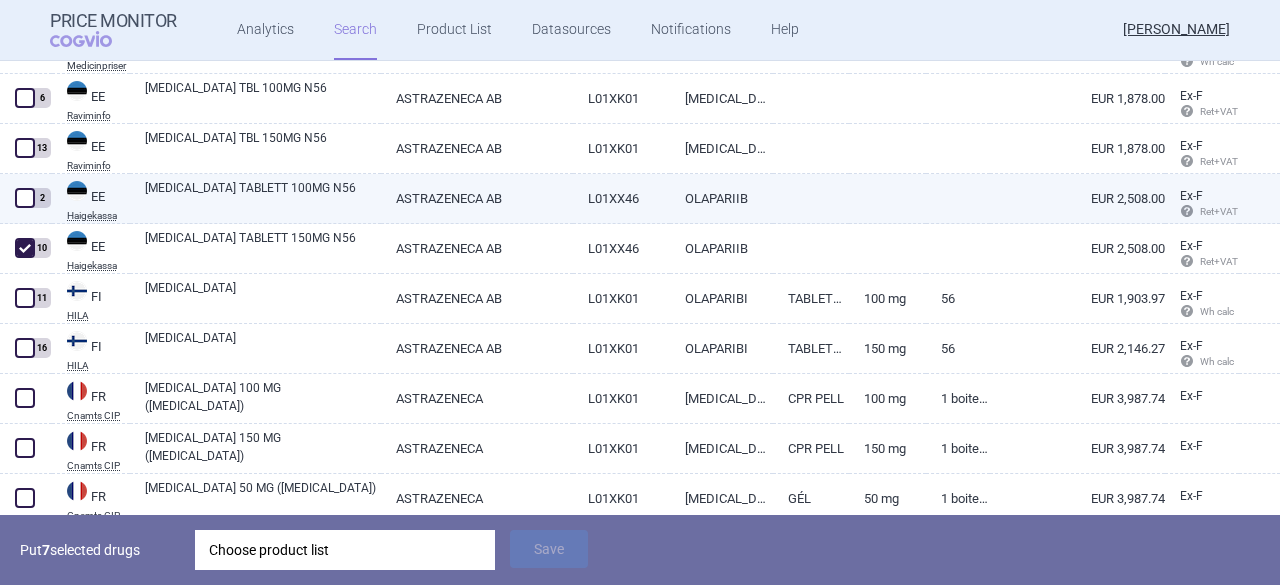 scroll, scrollTop: 1900, scrollLeft: 0, axis: vertical 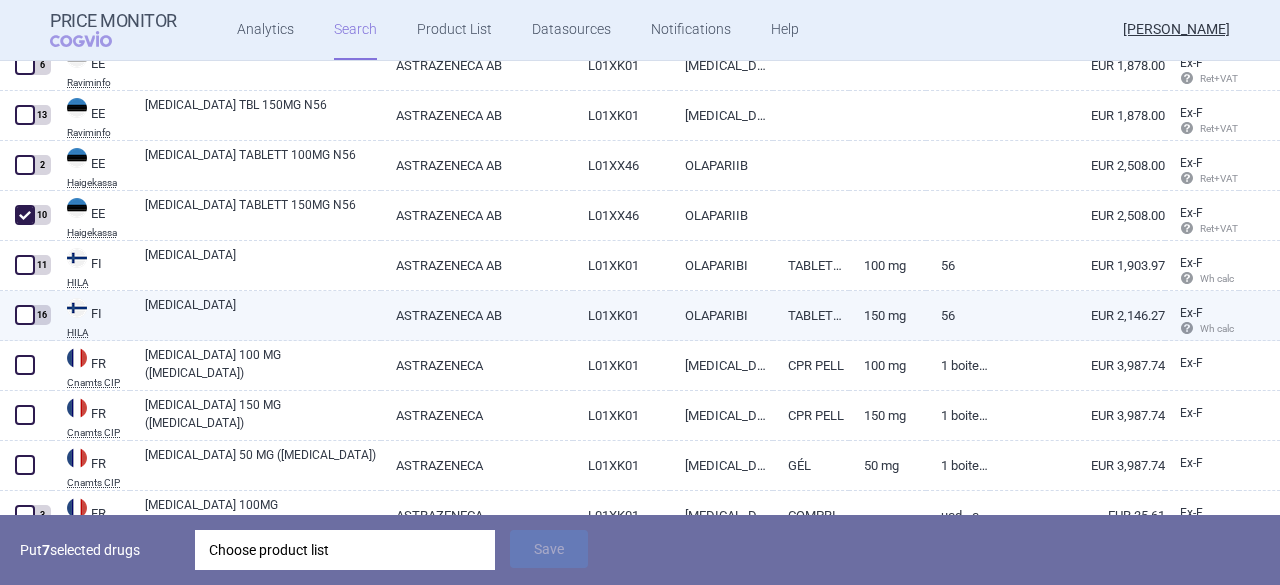 click at bounding box center [25, 315] 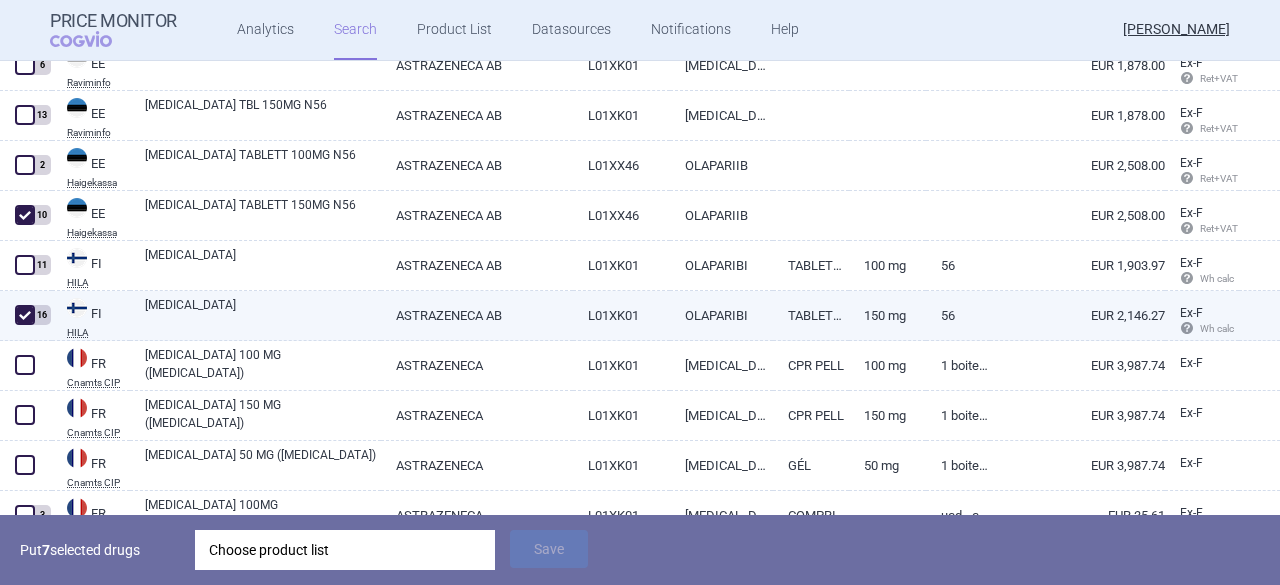 checkbox on "true" 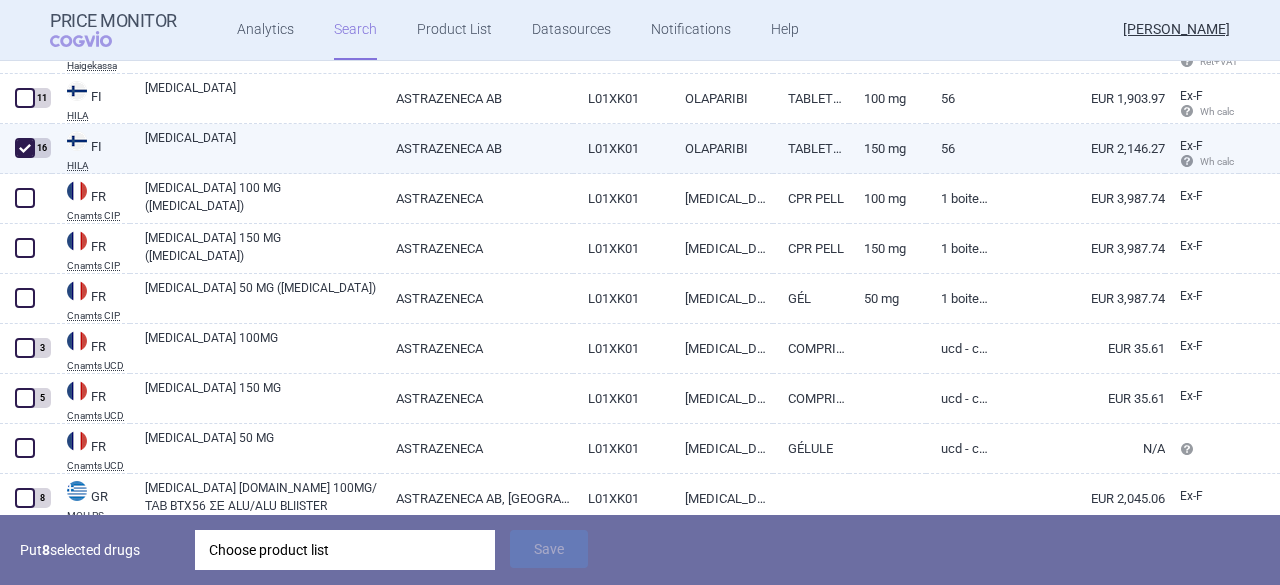 scroll, scrollTop: 2100, scrollLeft: 0, axis: vertical 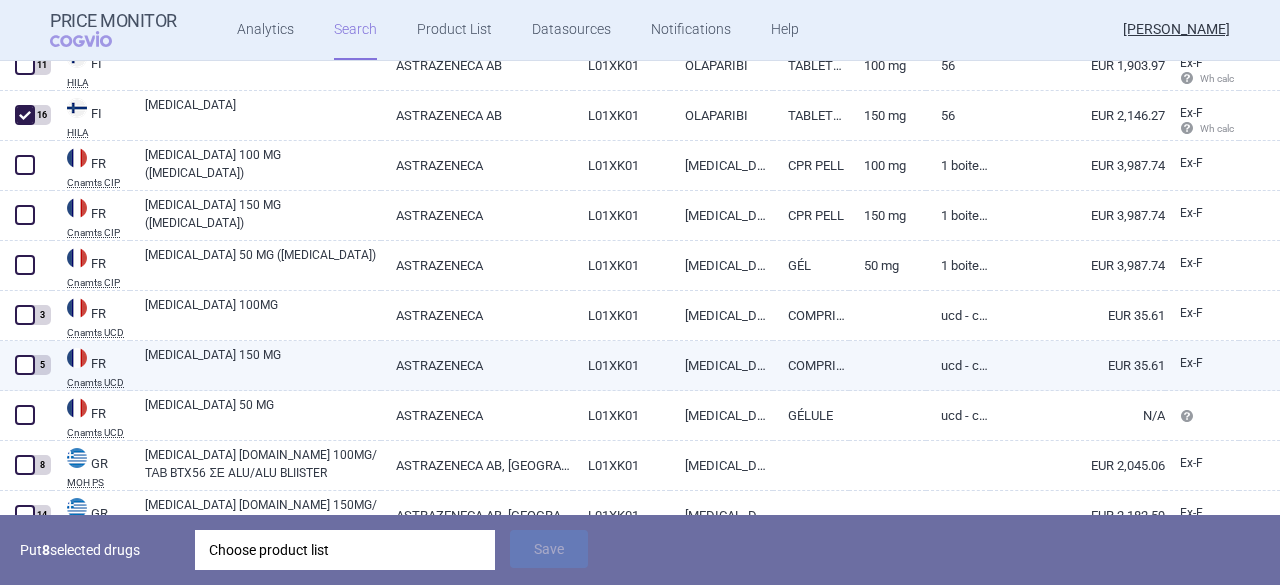 click at bounding box center [25, 365] 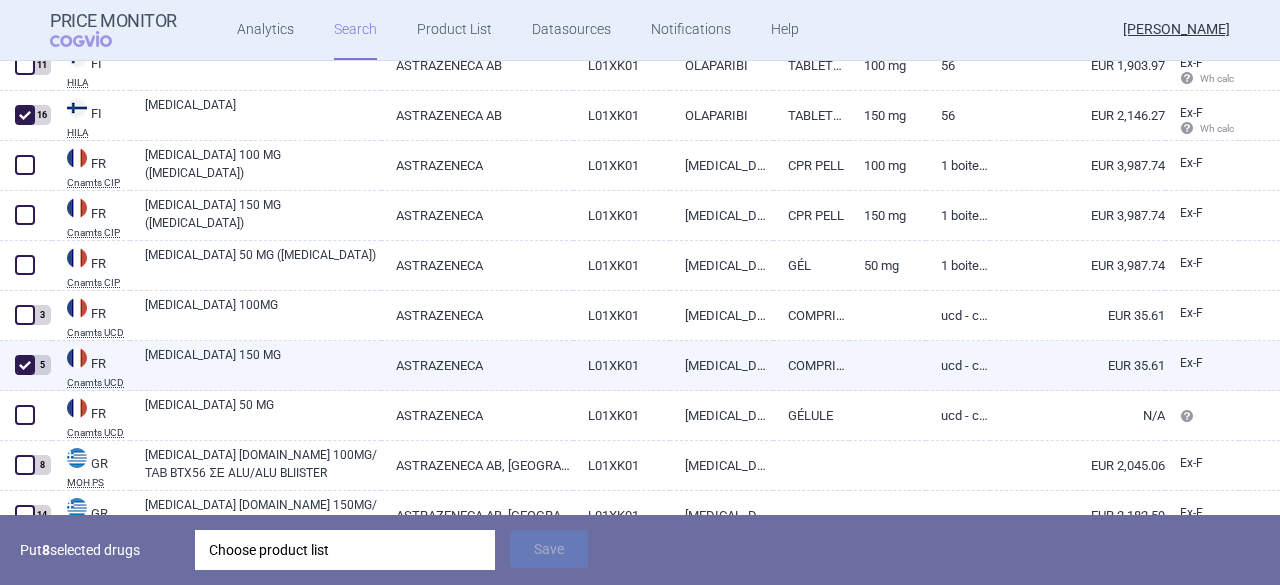 checkbox on "true" 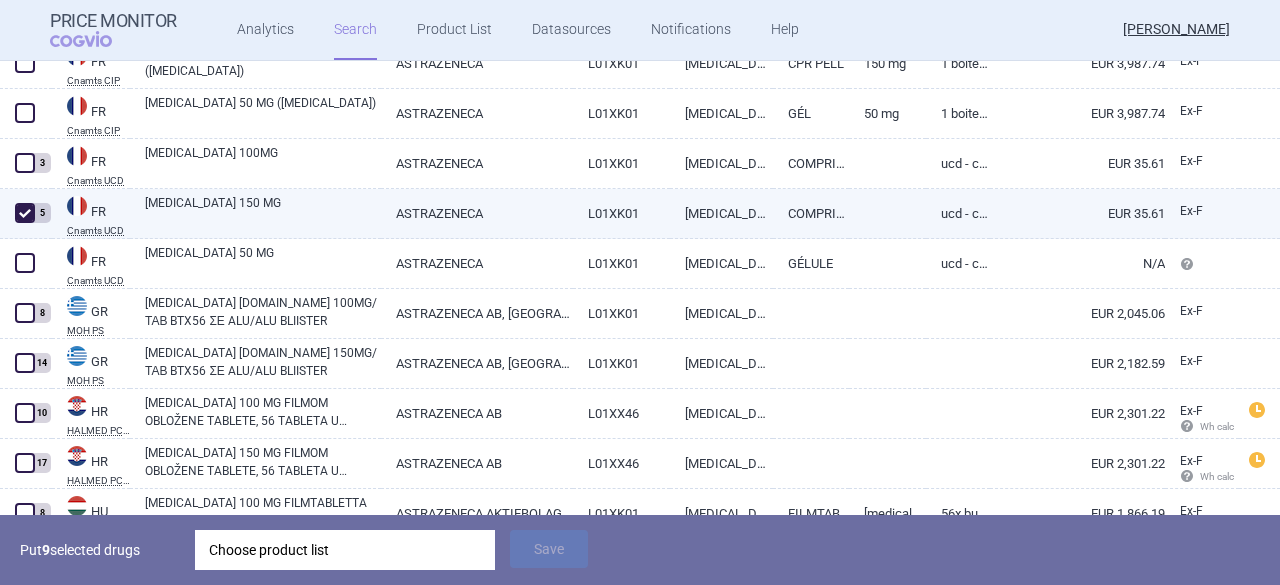 scroll, scrollTop: 2300, scrollLeft: 0, axis: vertical 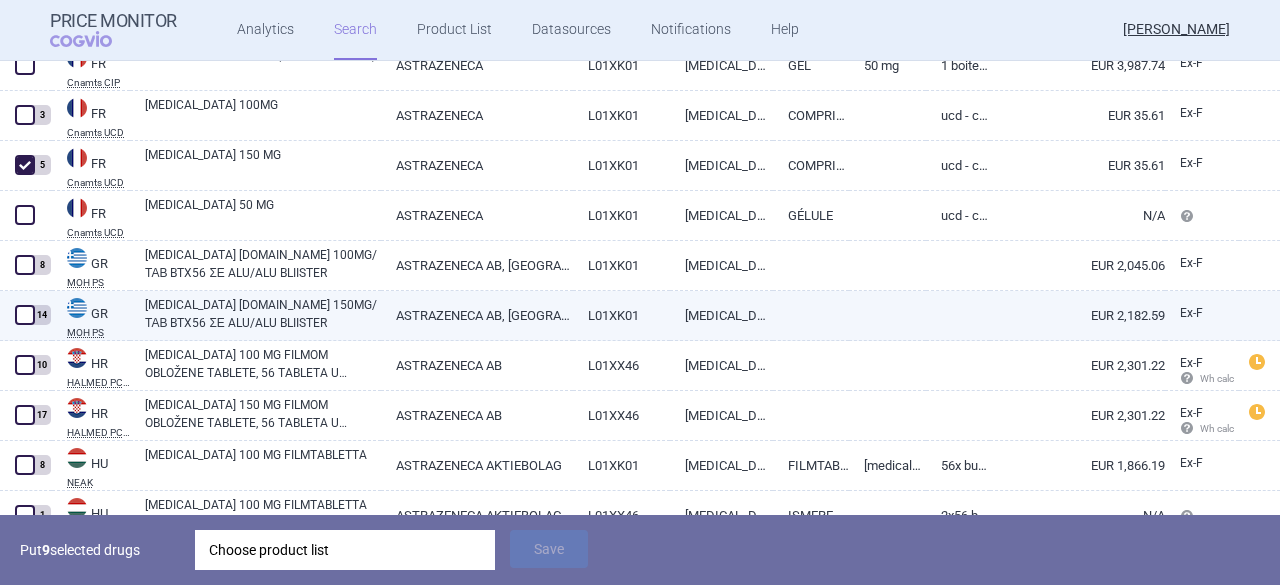 click at bounding box center (25, 315) 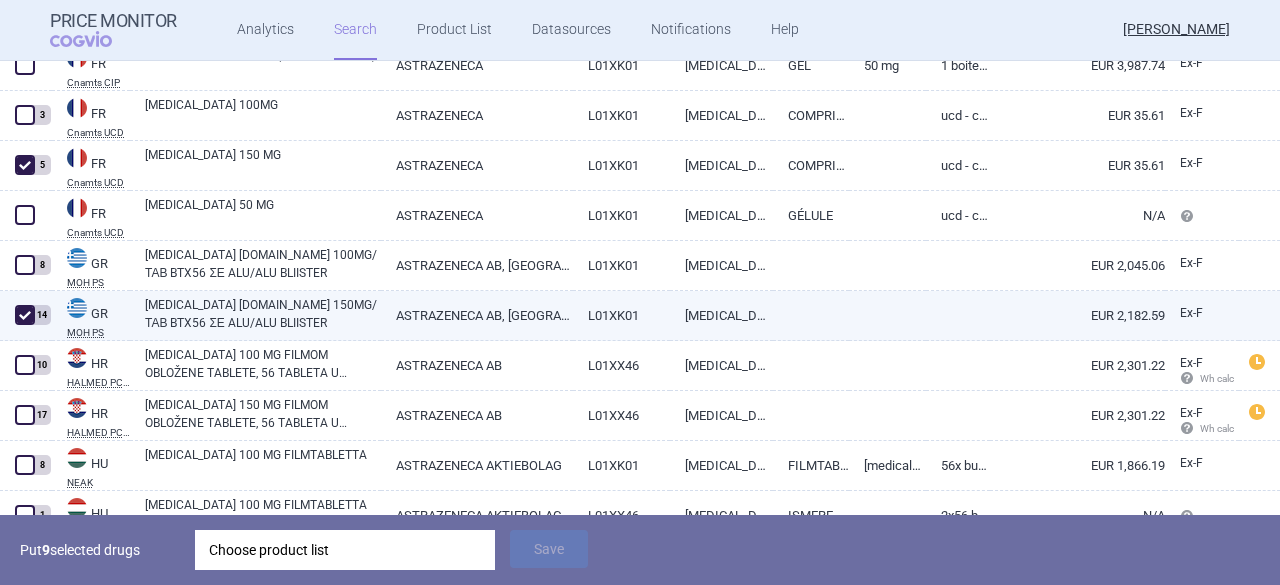 checkbox on "true" 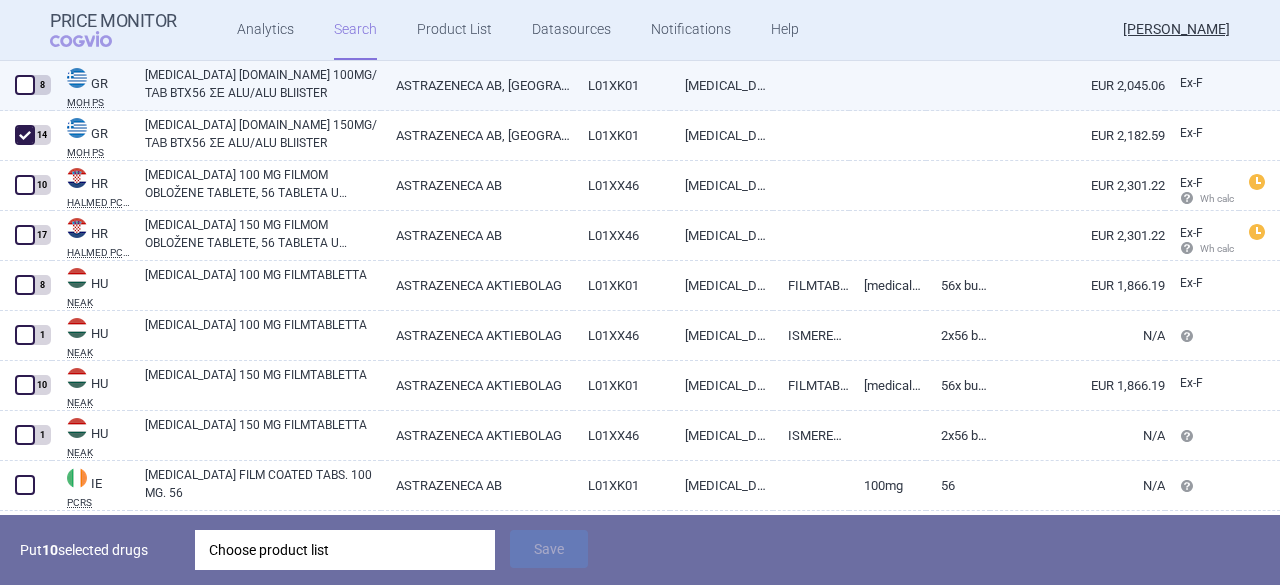 scroll, scrollTop: 2500, scrollLeft: 0, axis: vertical 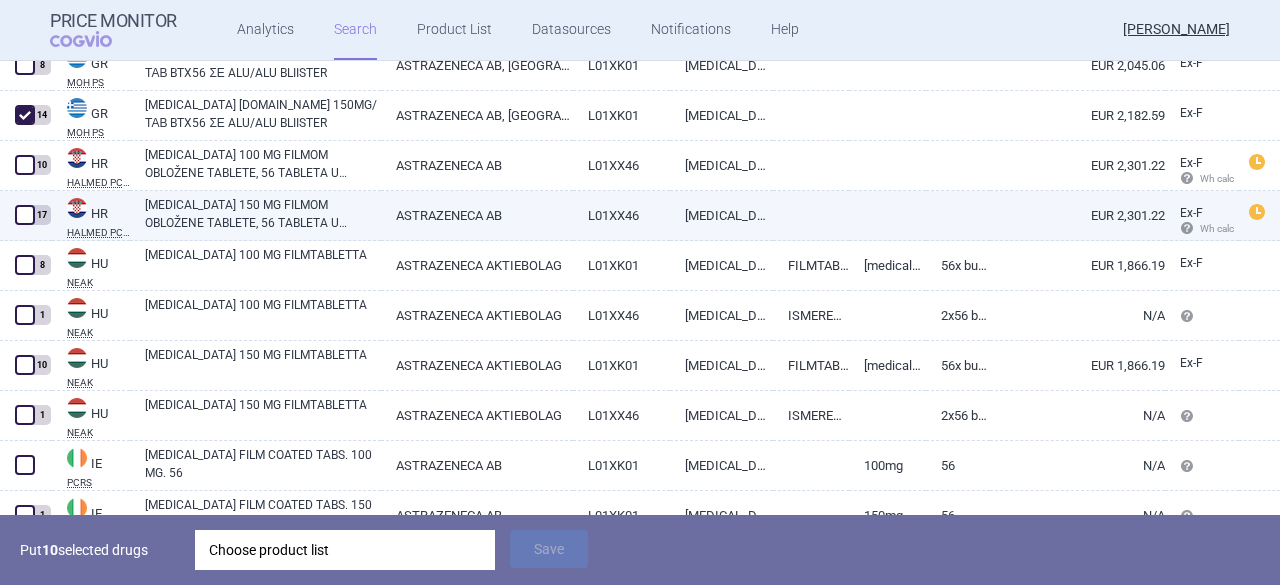 click at bounding box center (25, 215) 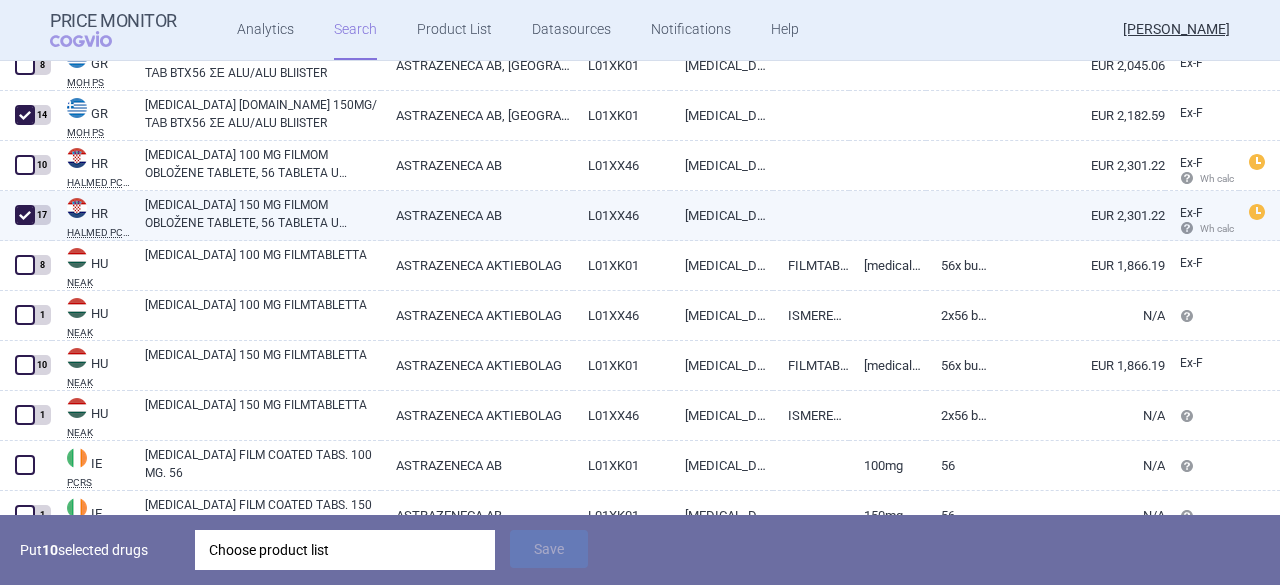 checkbox on "true" 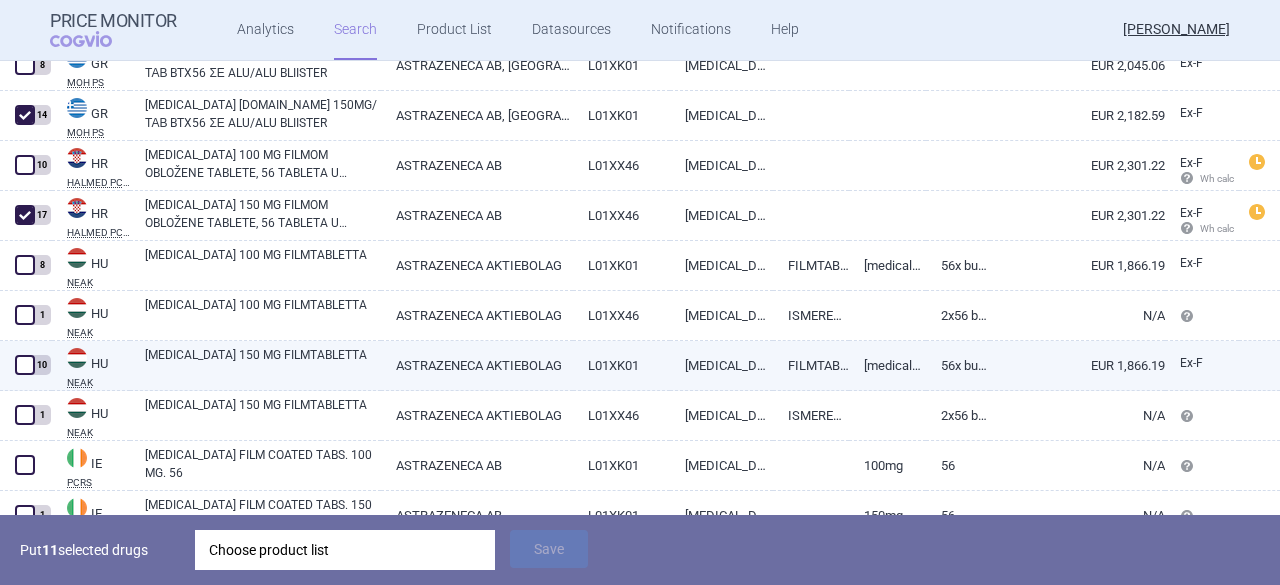 click at bounding box center (25, 365) 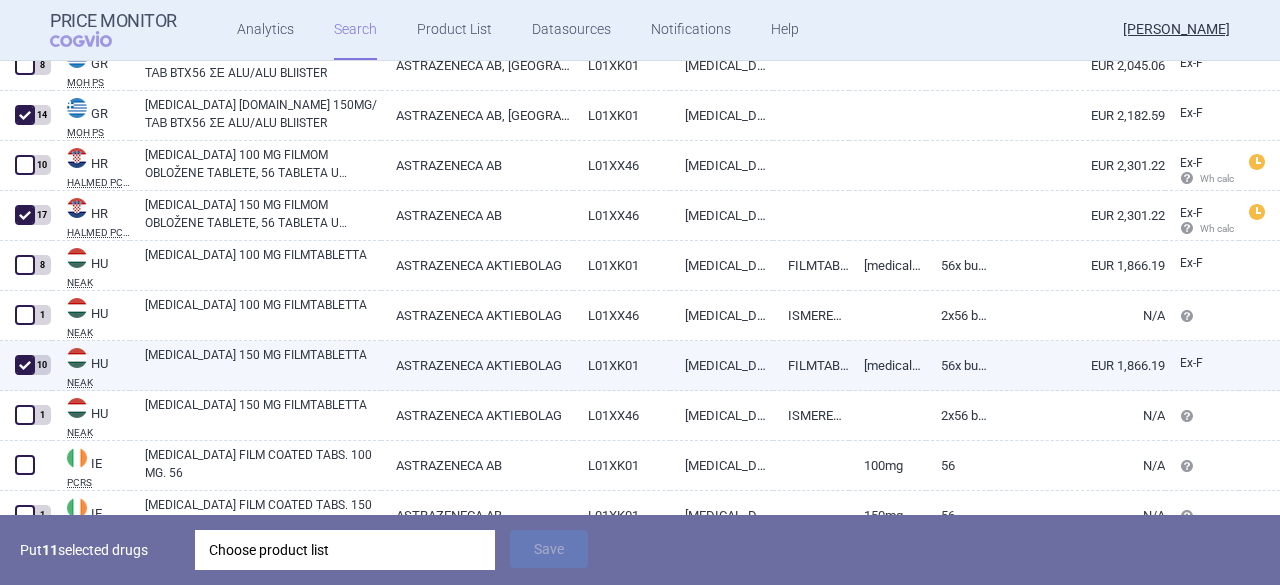 checkbox on "true" 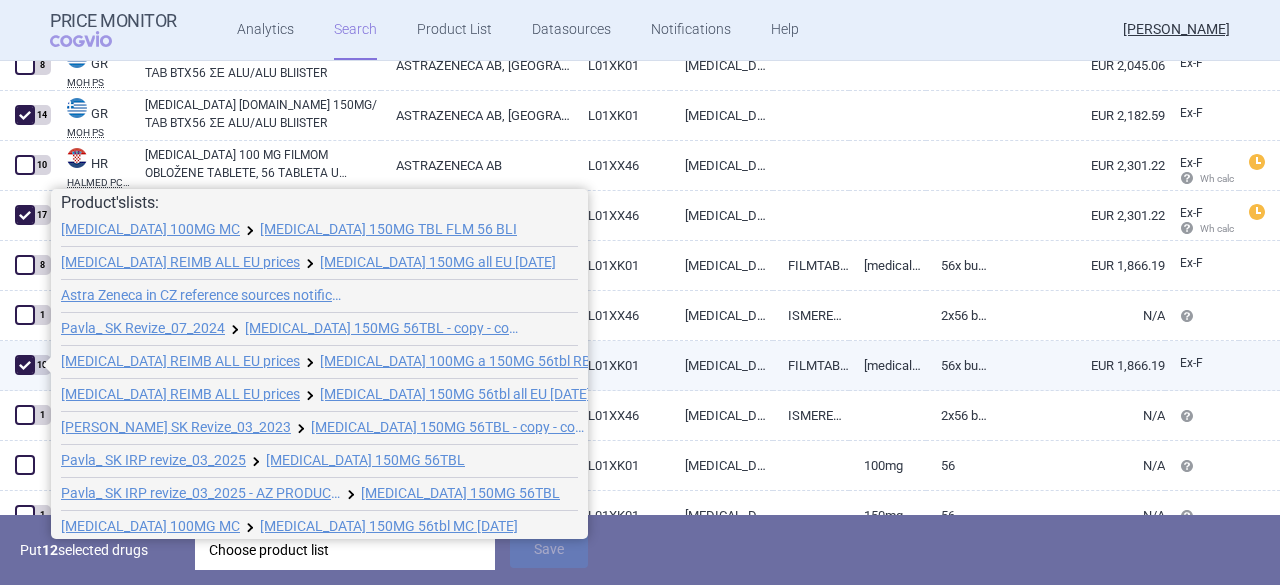 scroll, scrollTop: 4, scrollLeft: 0, axis: vertical 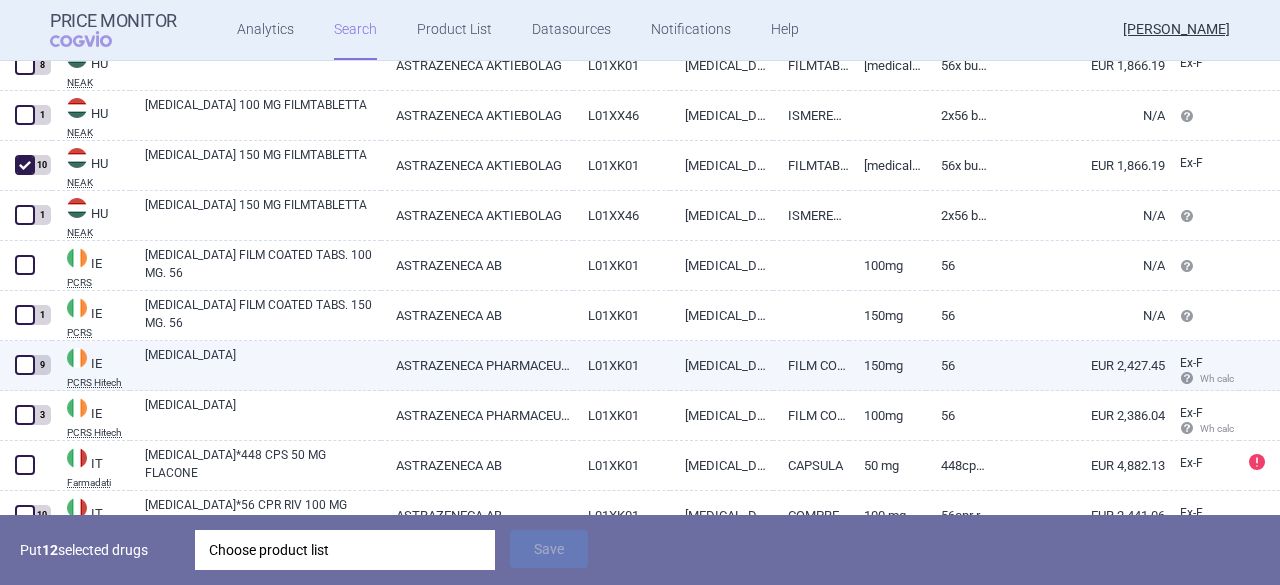 click at bounding box center (25, 365) 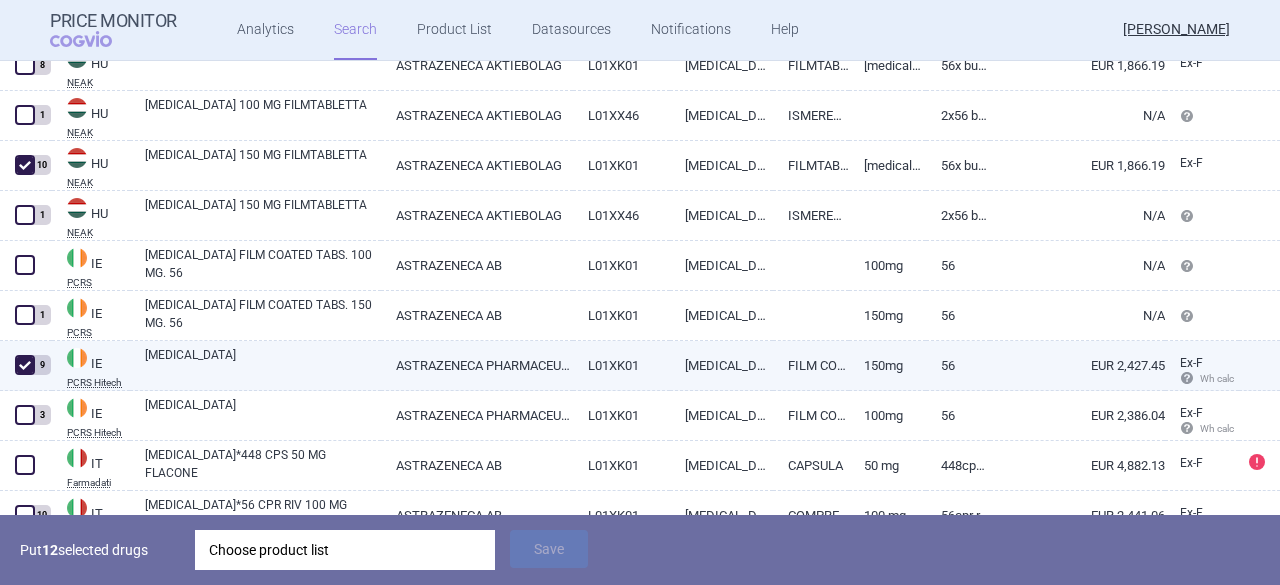 checkbox on "true" 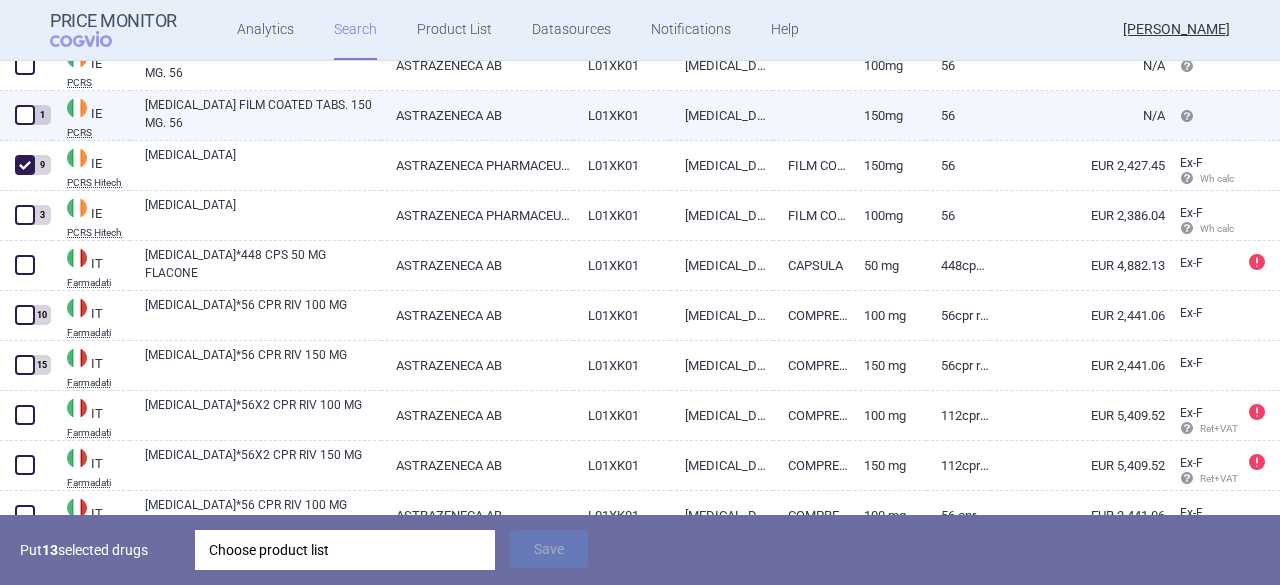 scroll, scrollTop: 3000, scrollLeft: 0, axis: vertical 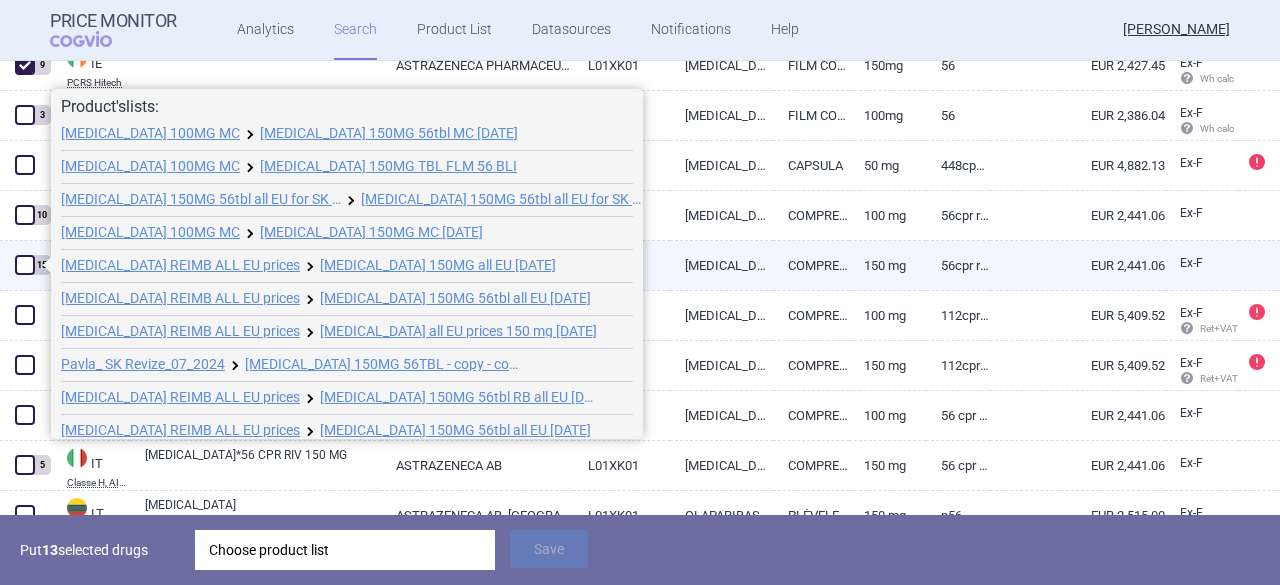 click at bounding box center (25, 265) 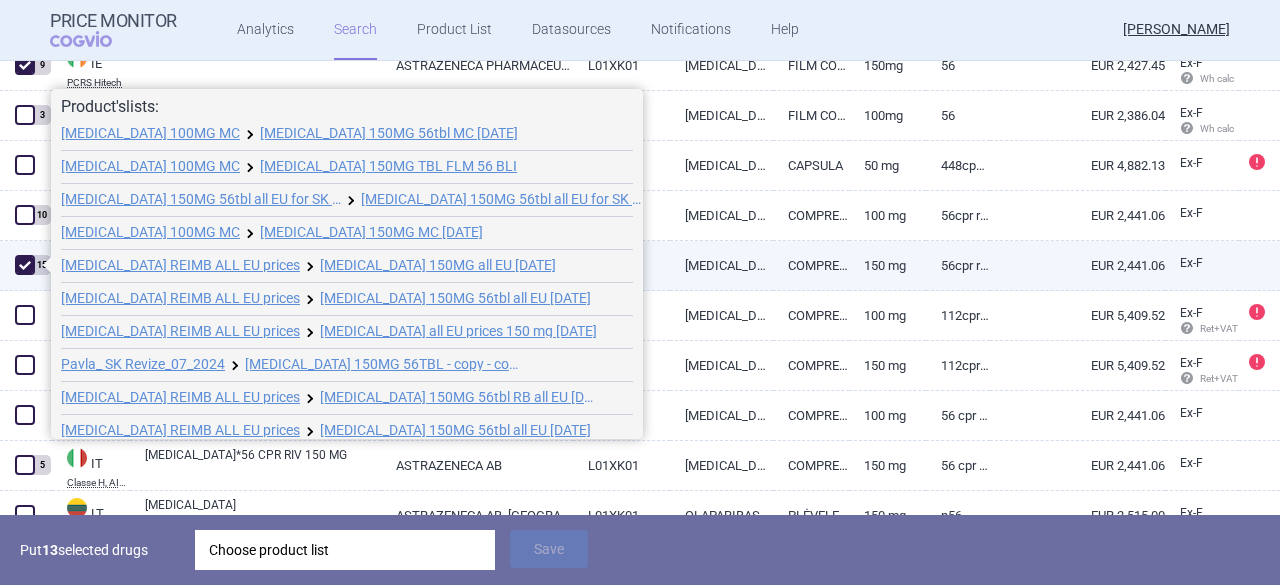 checkbox on "true" 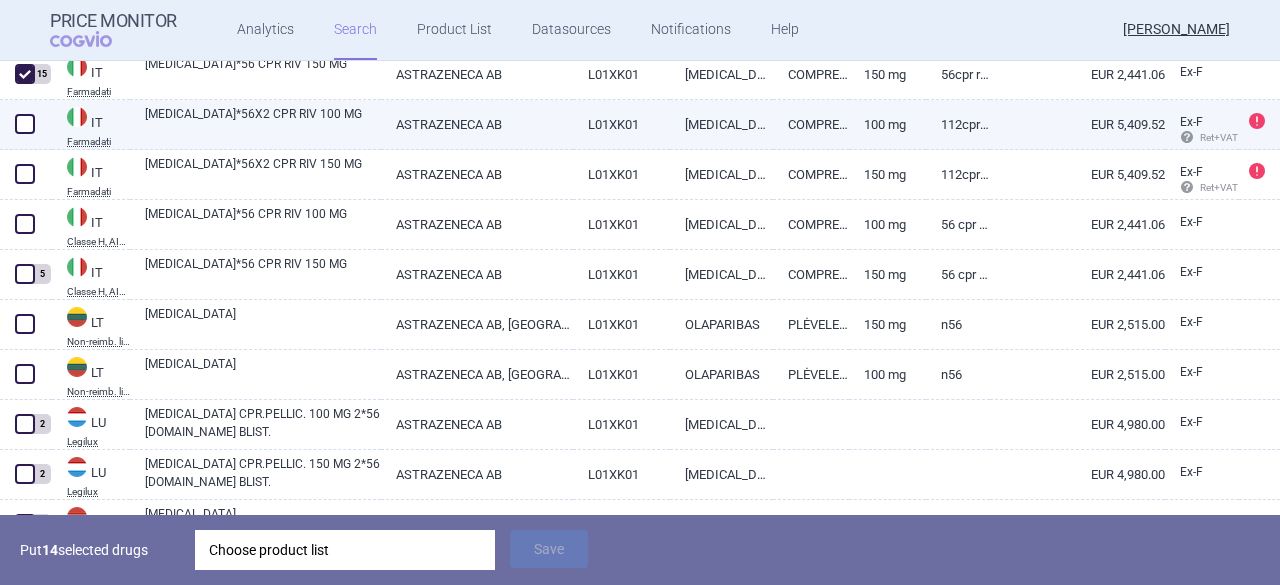 scroll, scrollTop: 3200, scrollLeft: 0, axis: vertical 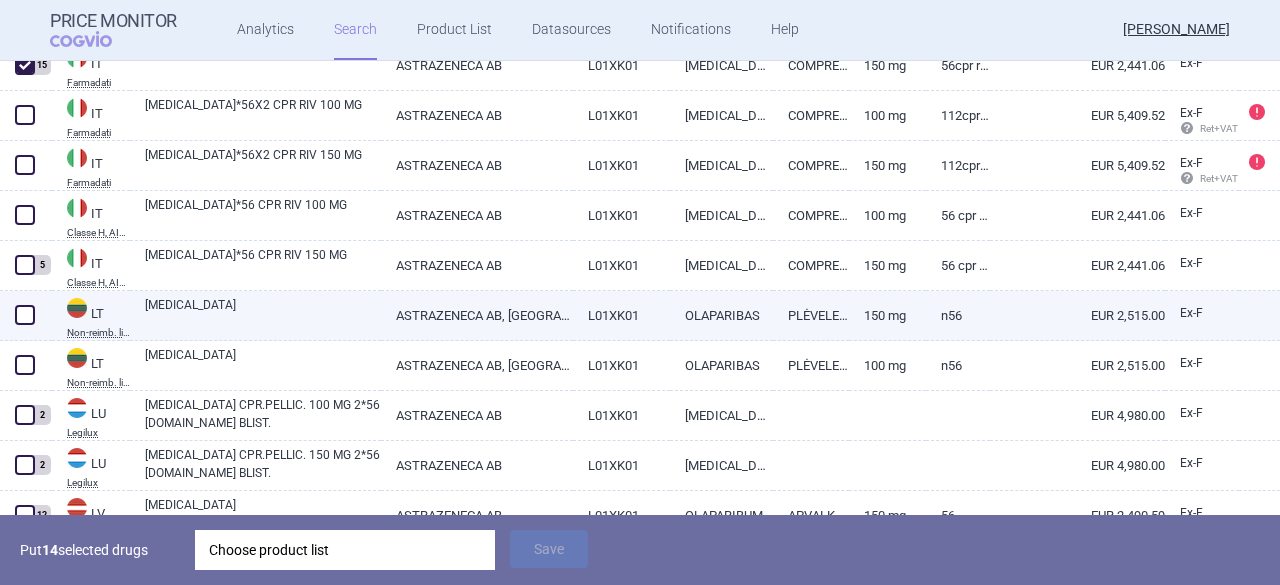 drag, startPoint x: 24, startPoint y: 318, endPoint x: 52, endPoint y: 319, distance: 28.01785 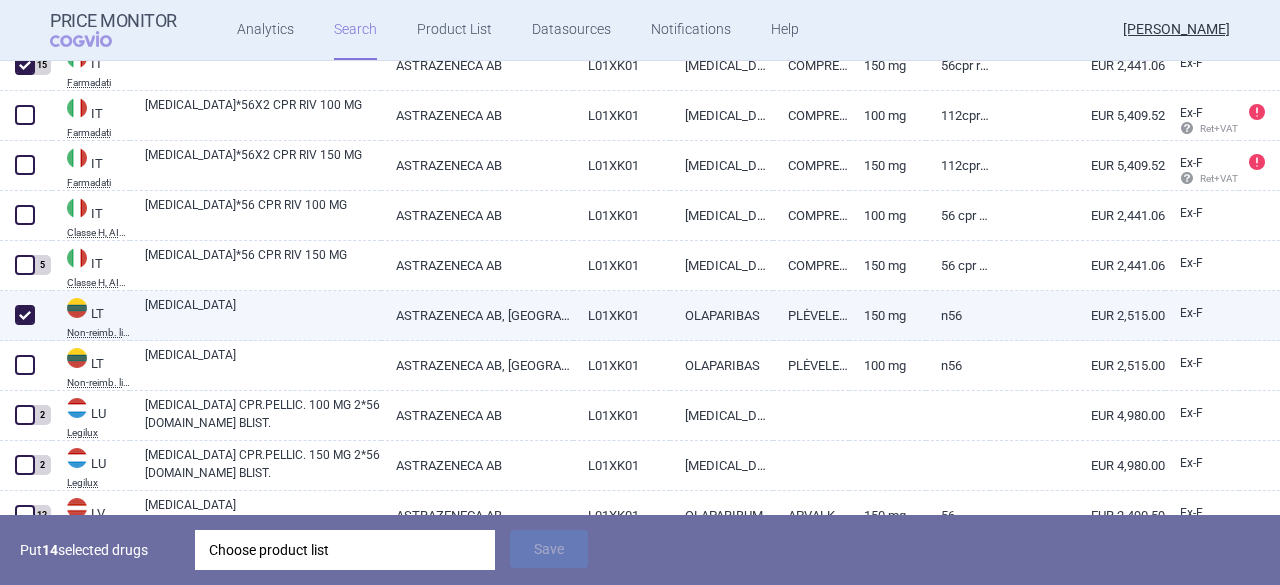 checkbox on "true" 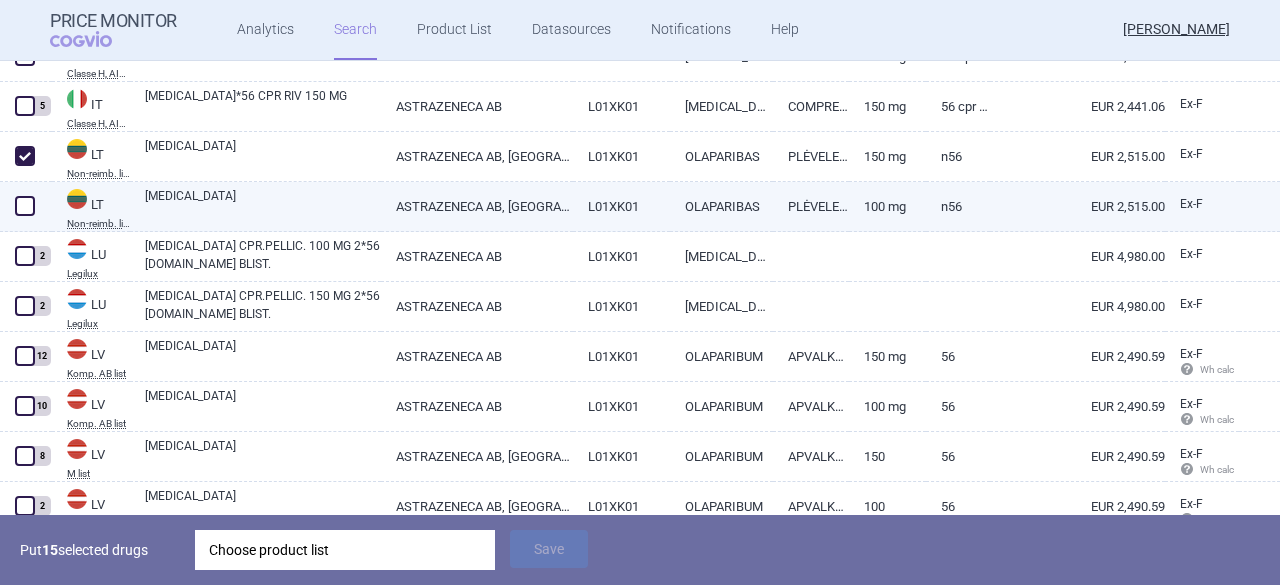 scroll, scrollTop: 3400, scrollLeft: 0, axis: vertical 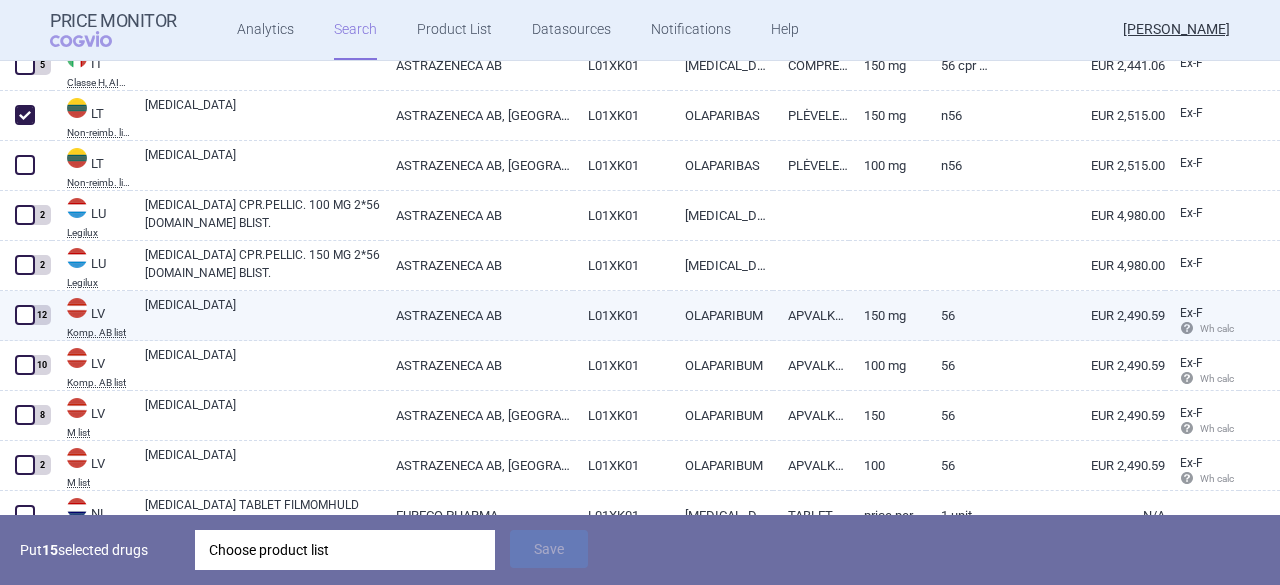 click at bounding box center (25, 315) 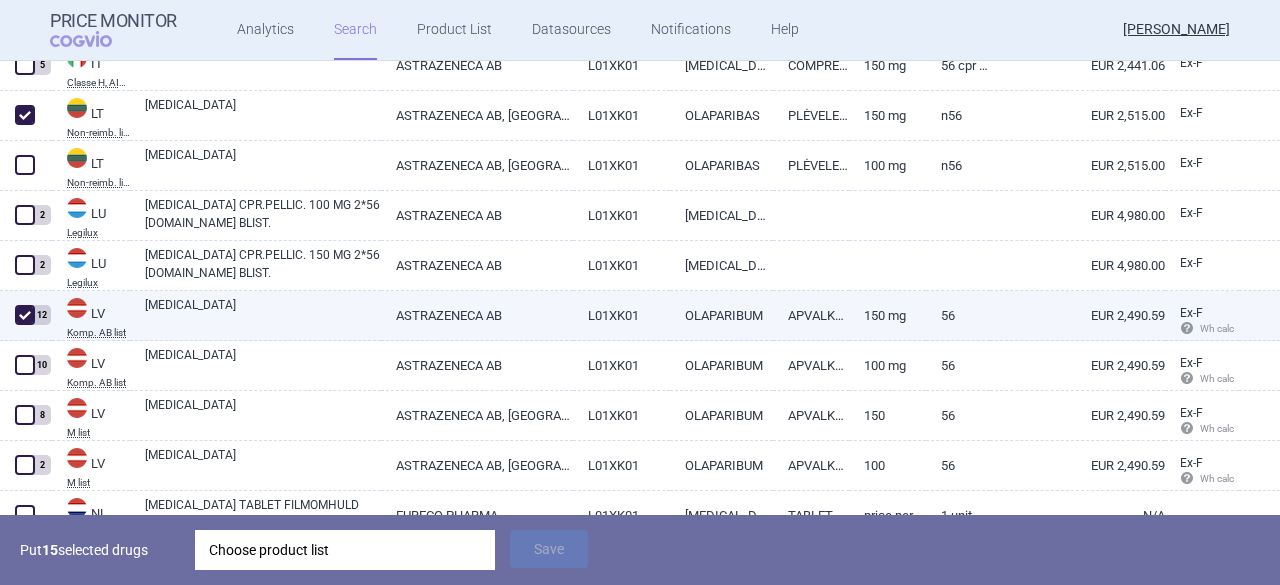 checkbox on "true" 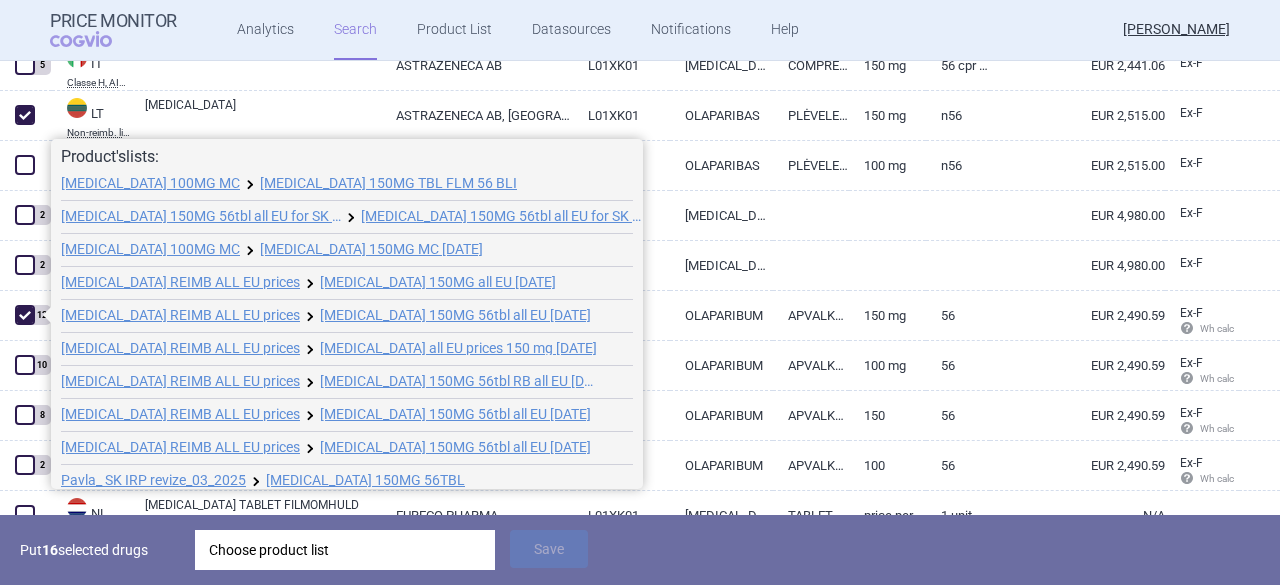 scroll, scrollTop: 70, scrollLeft: 0, axis: vertical 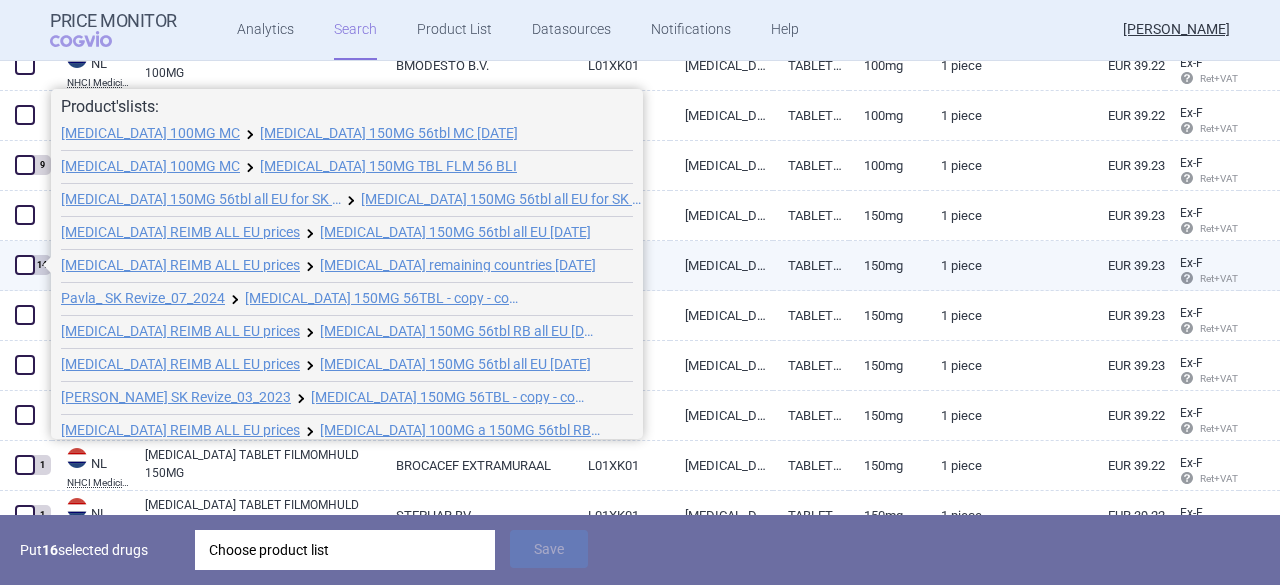 click at bounding box center (25, 265) 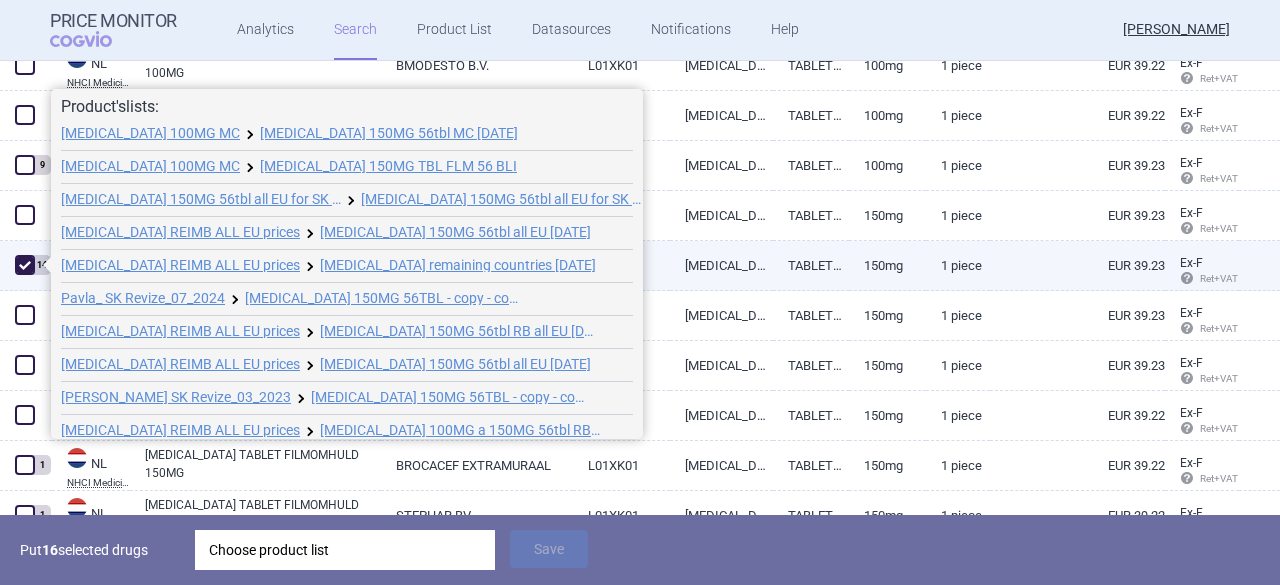 checkbox on "true" 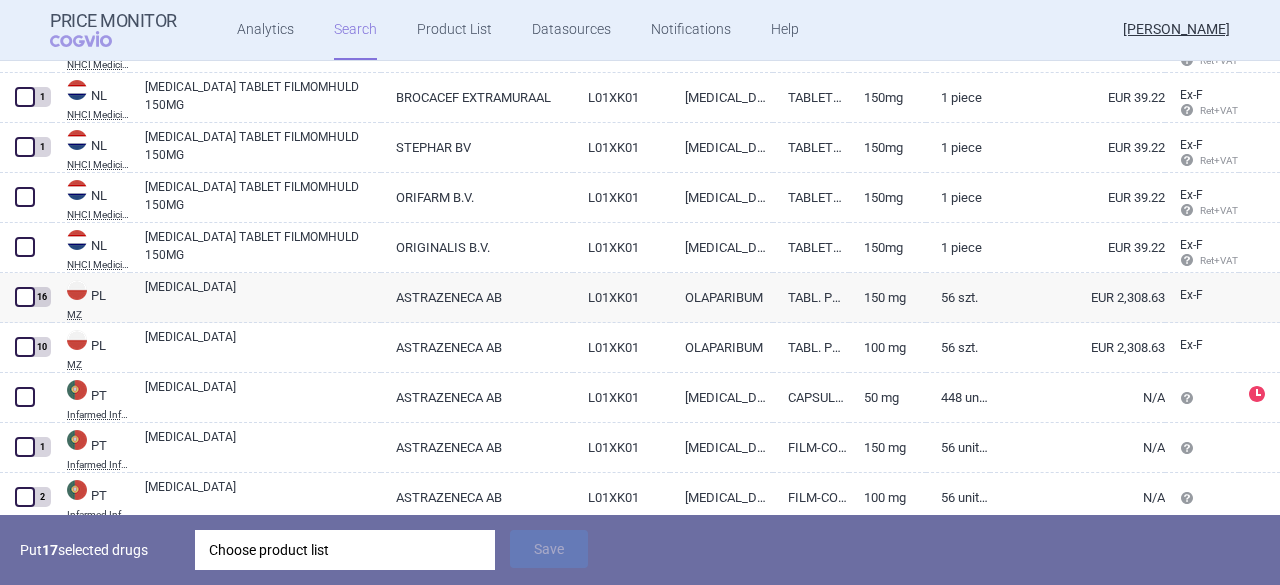 scroll, scrollTop: 4500, scrollLeft: 0, axis: vertical 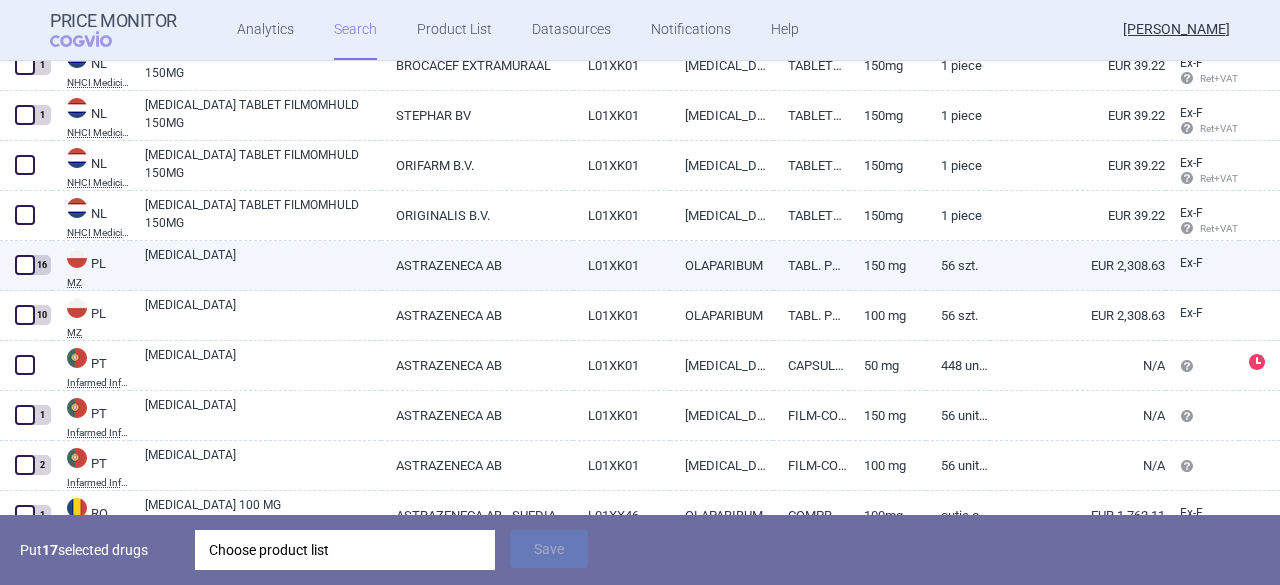 click at bounding box center [25, 265] 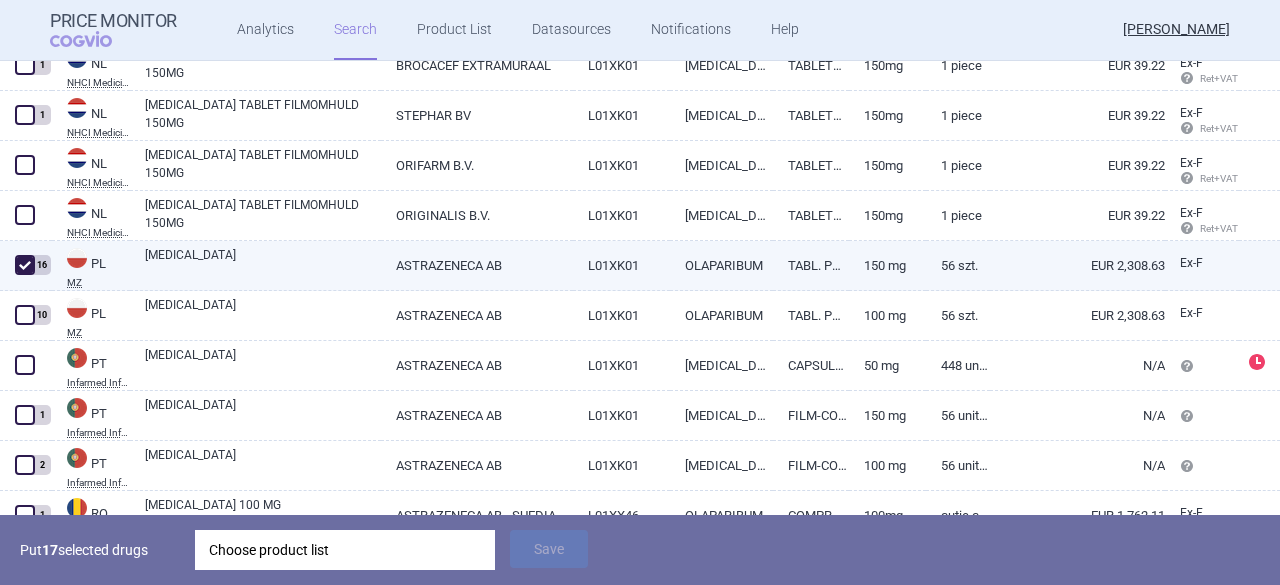 checkbox on "true" 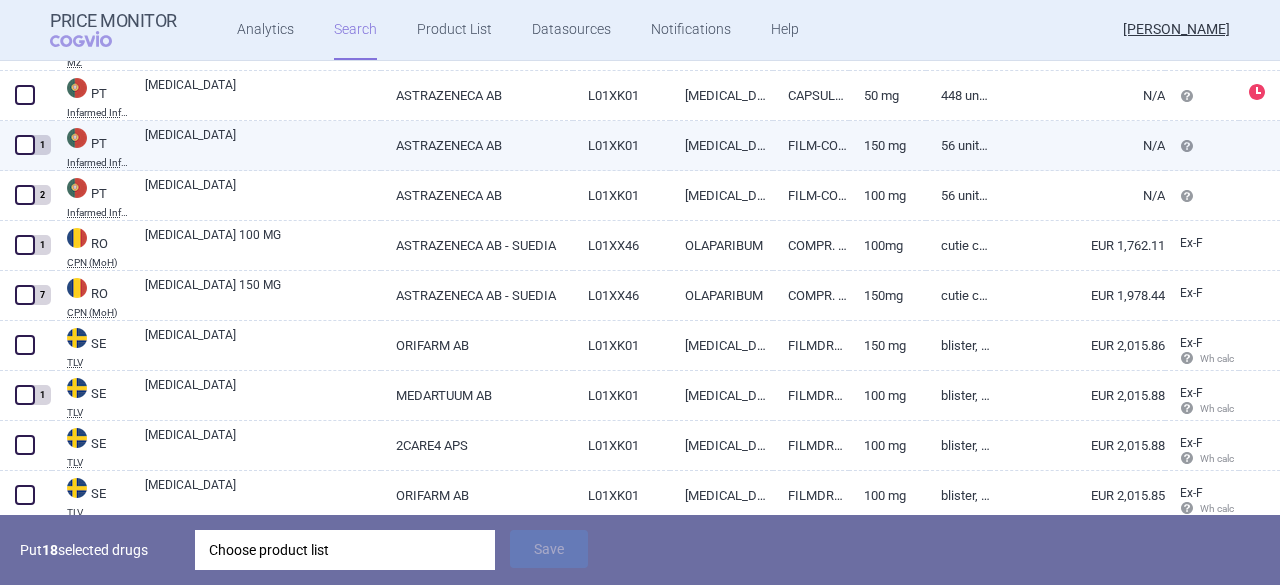 scroll, scrollTop: 4800, scrollLeft: 0, axis: vertical 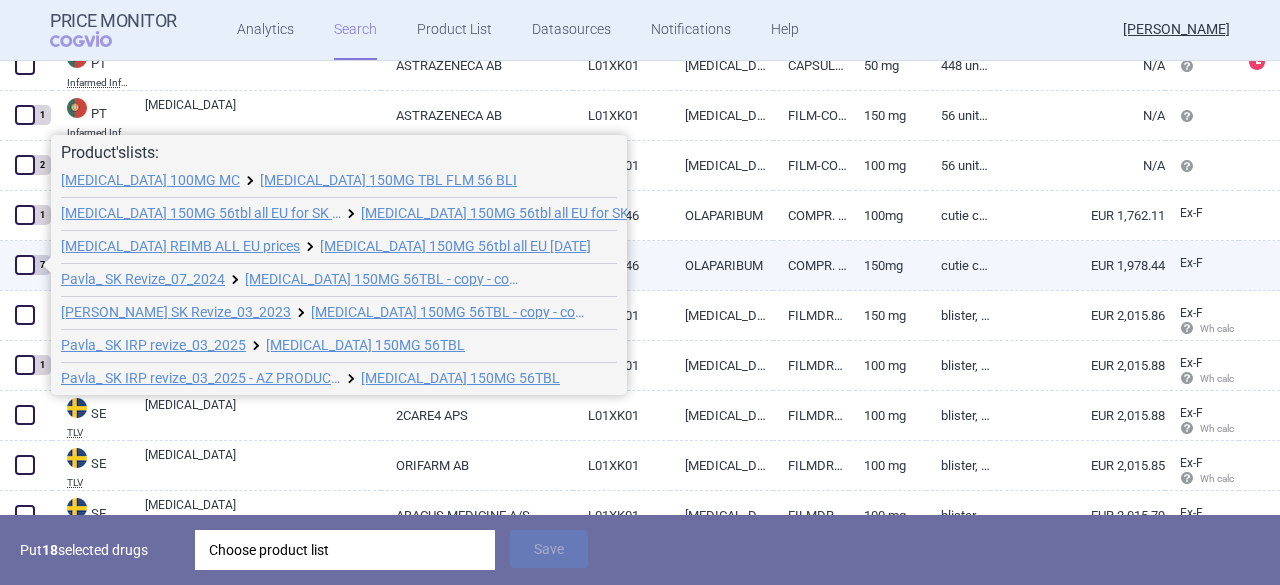 click at bounding box center [25, 265] 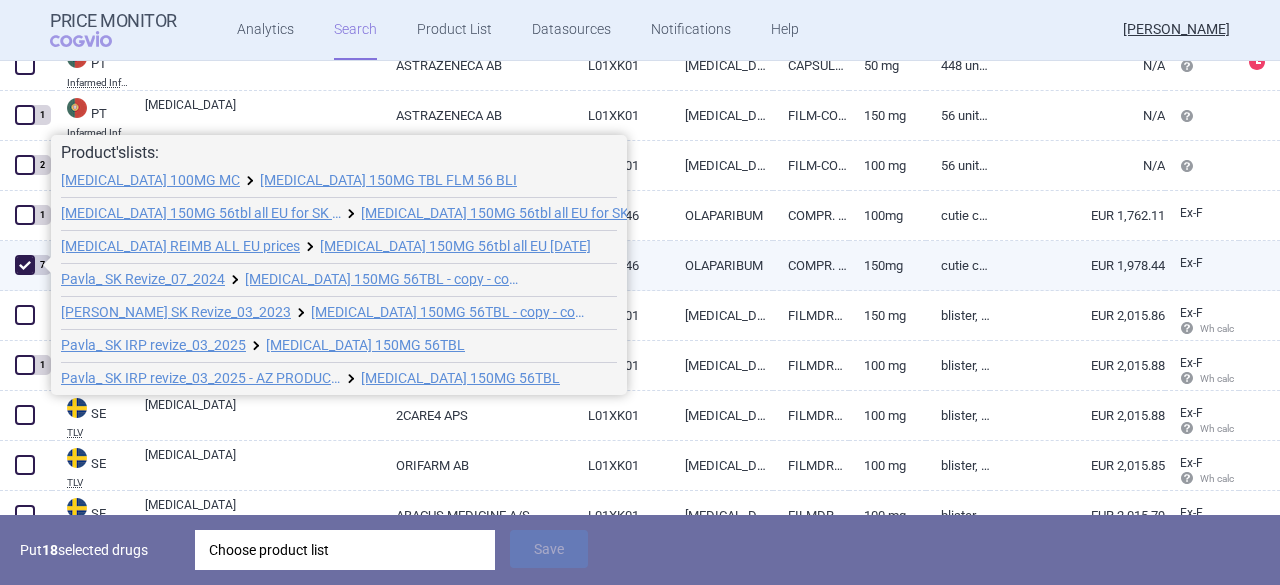 checkbox on "true" 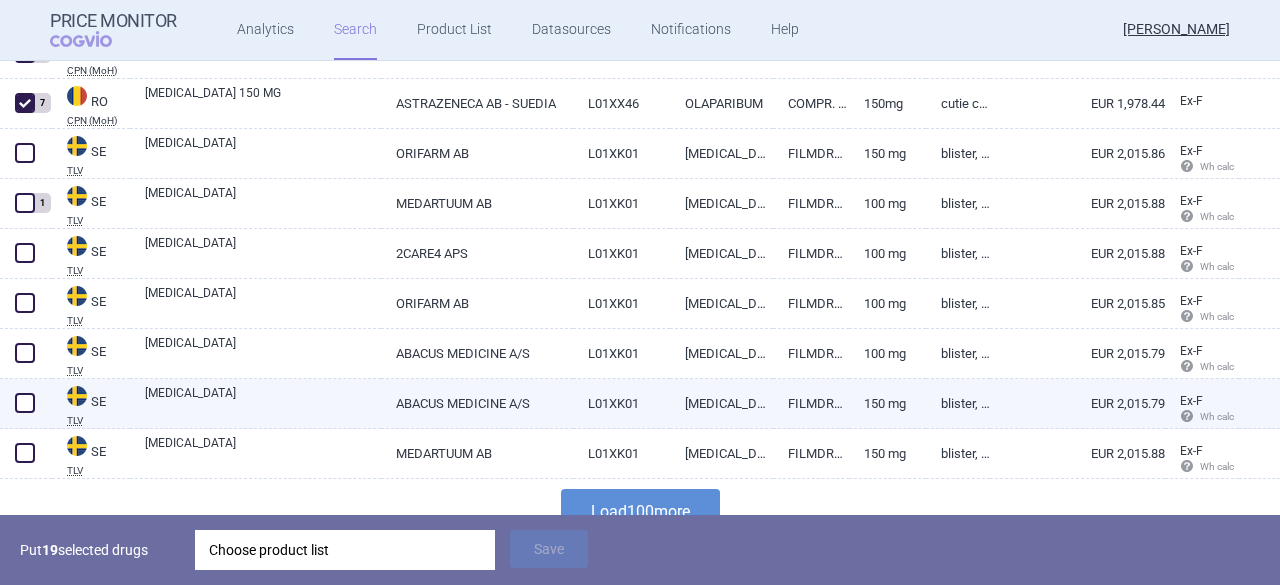 scroll, scrollTop: 4991, scrollLeft: 0, axis: vertical 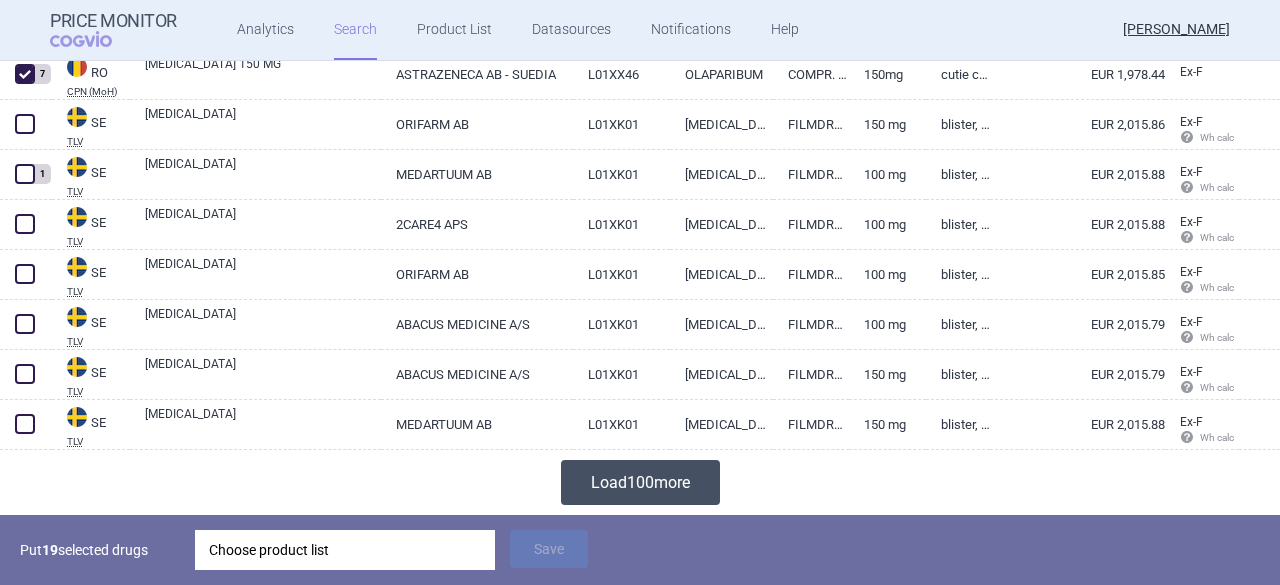 click on "Load  100  more" at bounding box center [640, 482] 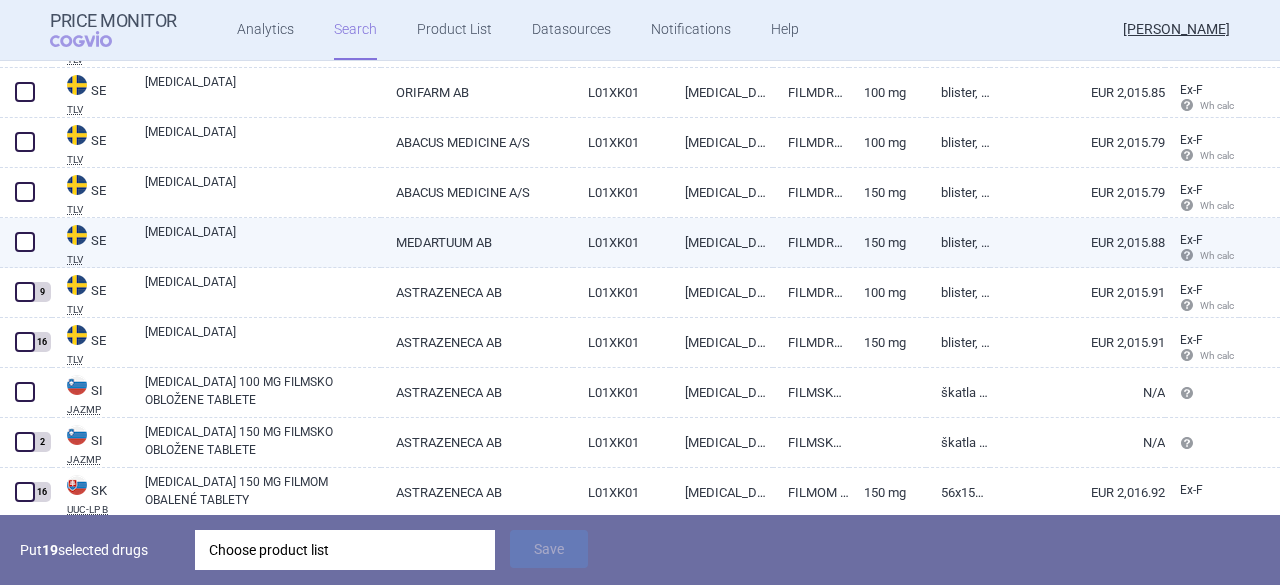 scroll, scrollTop: 5191, scrollLeft: 0, axis: vertical 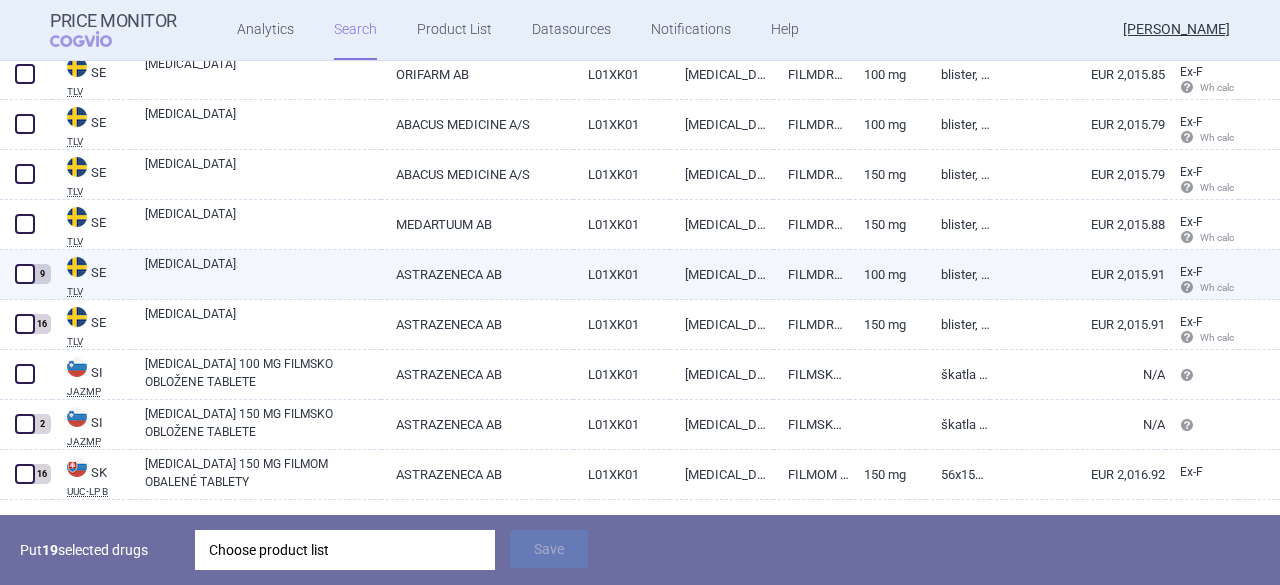 click at bounding box center [25, 274] 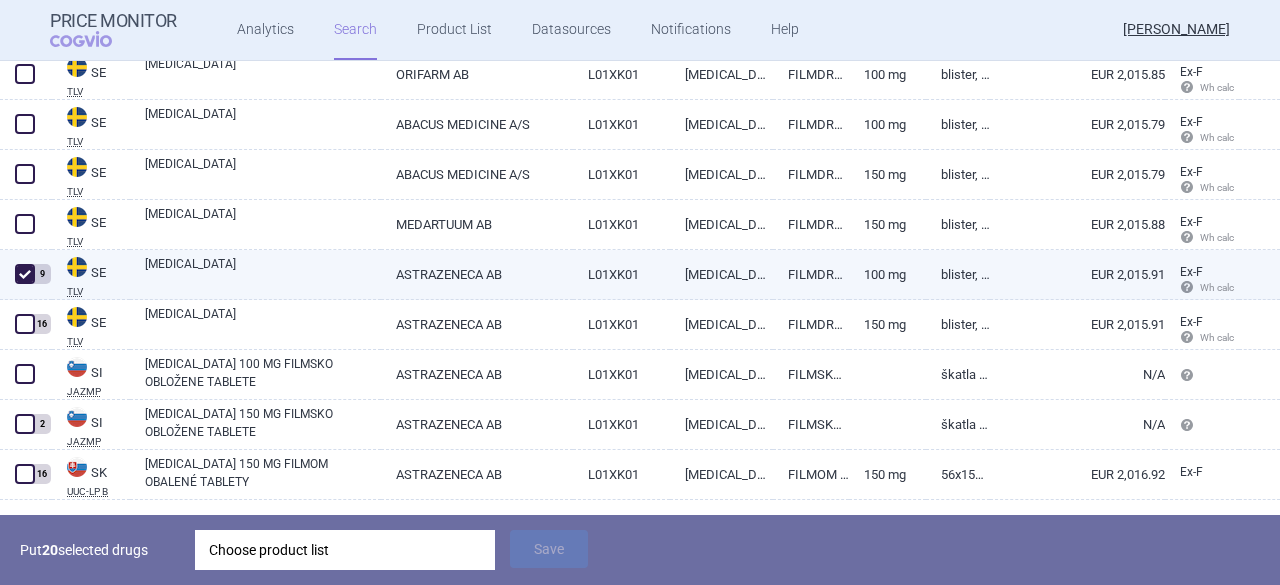 click at bounding box center [25, 274] 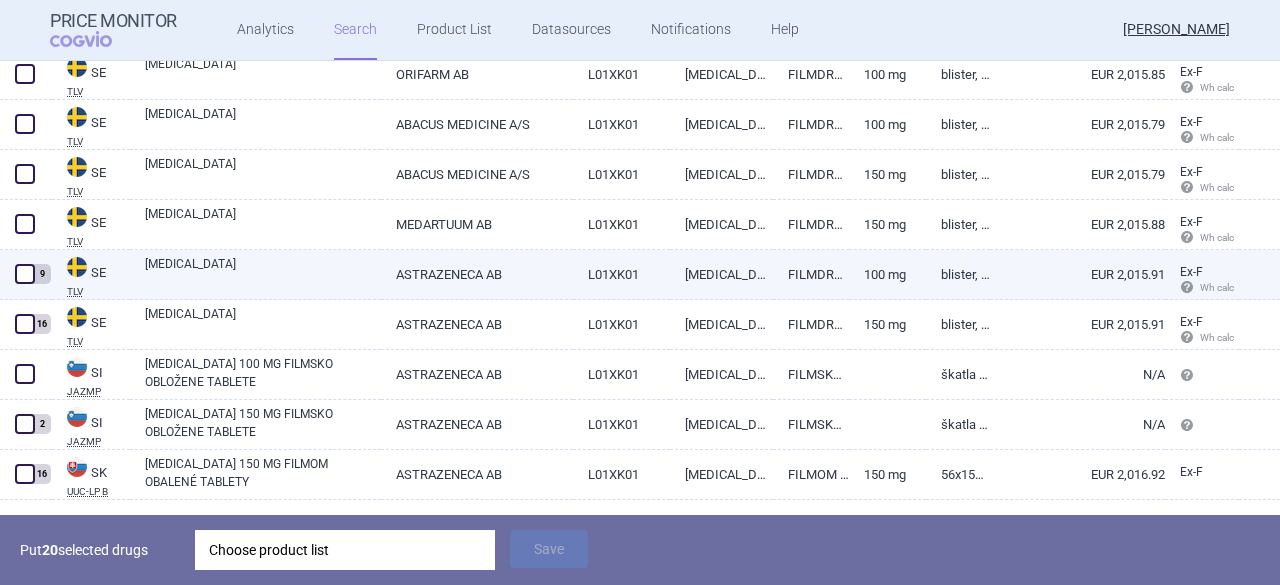 checkbox on "false" 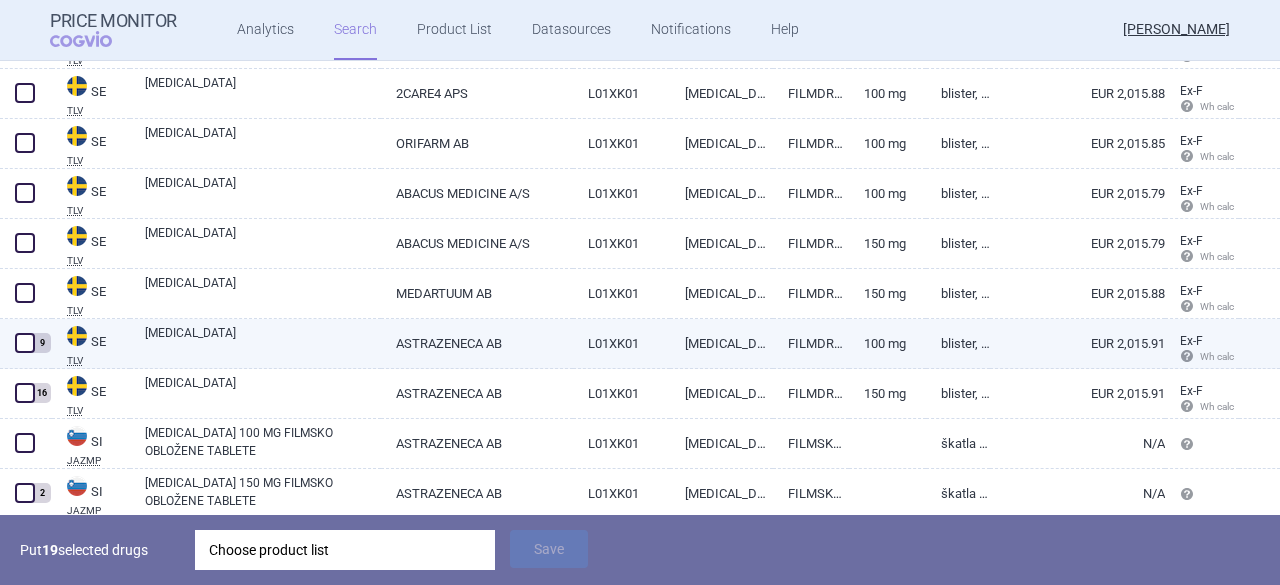 scroll, scrollTop: 5091, scrollLeft: 0, axis: vertical 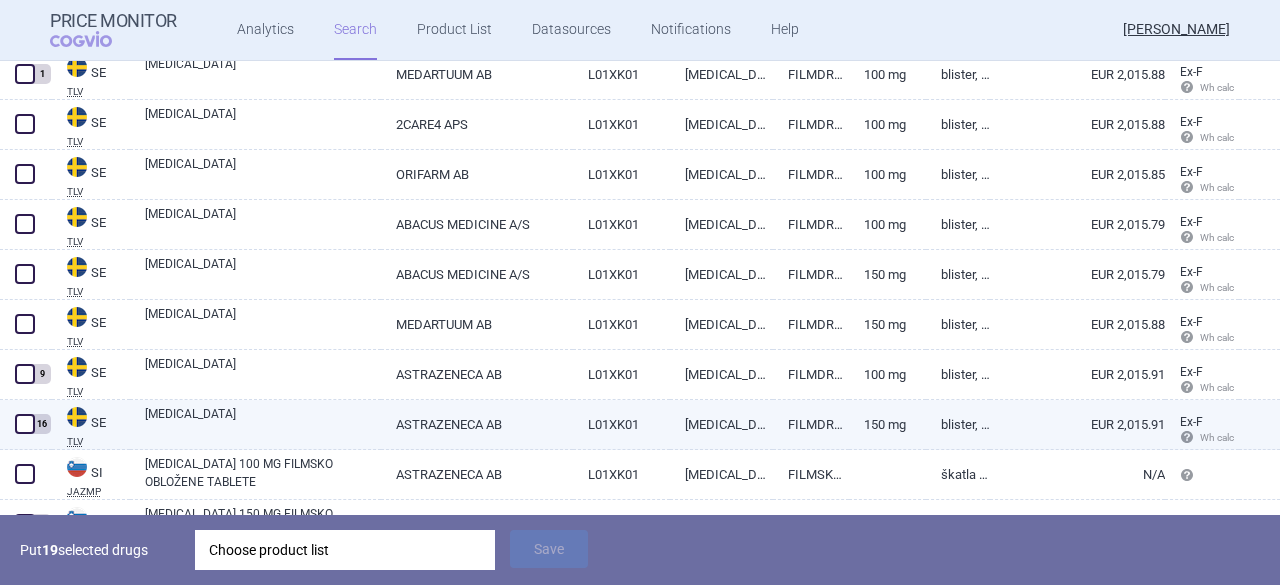 click at bounding box center (25, 424) 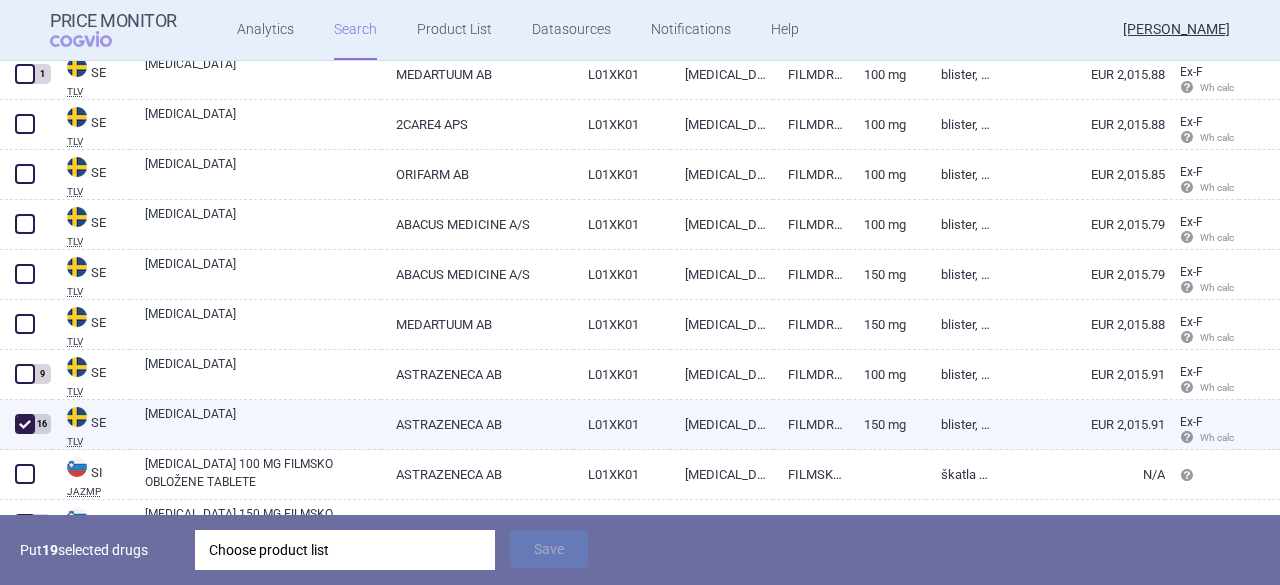 checkbox on "true" 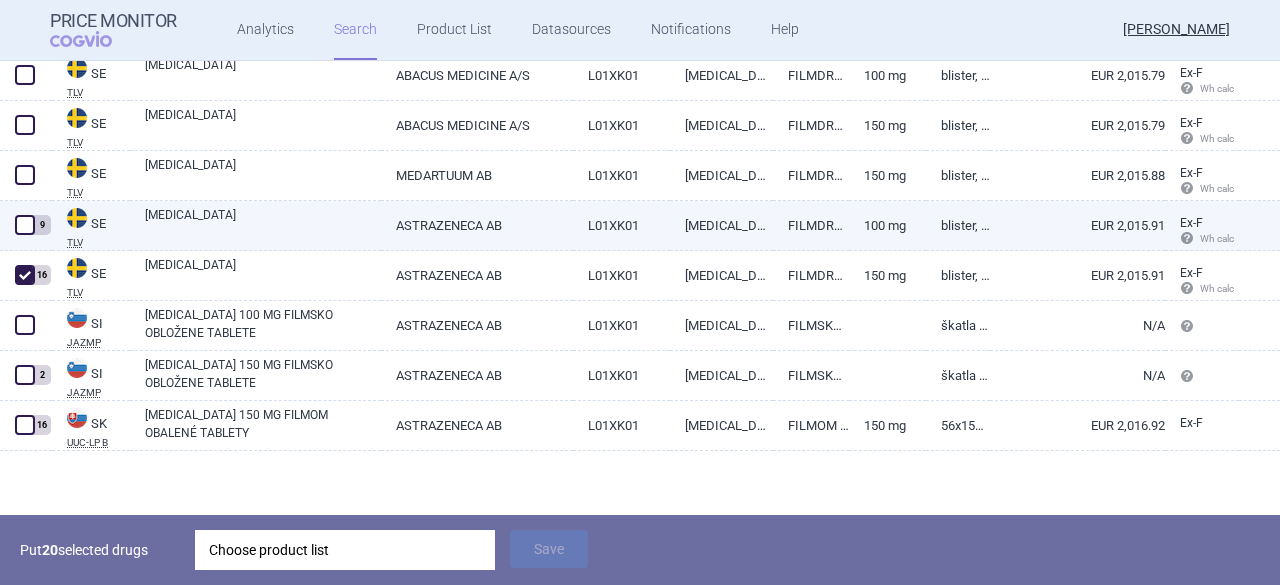scroll, scrollTop: 5241, scrollLeft: 0, axis: vertical 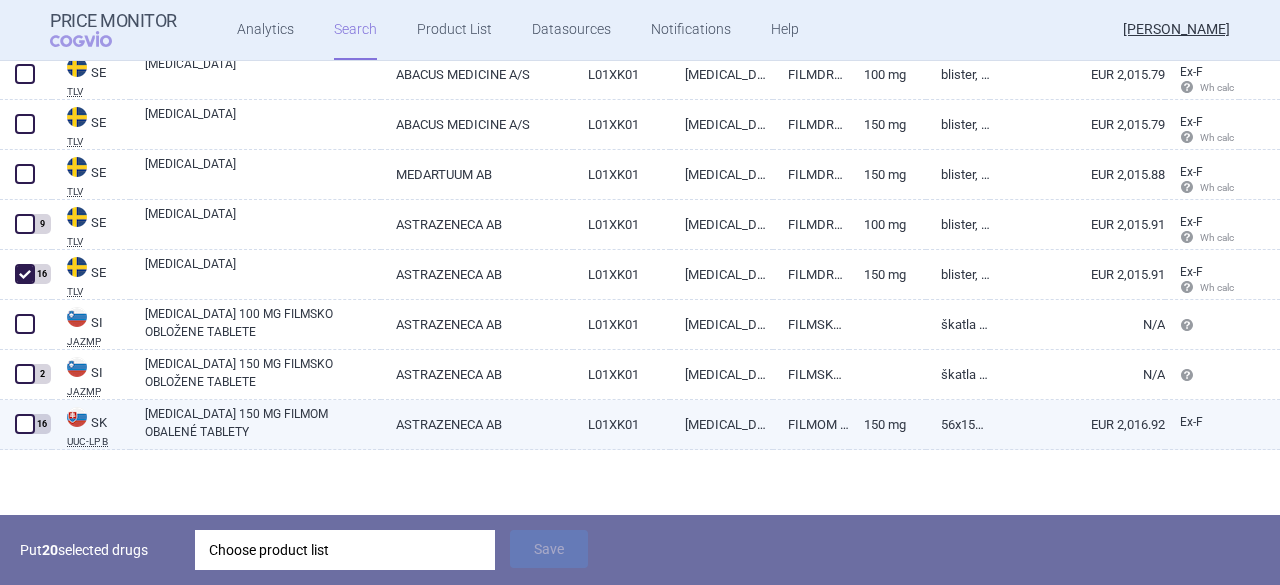 click at bounding box center (25, 424) 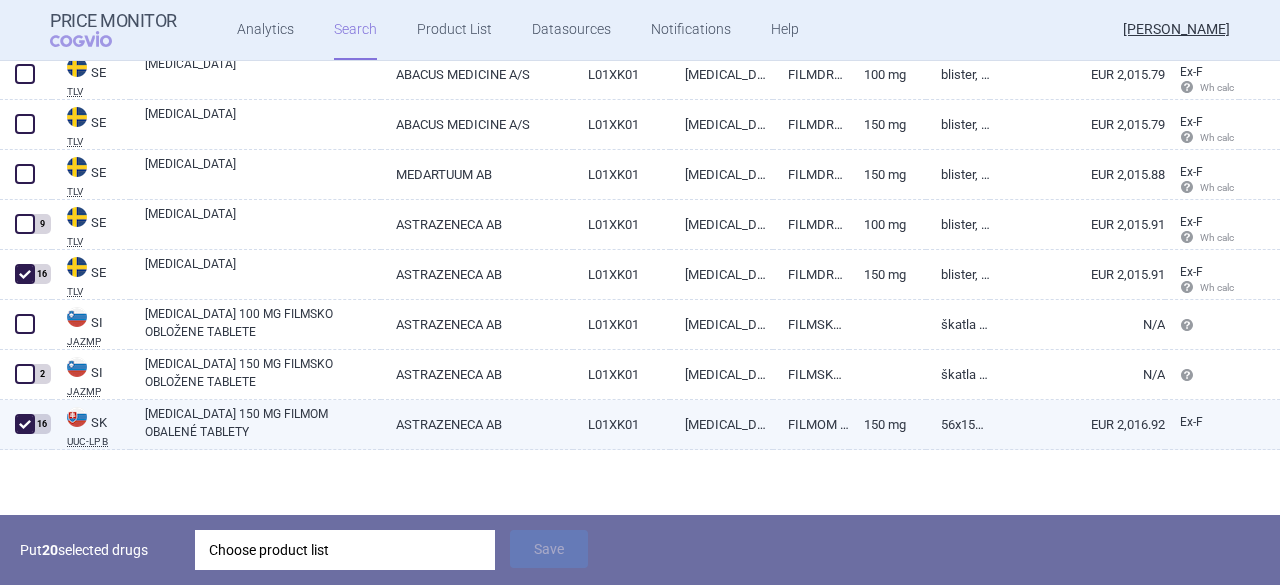 checkbox on "true" 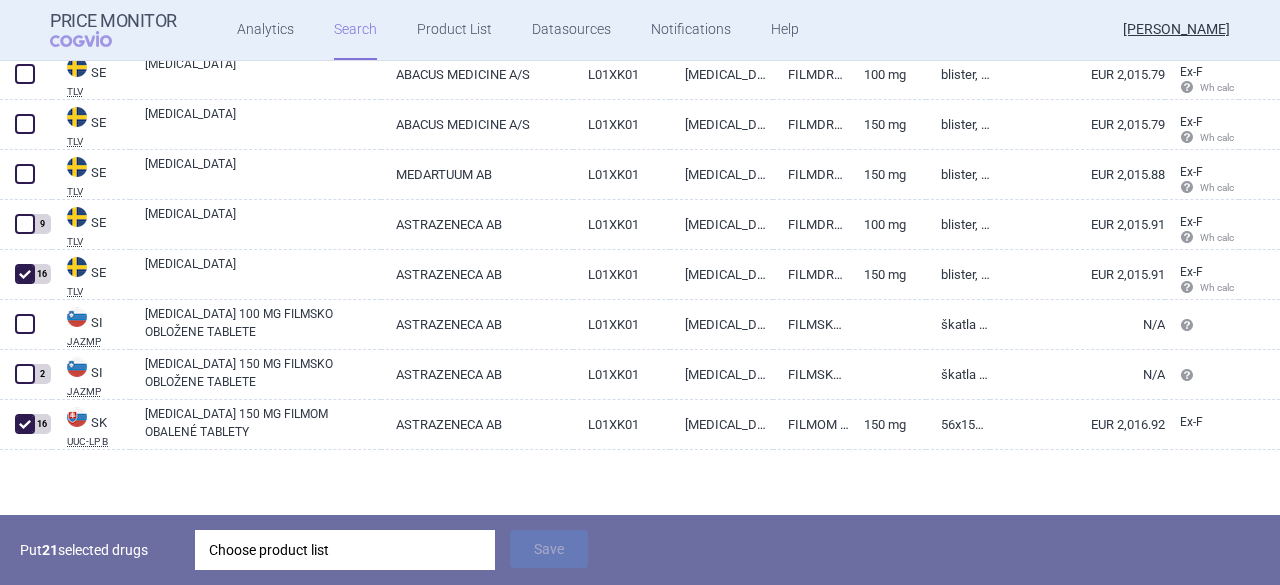 click on "Choose product list" at bounding box center [345, 550] 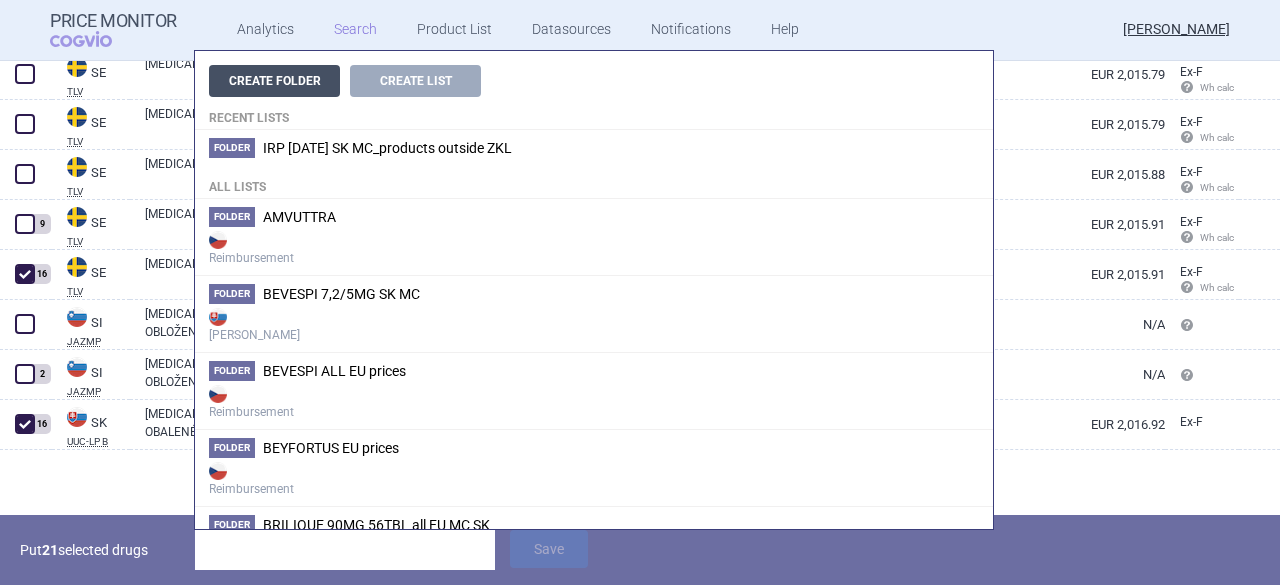 click on "Create Folder" at bounding box center [274, 81] 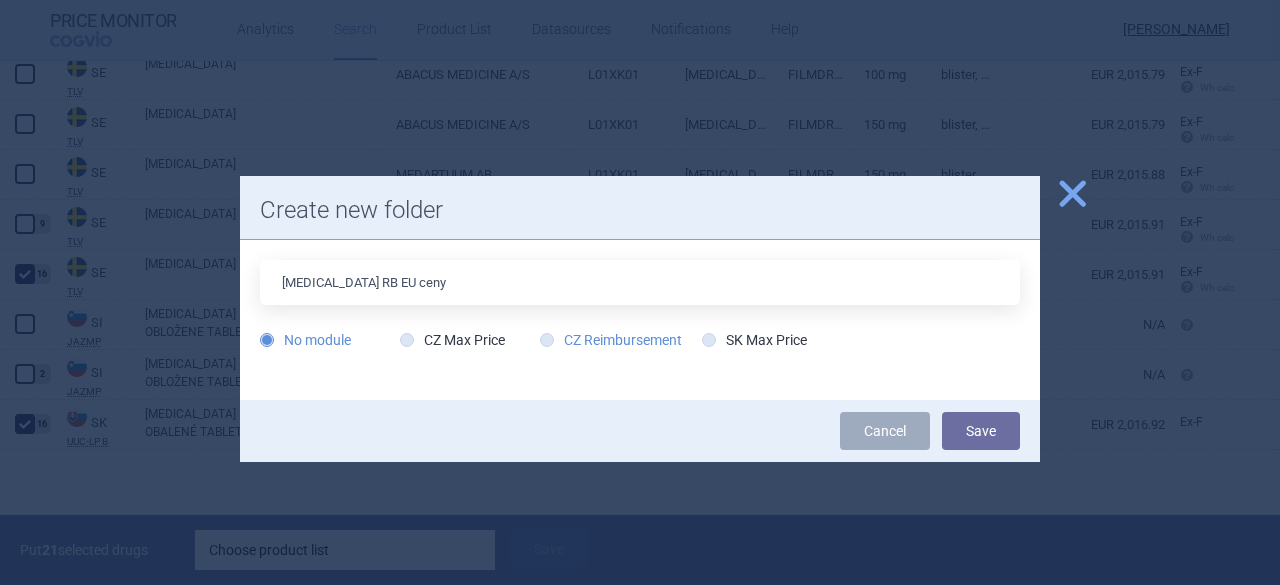 type on "[MEDICAL_DATA] RB EU ceny" 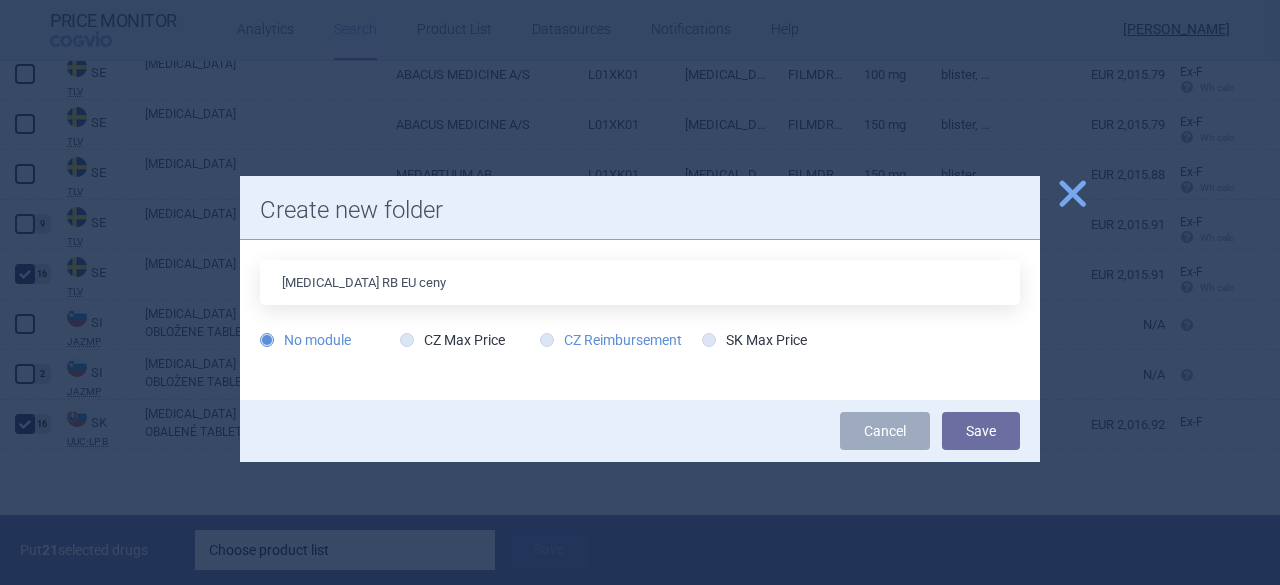 radio on "true" 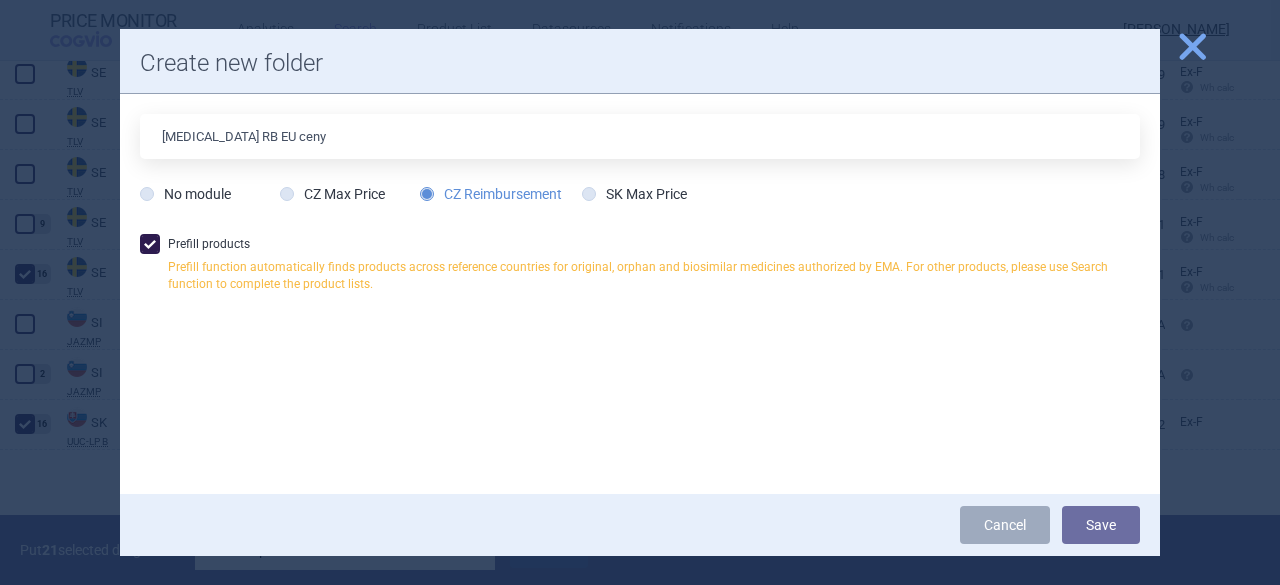 click at bounding box center [150, 244] 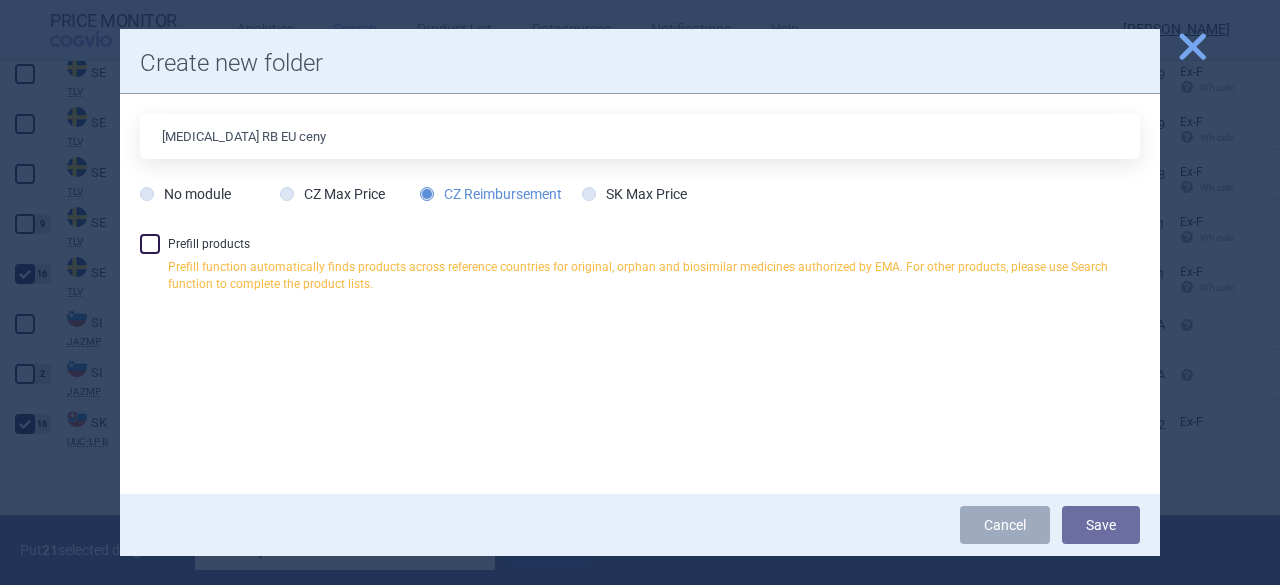 checkbox on "false" 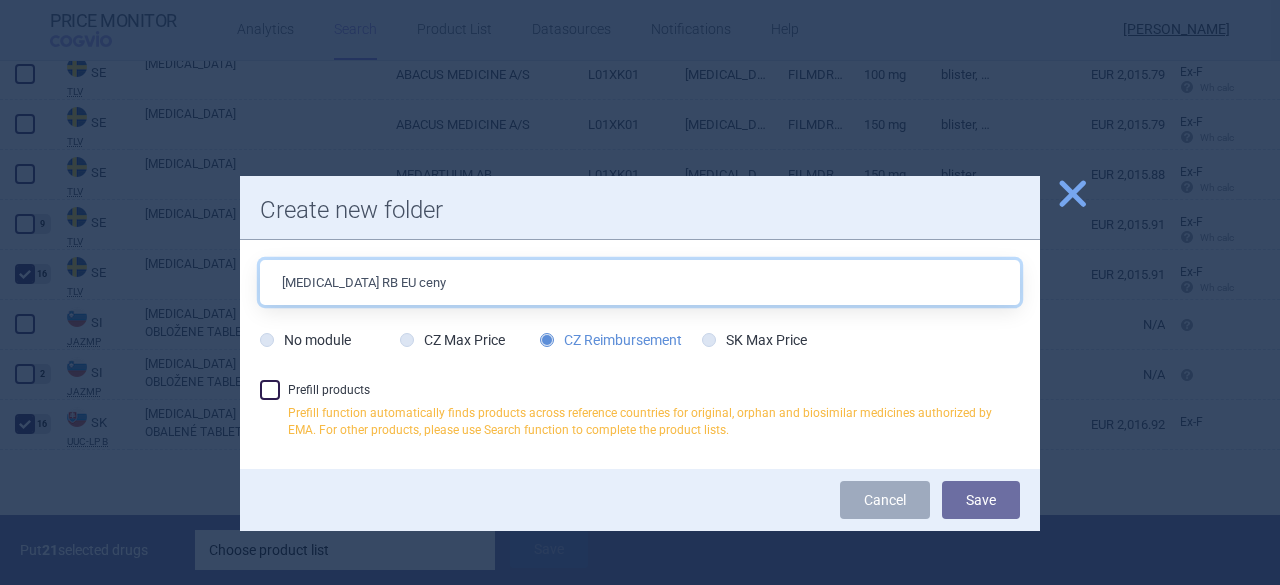 click on "[MEDICAL_DATA] RB EU ceny" at bounding box center (640, 282) 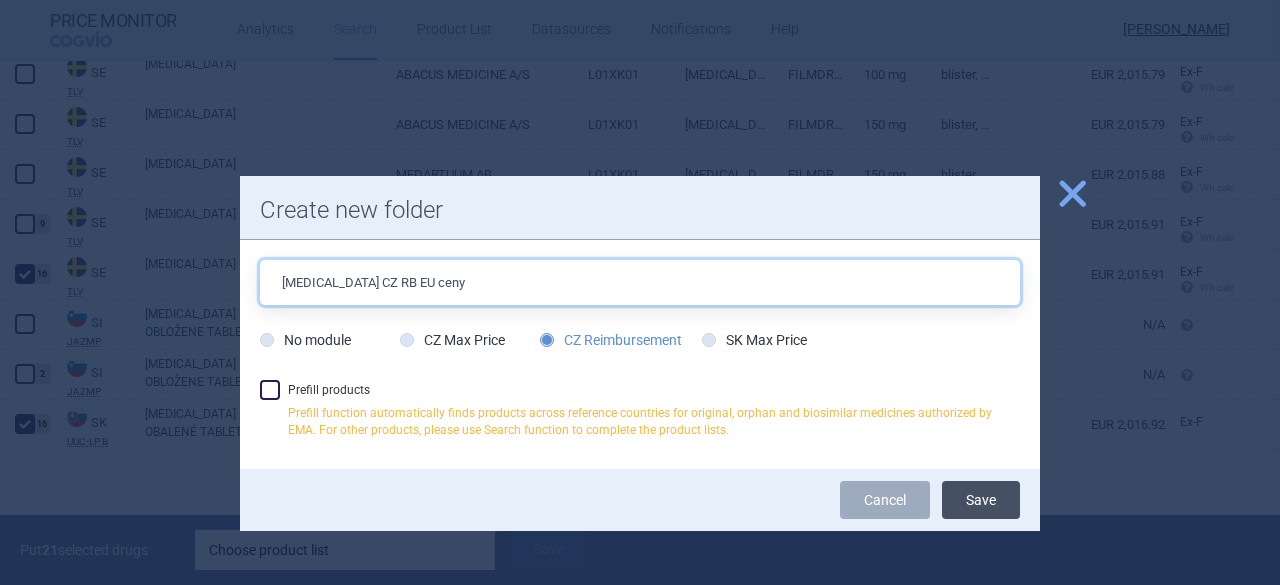 type on "[MEDICAL_DATA] CZ RB EU ceny" 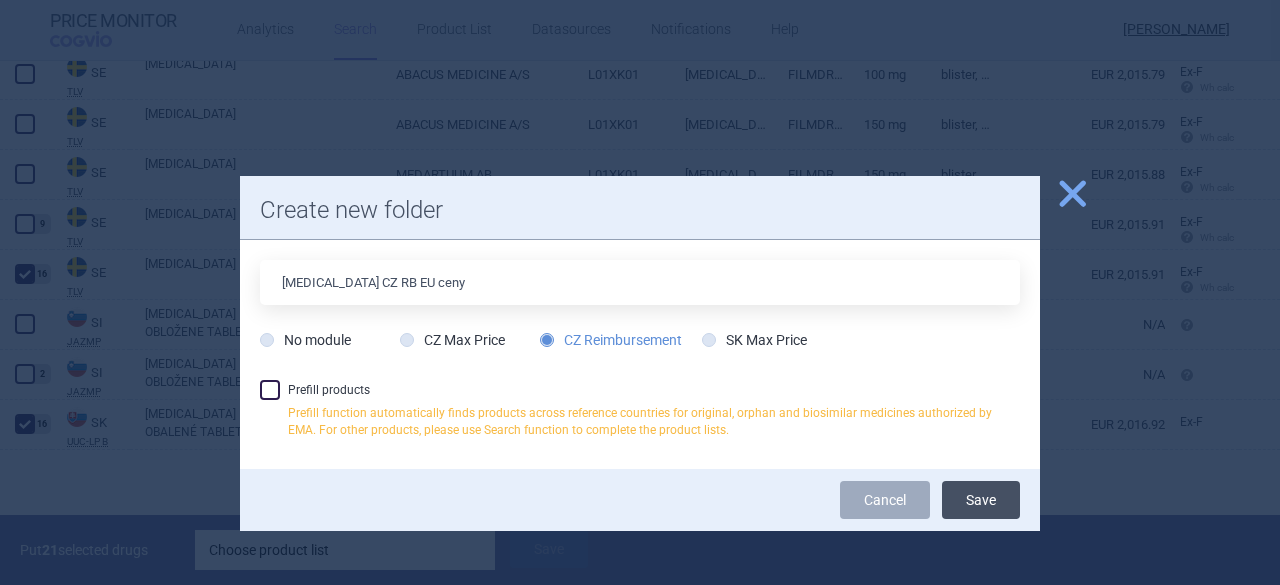 click on "Save" at bounding box center [981, 500] 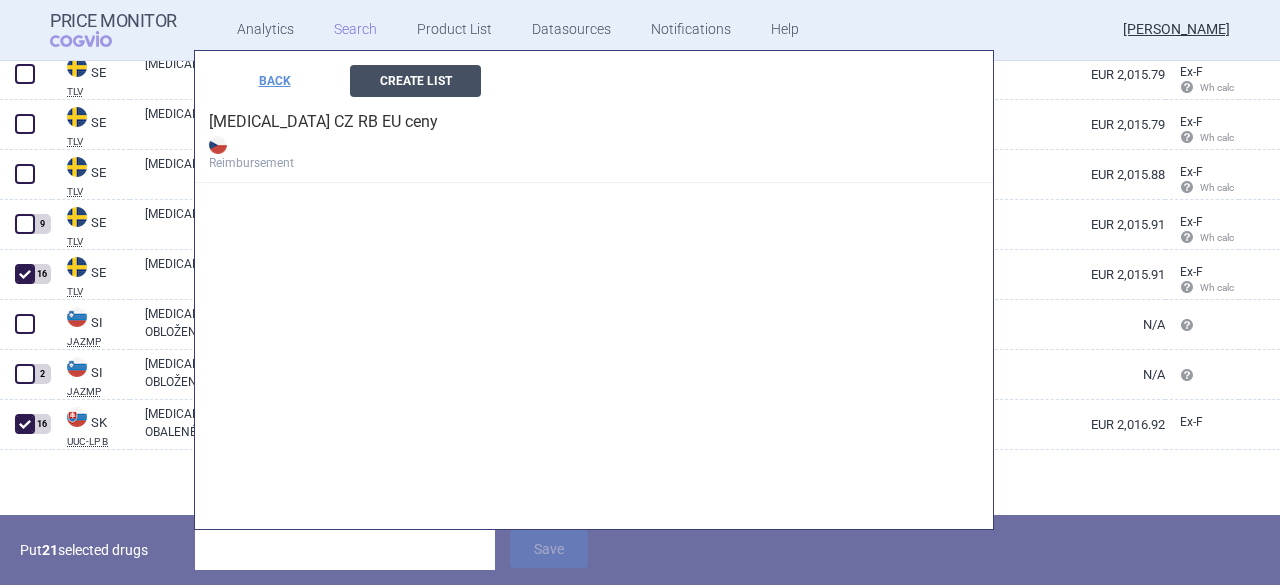 click on "Create List" at bounding box center [415, 81] 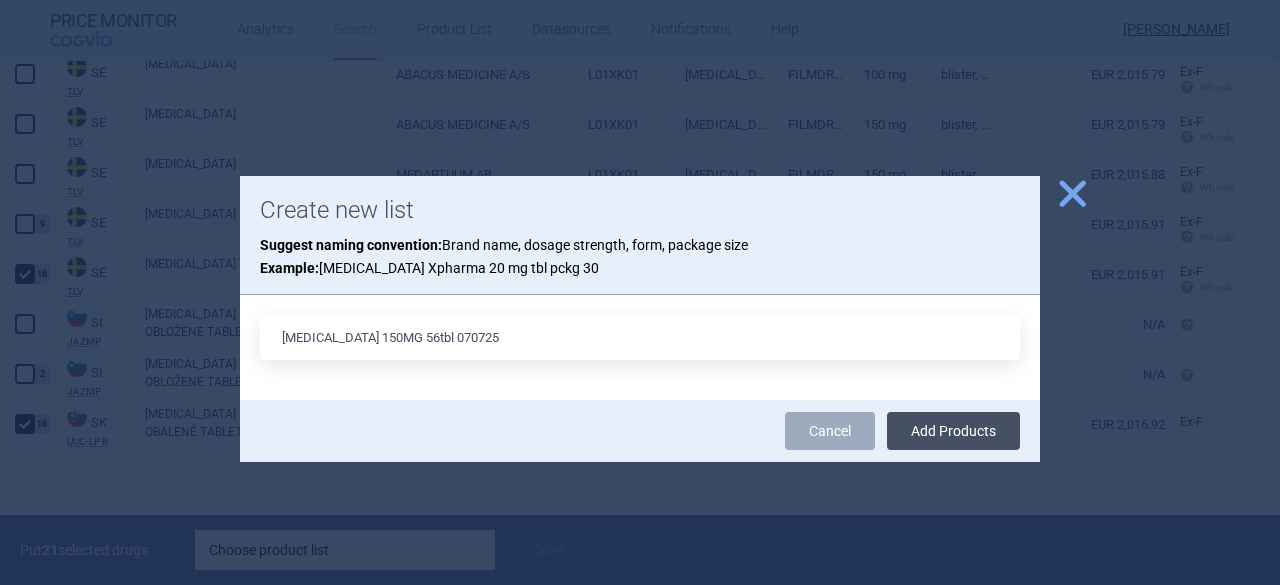 type on "[MEDICAL_DATA] 150MG 56tbl 070725" 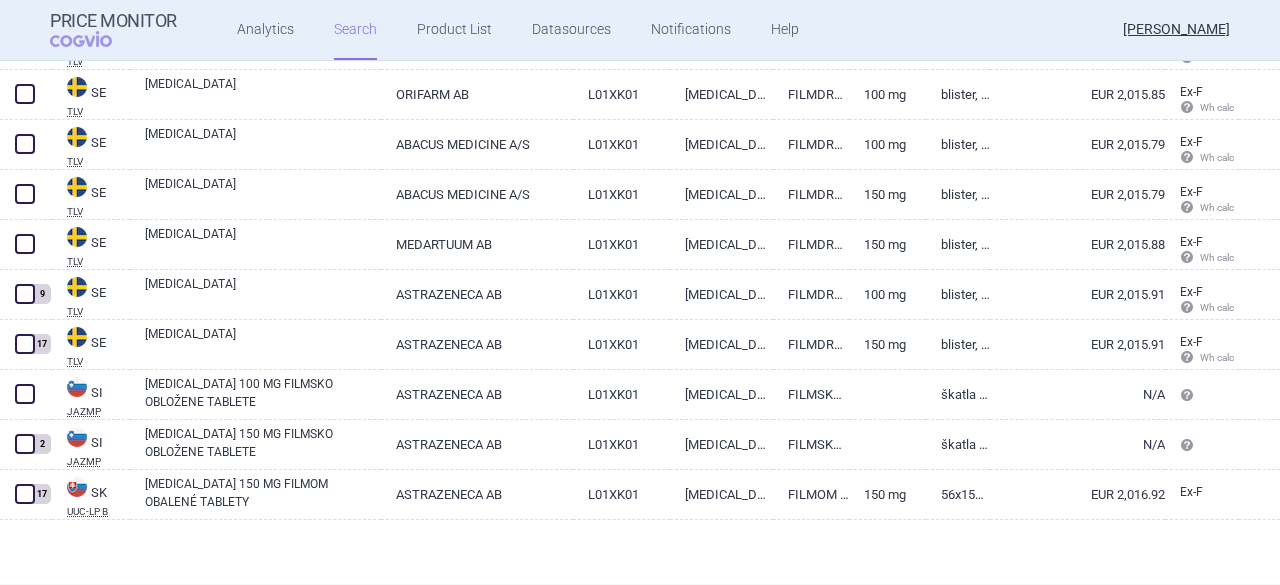 scroll, scrollTop: 5171, scrollLeft: 0, axis: vertical 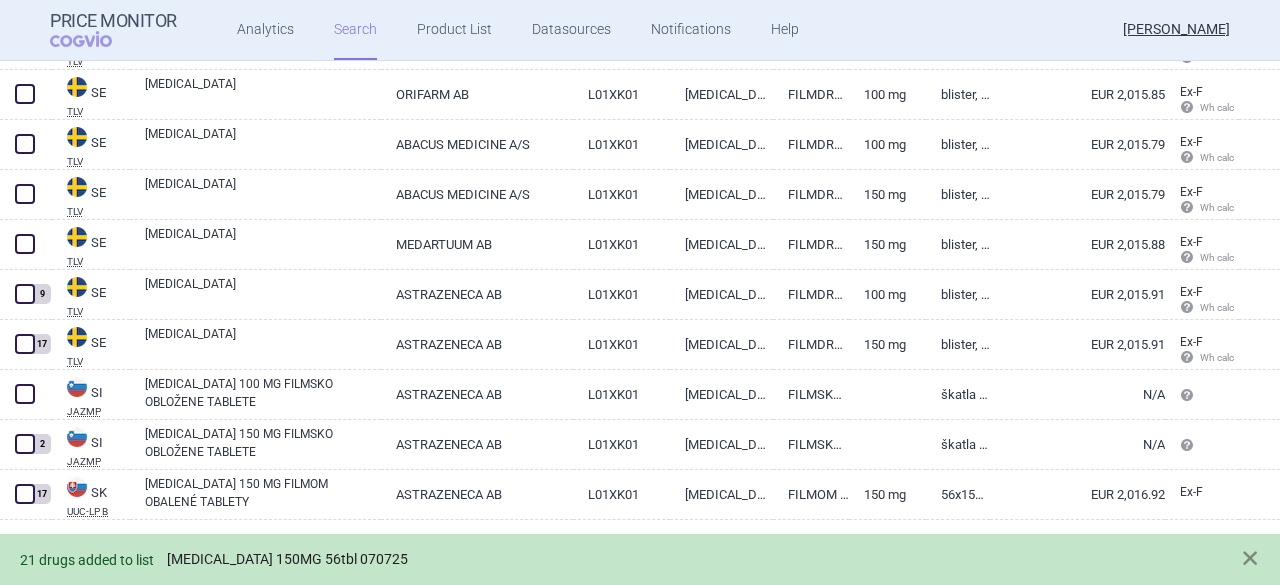 click on "[MEDICAL_DATA] 150MG 56tbl 070725" at bounding box center [287, 559] 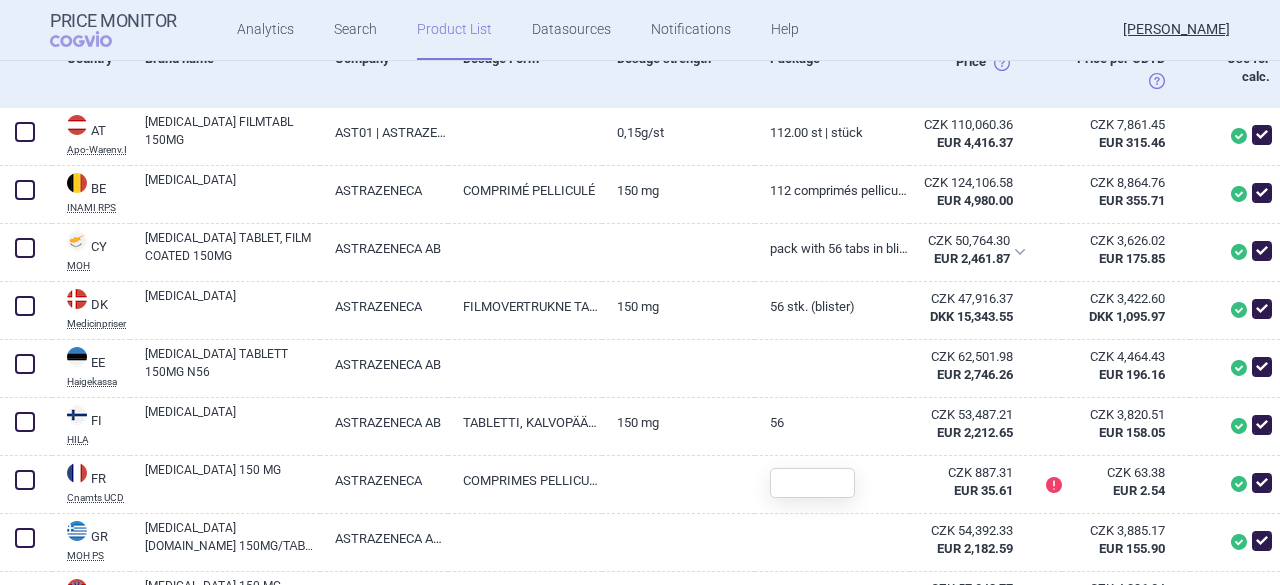 scroll, scrollTop: 600, scrollLeft: 0, axis: vertical 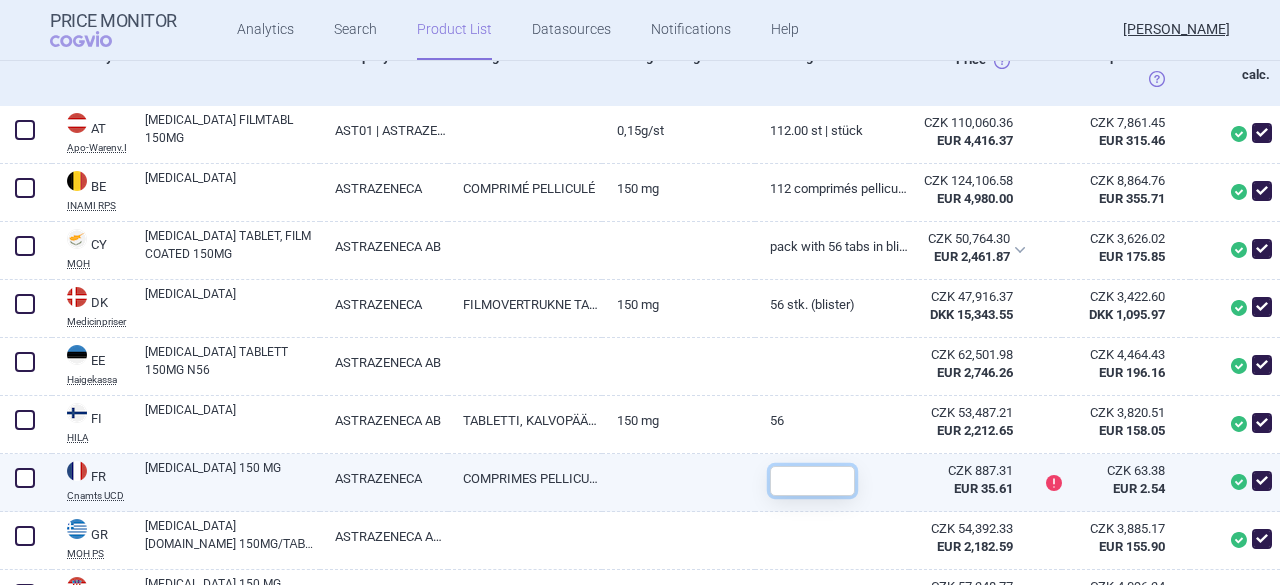 click at bounding box center (812, 481) 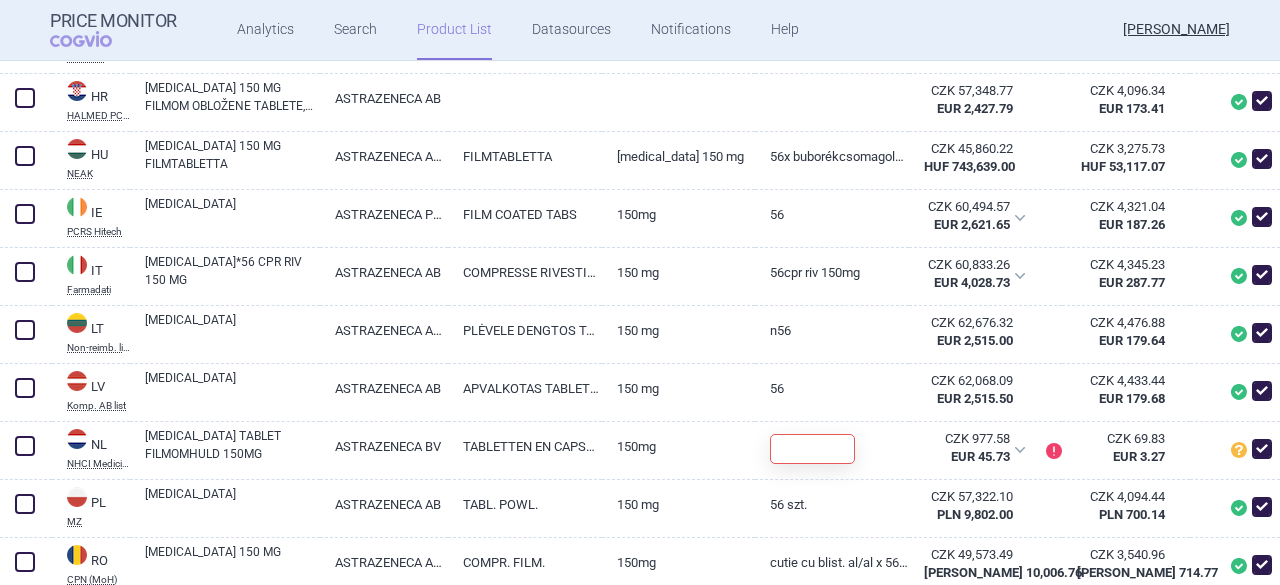 scroll, scrollTop: 1100, scrollLeft: 0, axis: vertical 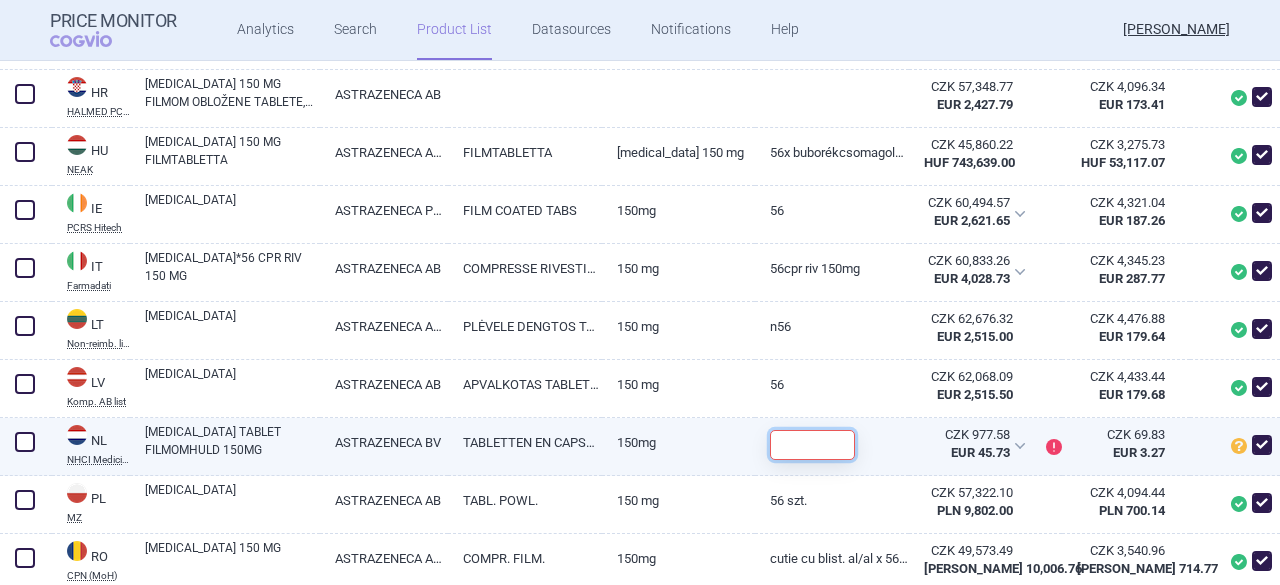 click at bounding box center (812, 445) 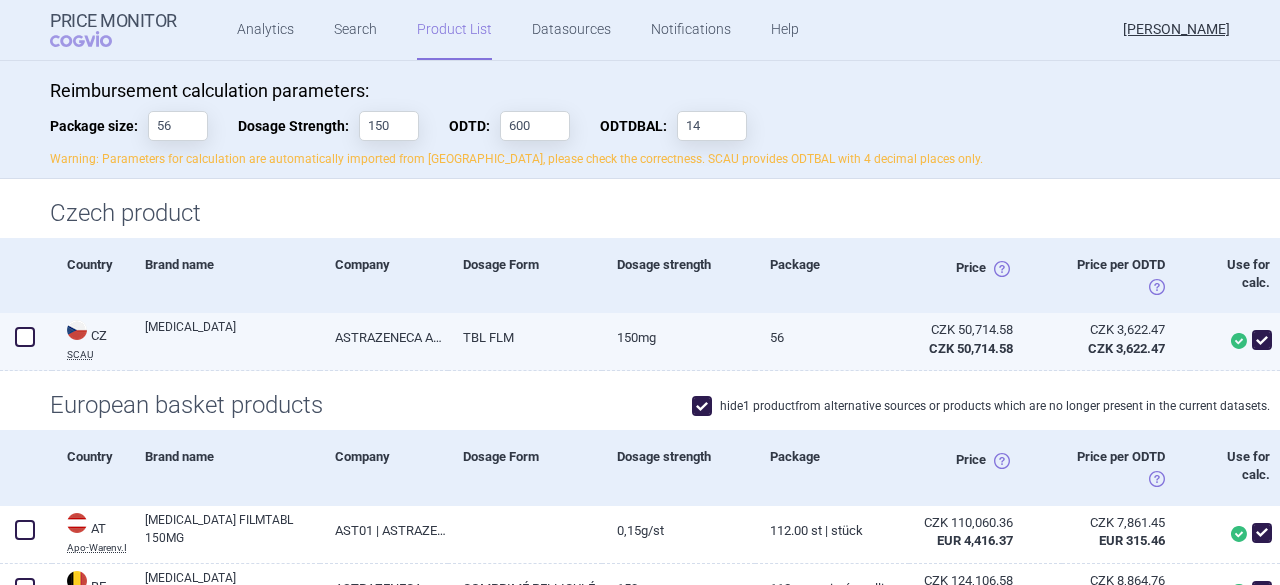 scroll, scrollTop: 0, scrollLeft: 0, axis: both 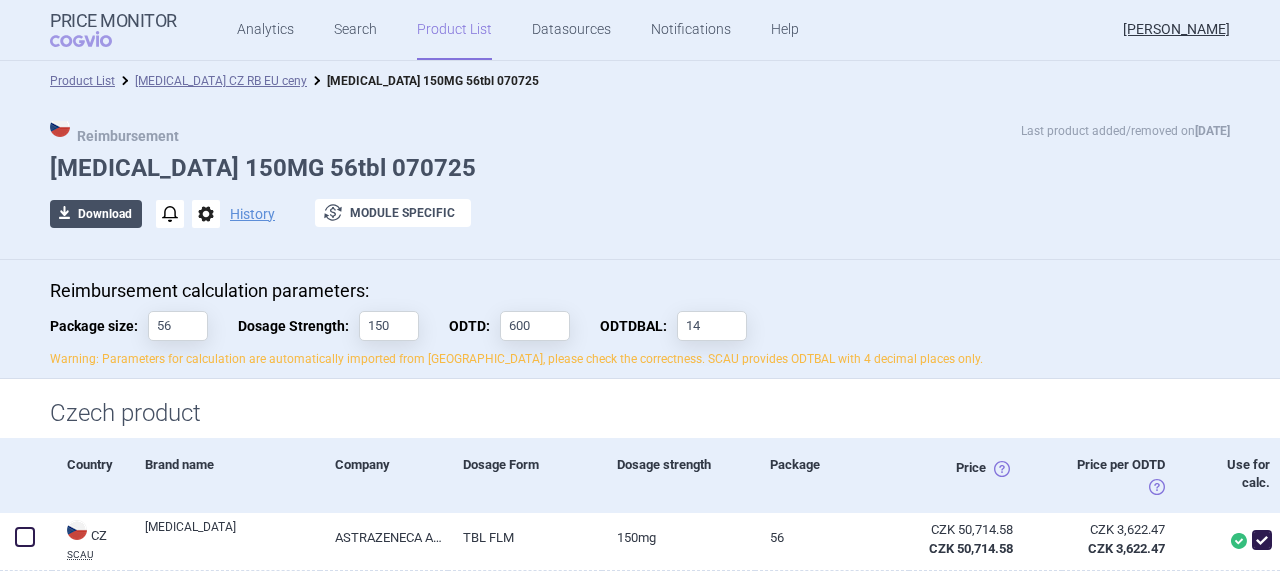 click on "download  Download" at bounding box center (96, 214) 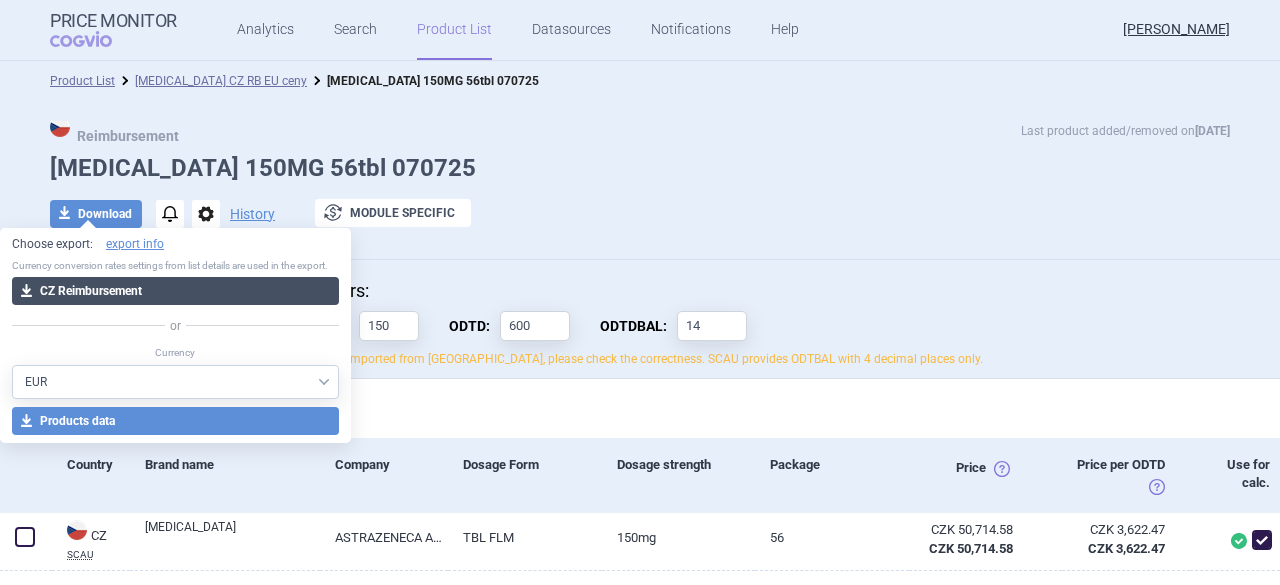 click on "download  CZ Reimbursement" at bounding box center (175, 291) 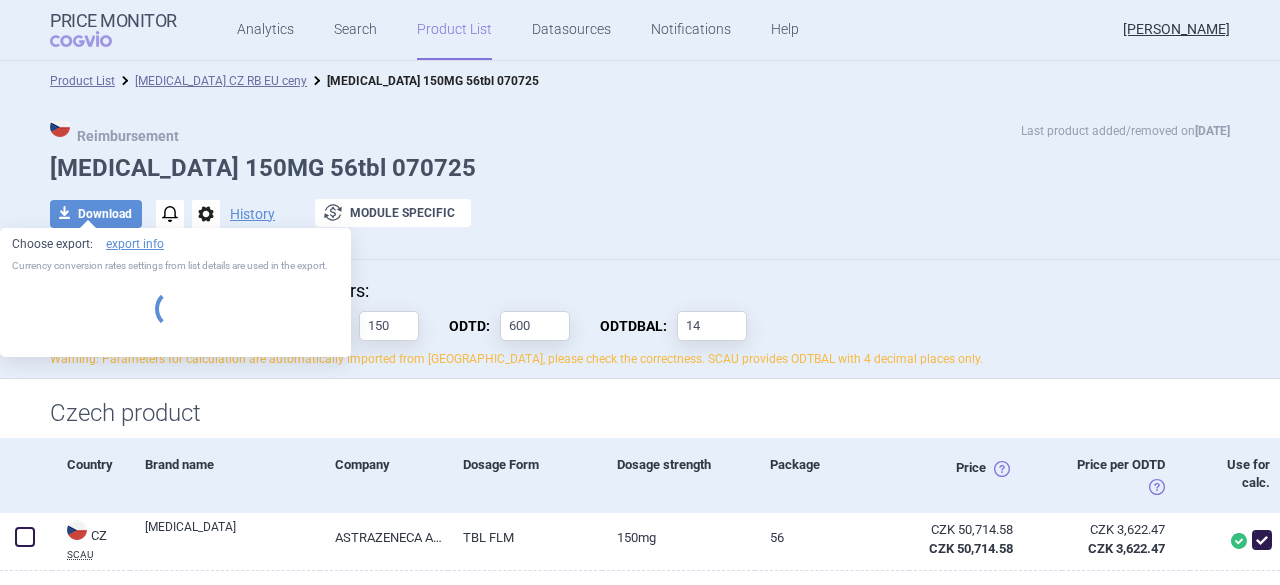 select on "EUR" 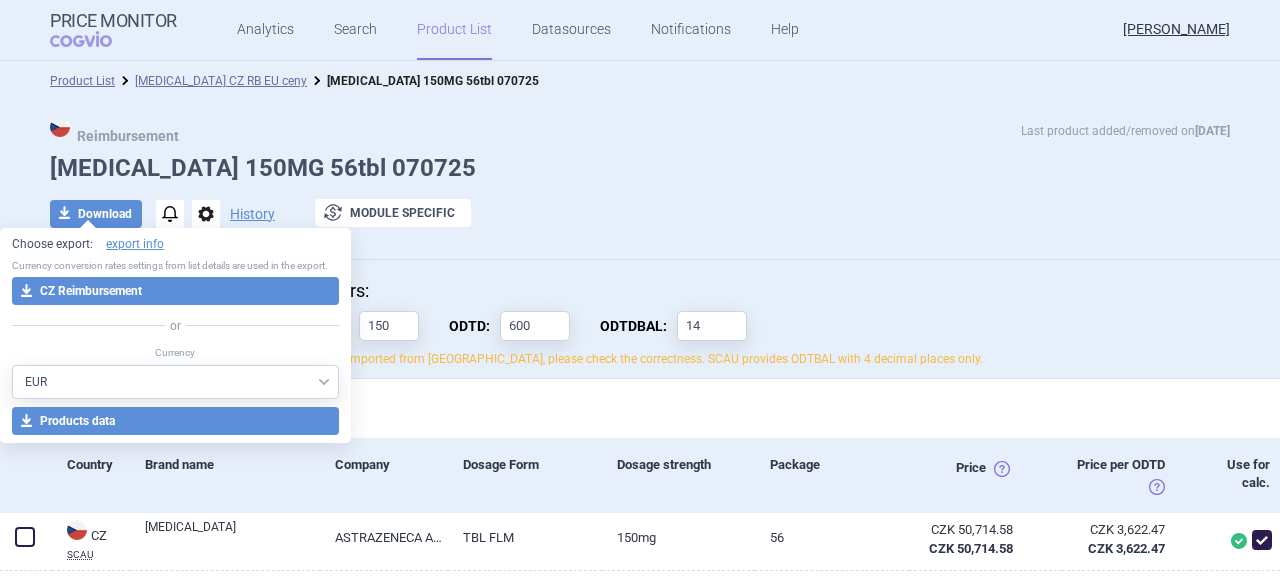 click on "Reimbursement Last product added/removed on  [DATE]" at bounding box center (640, 133) 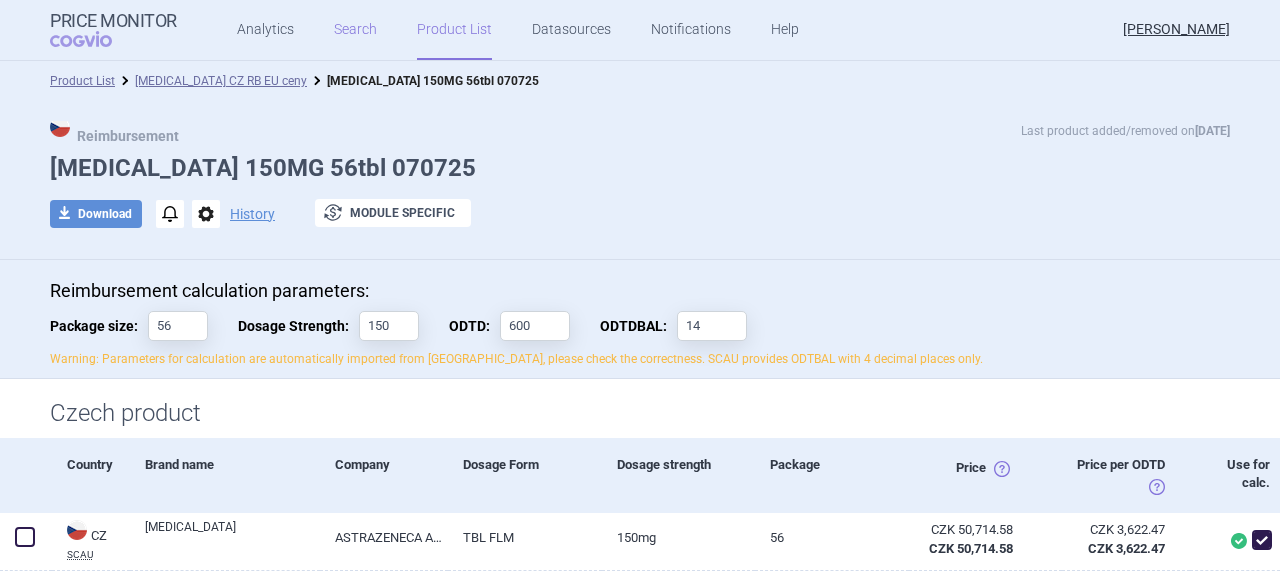 click on "Search" at bounding box center [355, 30] 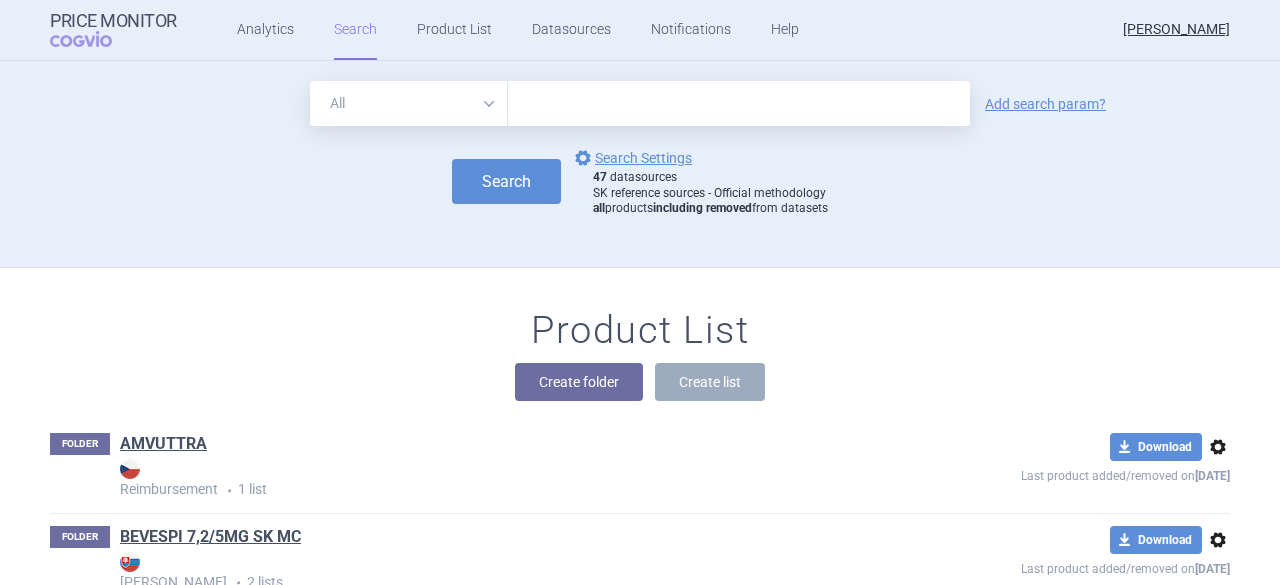 click at bounding box center (739, 103) 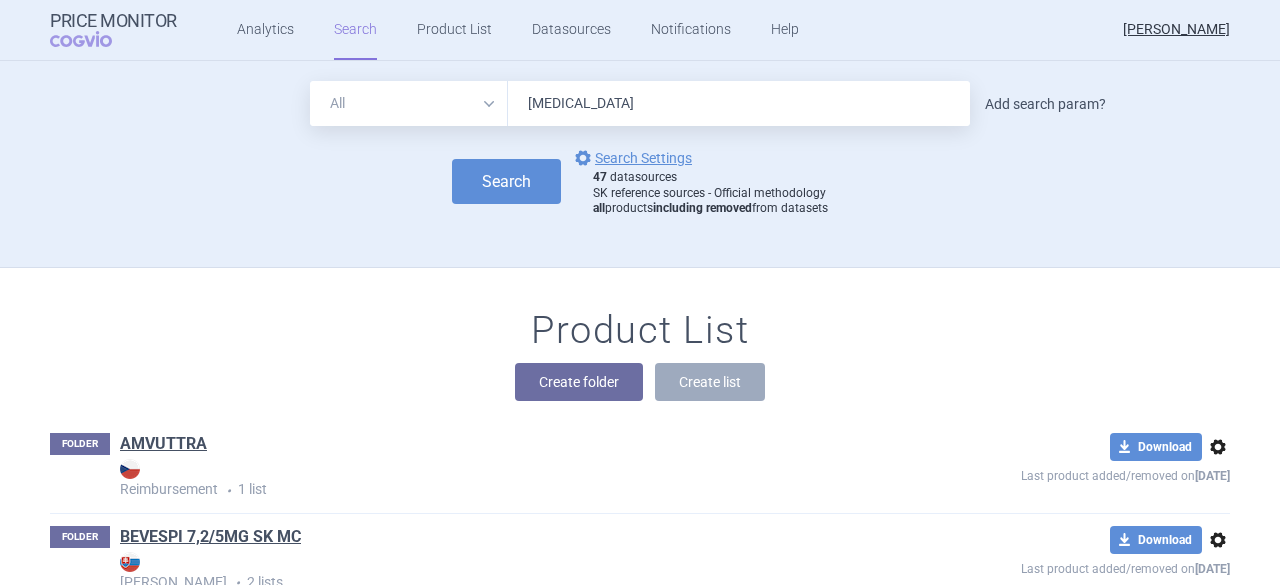 click on "Add search param?" at bounding box center (1045, 104) 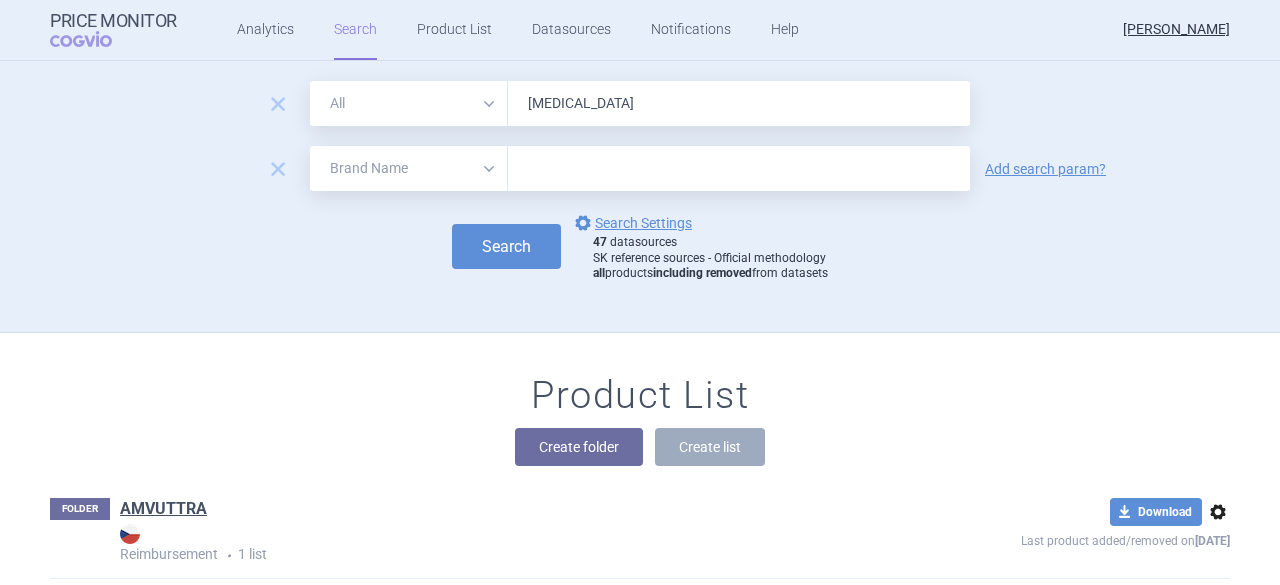 click on "All Brand Name ATC Company Active Substance Country Newer than" at bounding box center (409, 168) 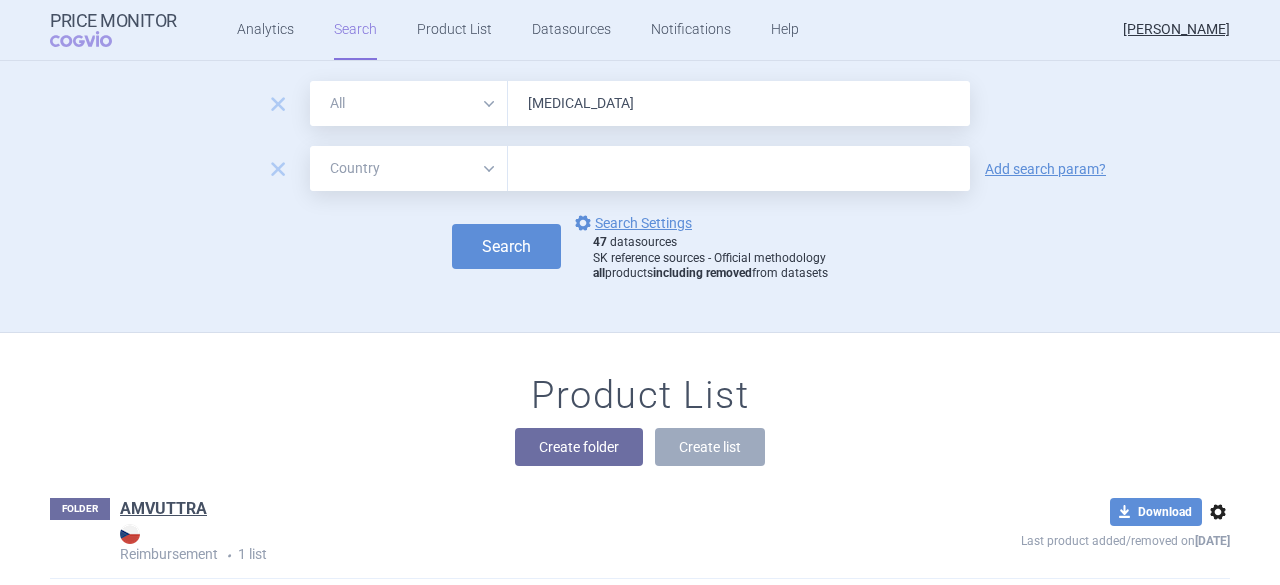 click on "All Brand Name ATC Company Active Substance Country Newer than" at bounding box center [409, 168] 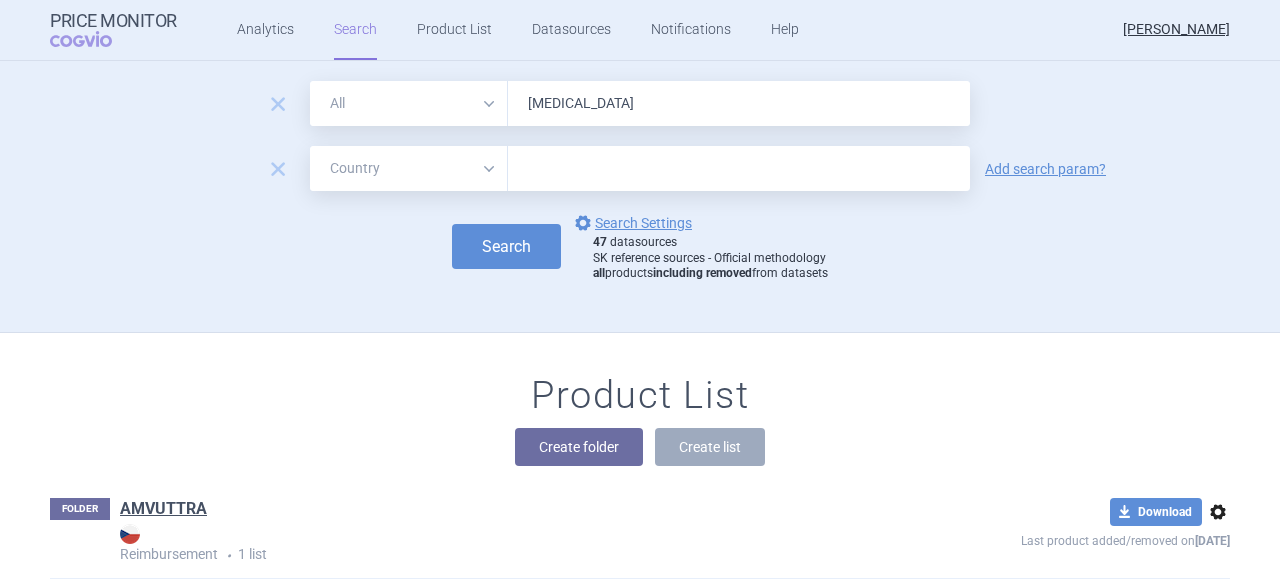 click at bounding box center (739, 169) 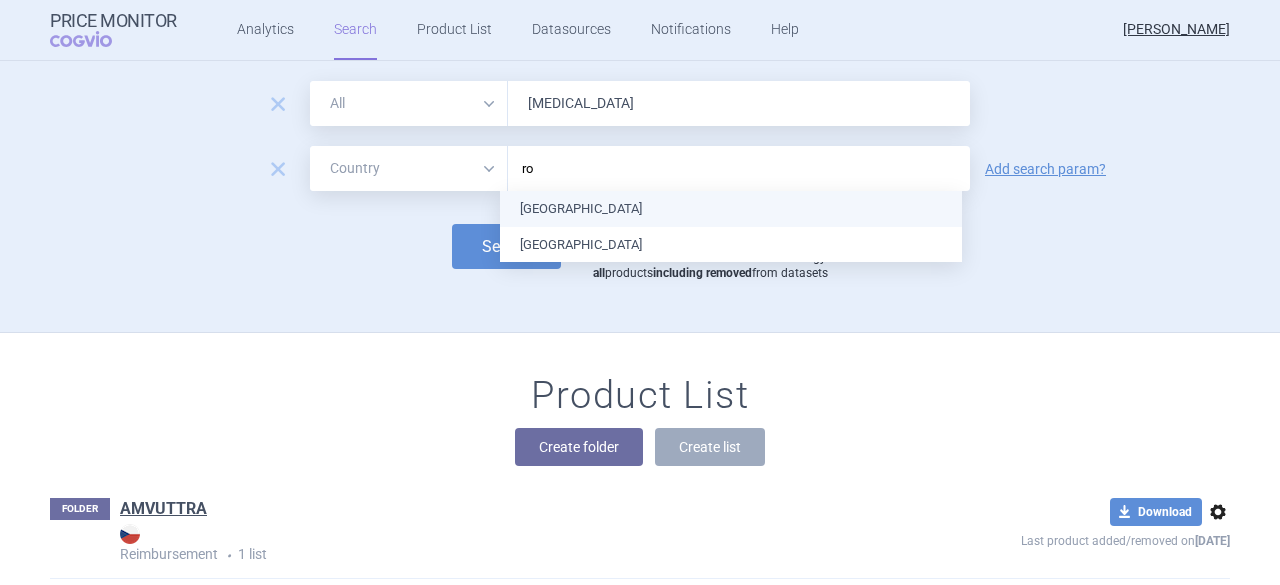 type on "rom" 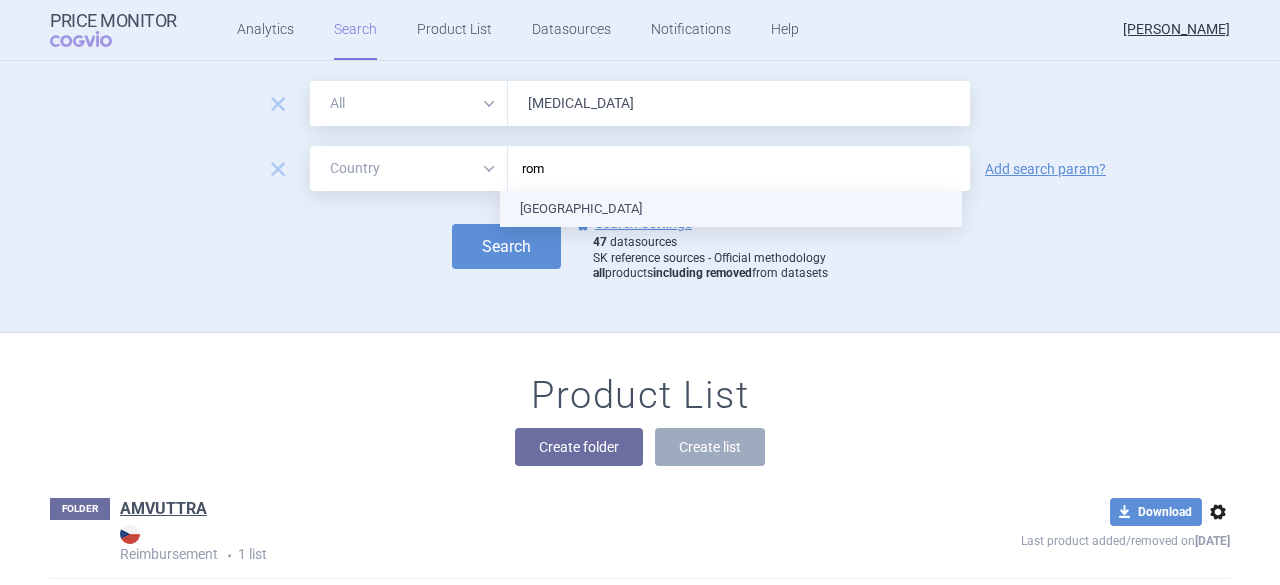 type 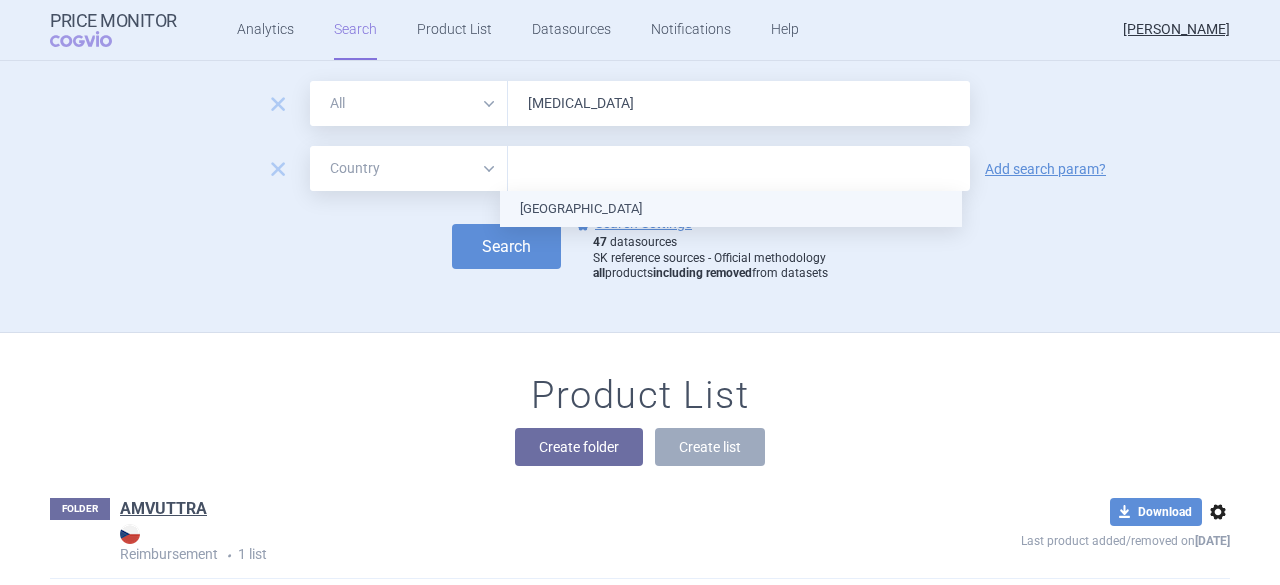 click on "[GEOGRAPHIC_DATA]" at bounding box center (731, 209) 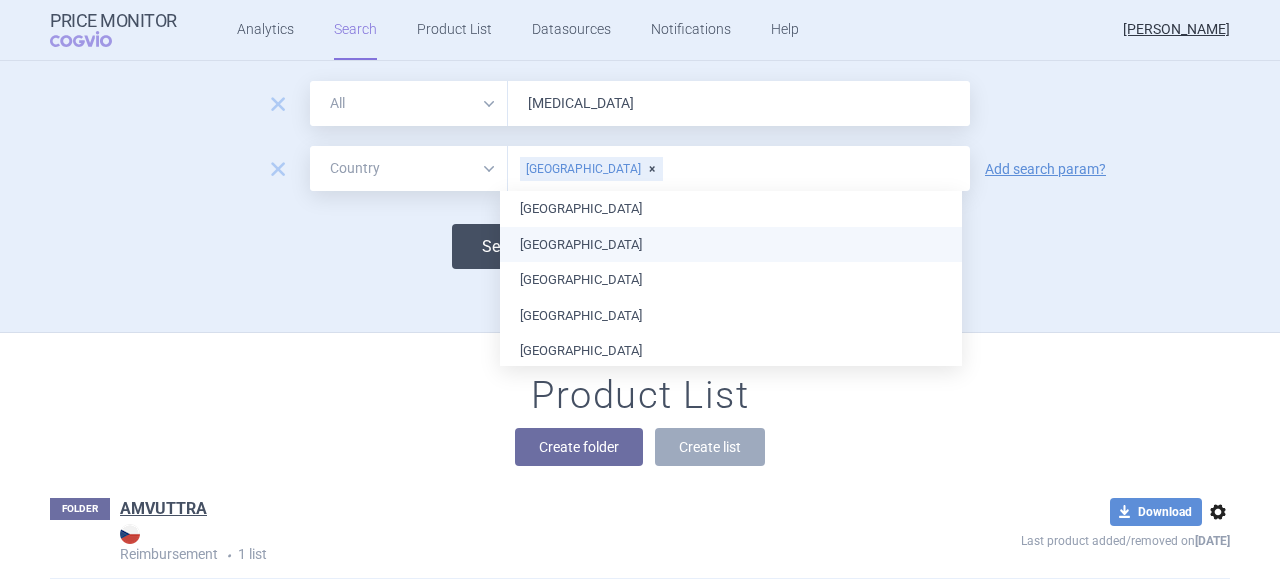 click on "Search" at bounding box center [506, 246] 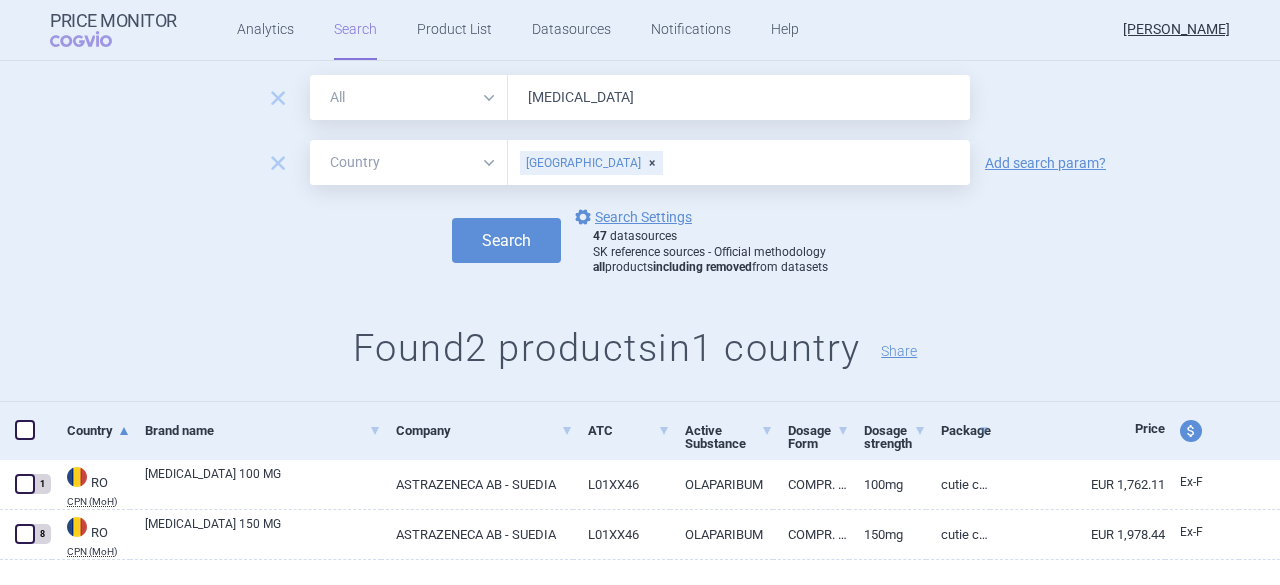 scroll, scrollTop: 86, scrollLeft: 0, axis: vertical 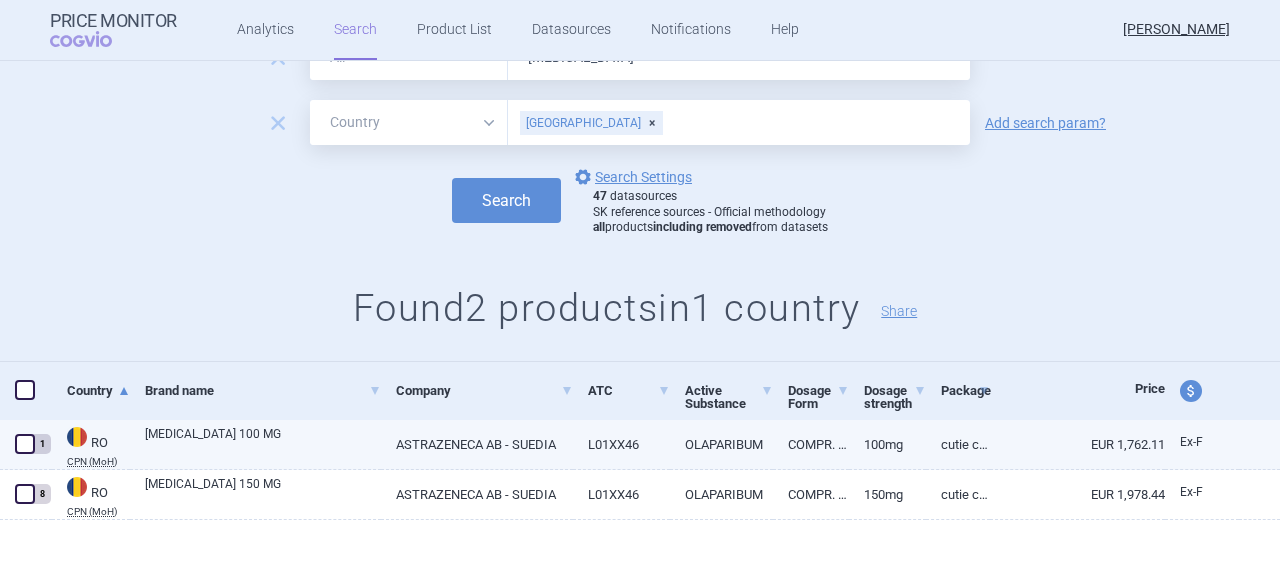 click on "L01XX46" at bounding box center (621, 444) 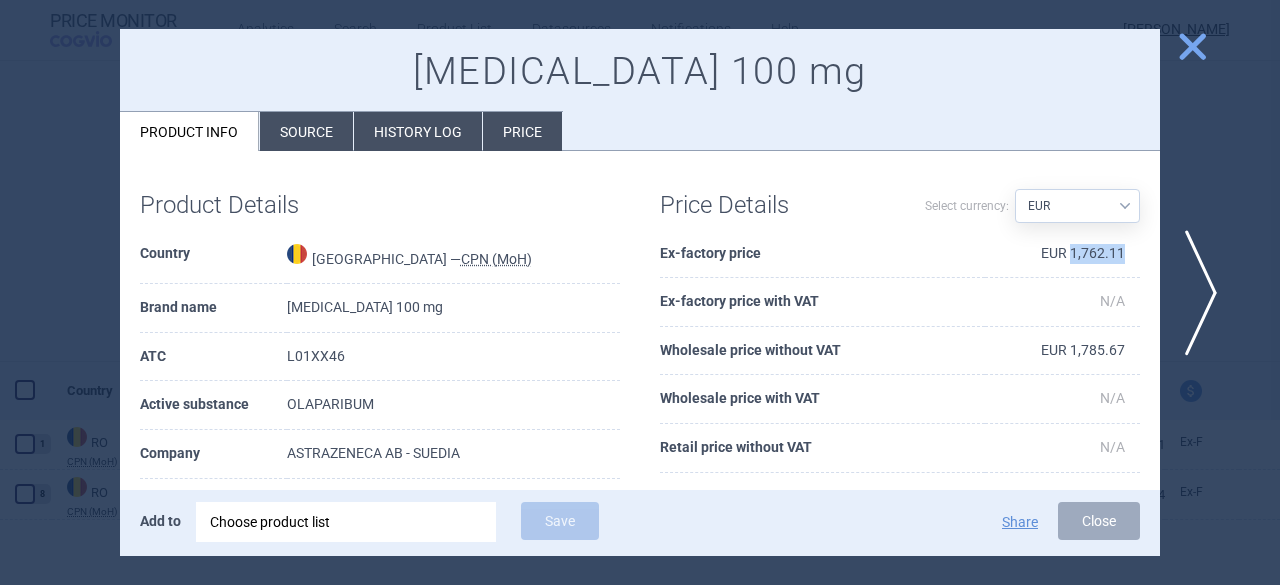 drag, startPoint x: 1106, startPoint y: 256, endPoint x: 1057, endPoint y: 250, distance: 49.365982 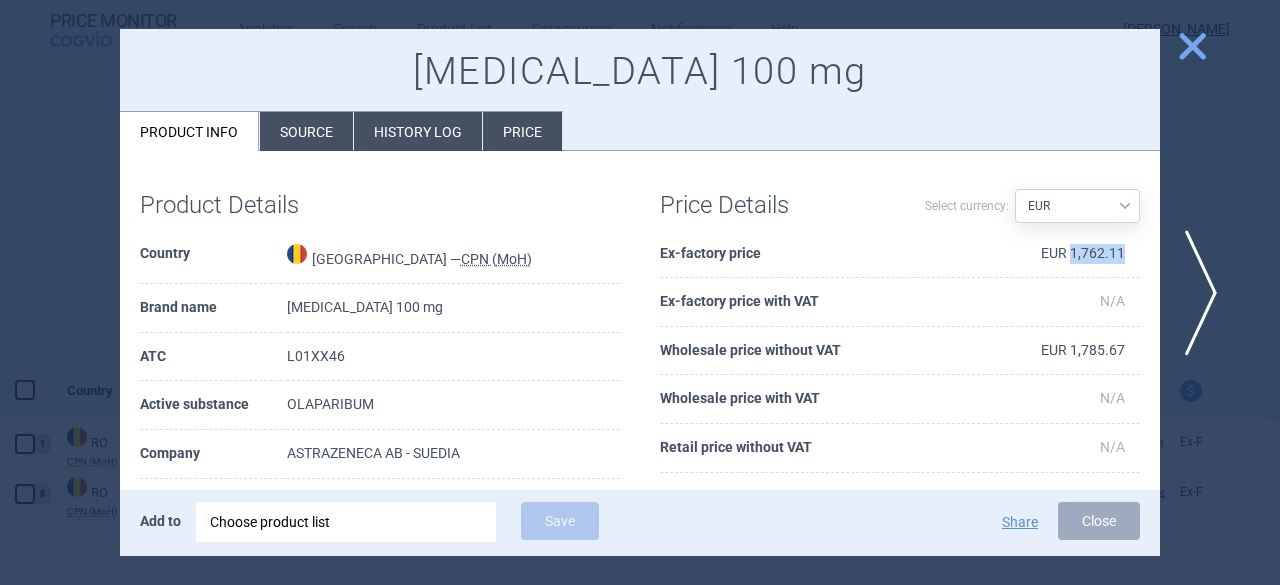 click on "close" at bounding box center [1192, 46] 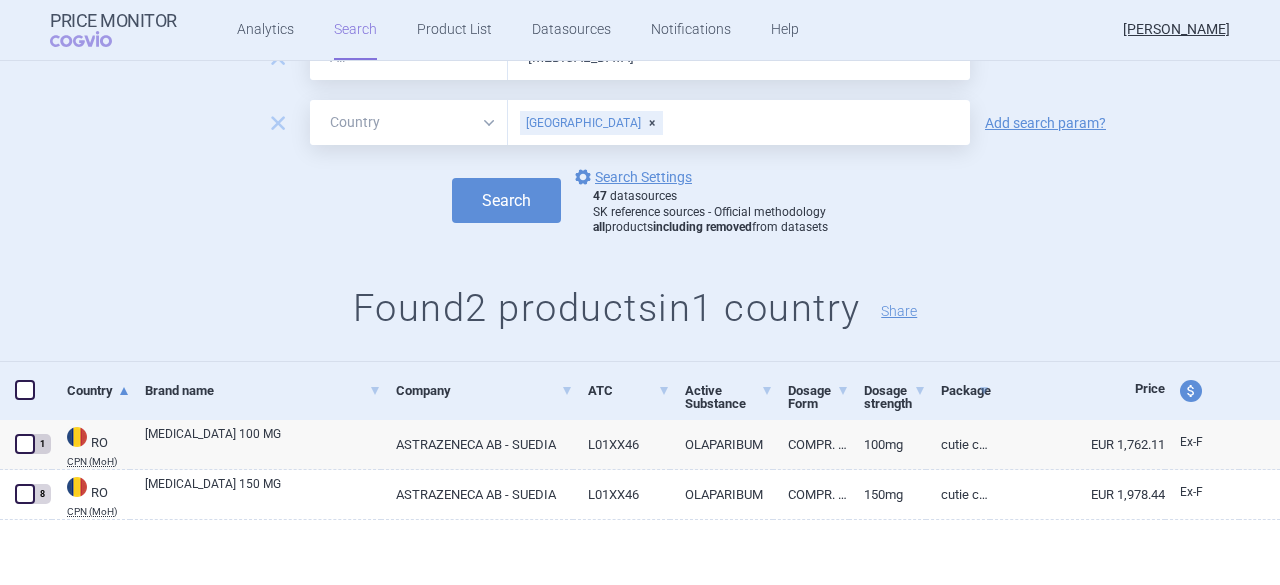 click on "[GEOGRAPHIC_DATA]" at bounding box center [591, 123] 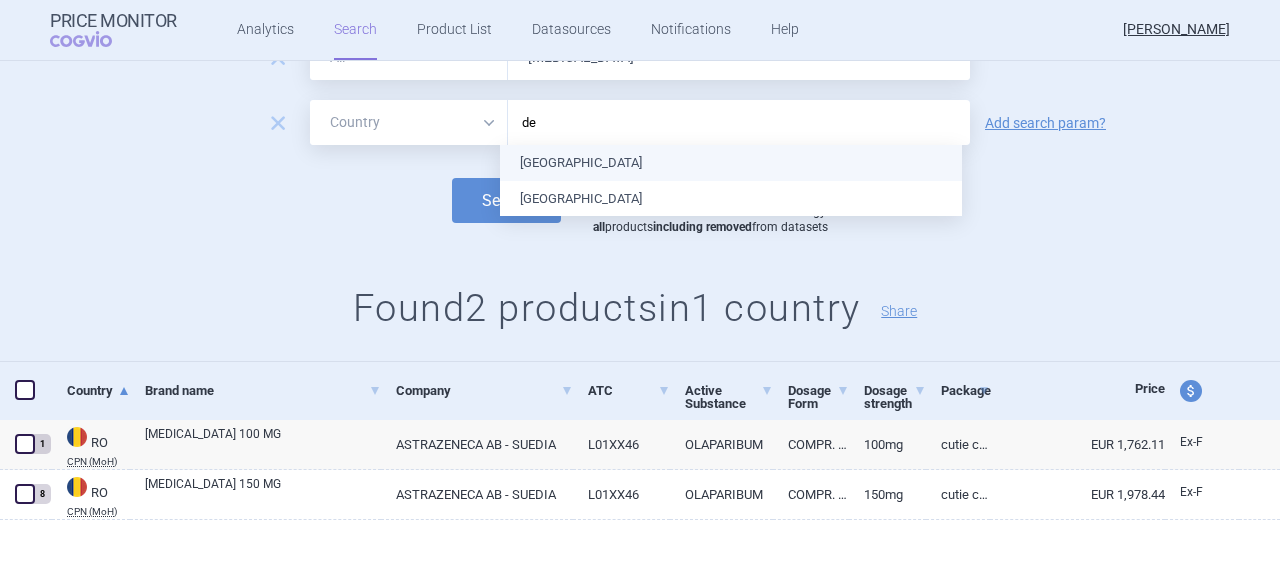 type on "den" 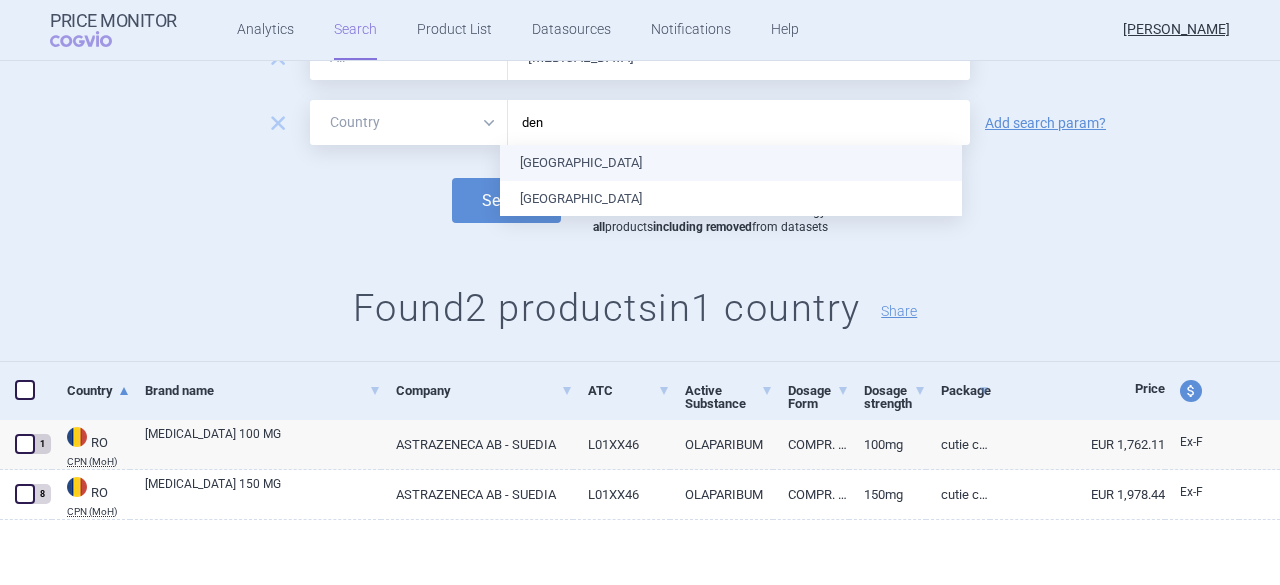 type 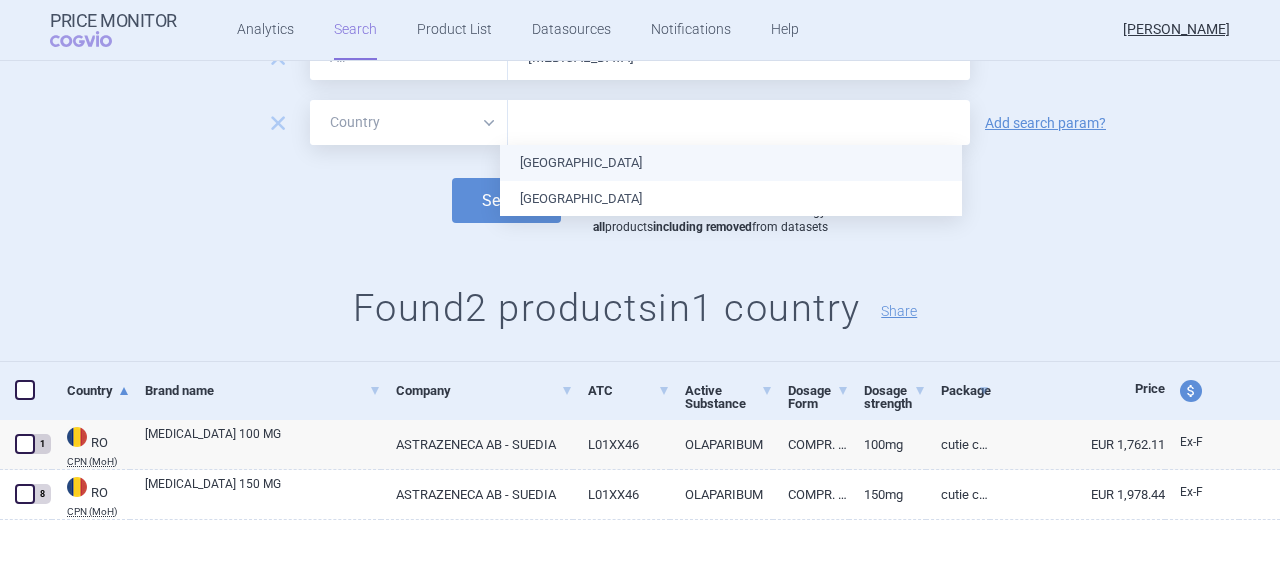click on "Denmark [GEOGRAPHIC_DATA]" at bounding box center [731, 180] 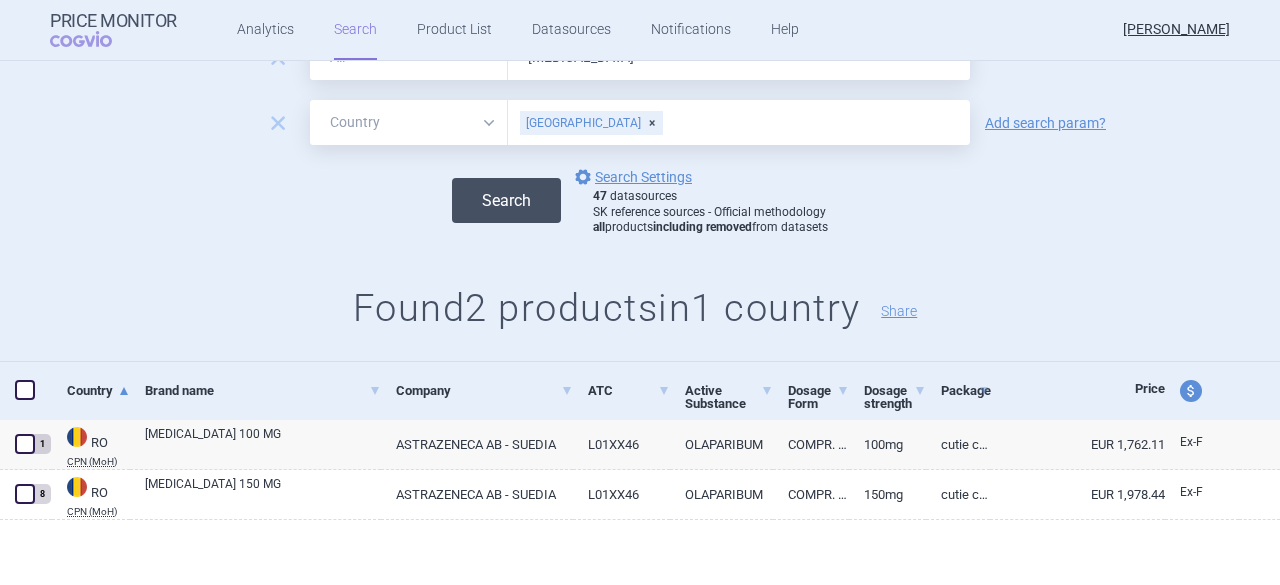 click on "Search" at bounding box center [506, 200] 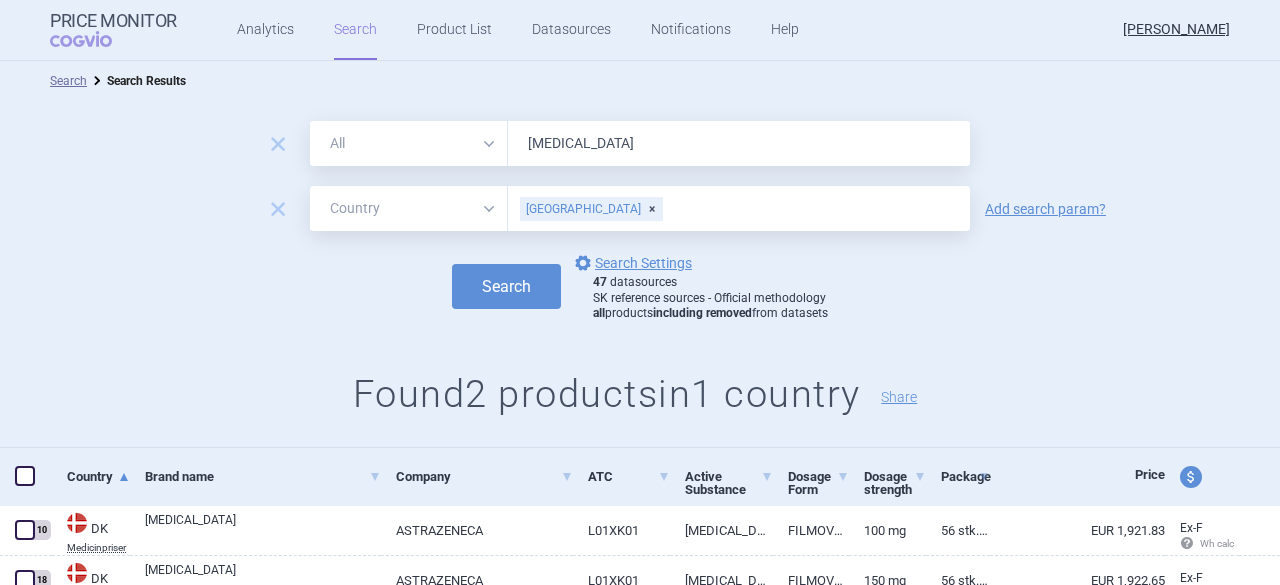 scroll, scrollTop: 86, scrollLeft: 0, axis: vertical 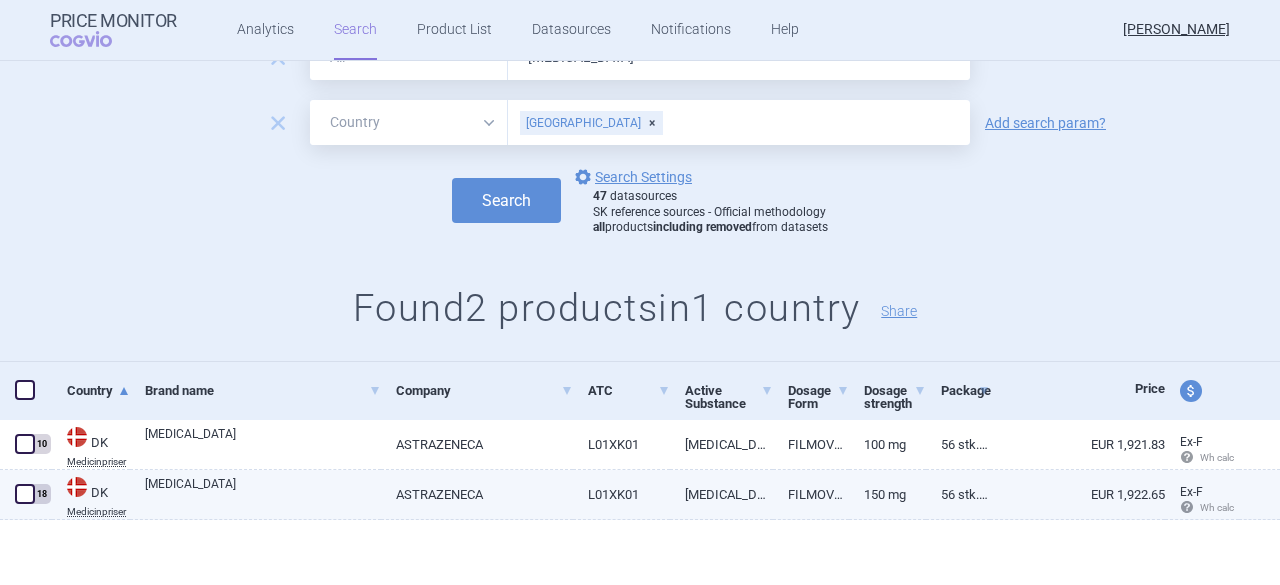 click on "[MEDICAL_DATA]" at bounding box center [263, 493] 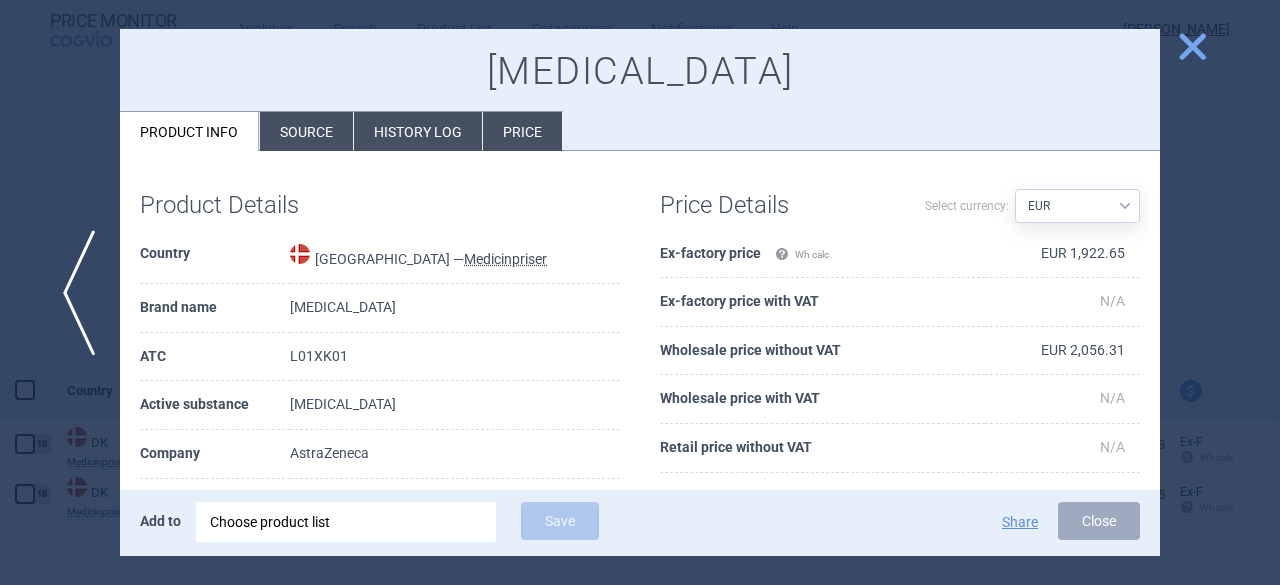 click on "History log" at bounding box center (418, 131) 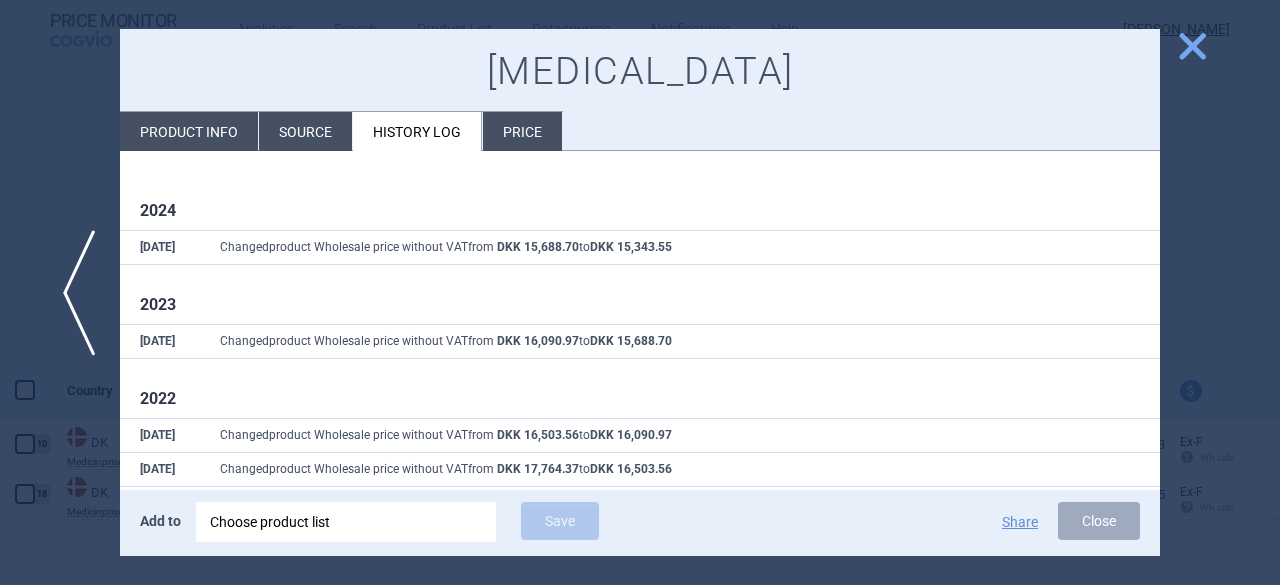 click on "close" at bounding box center [1192, 46] 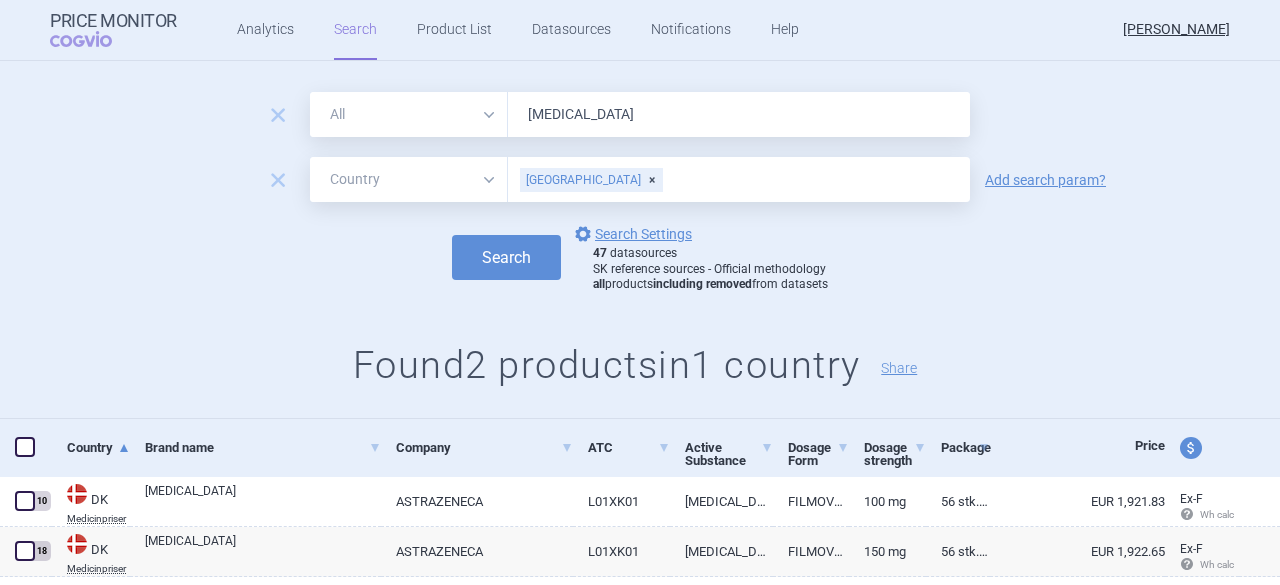 scroll, scrollTop: 0, scrollLeft: 0, axis: both 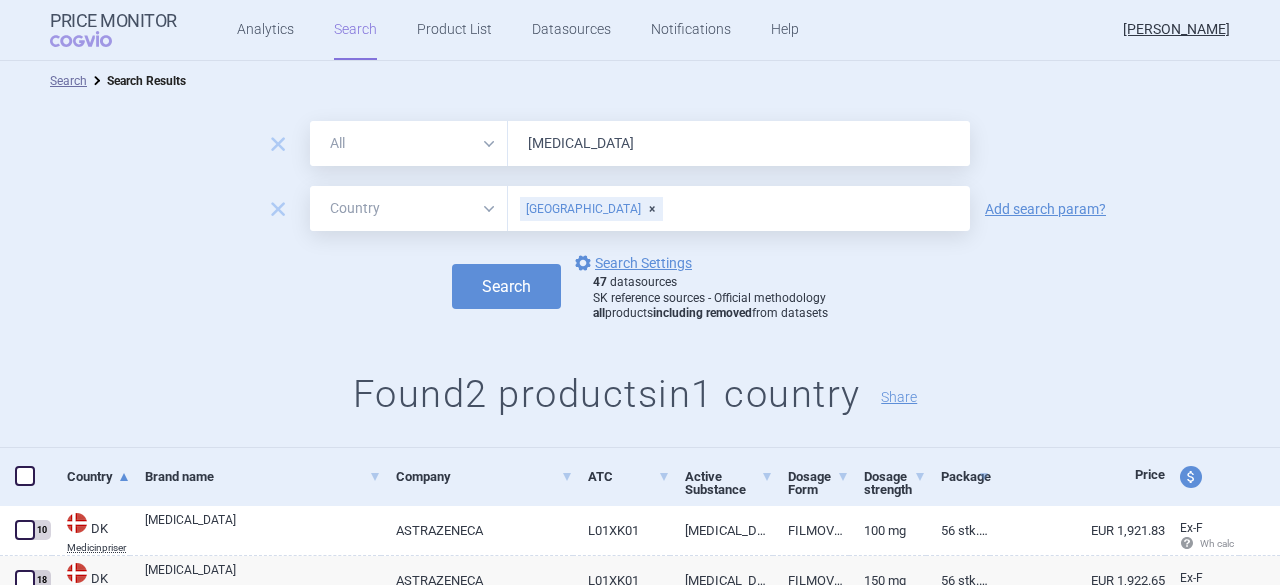 select on "country" 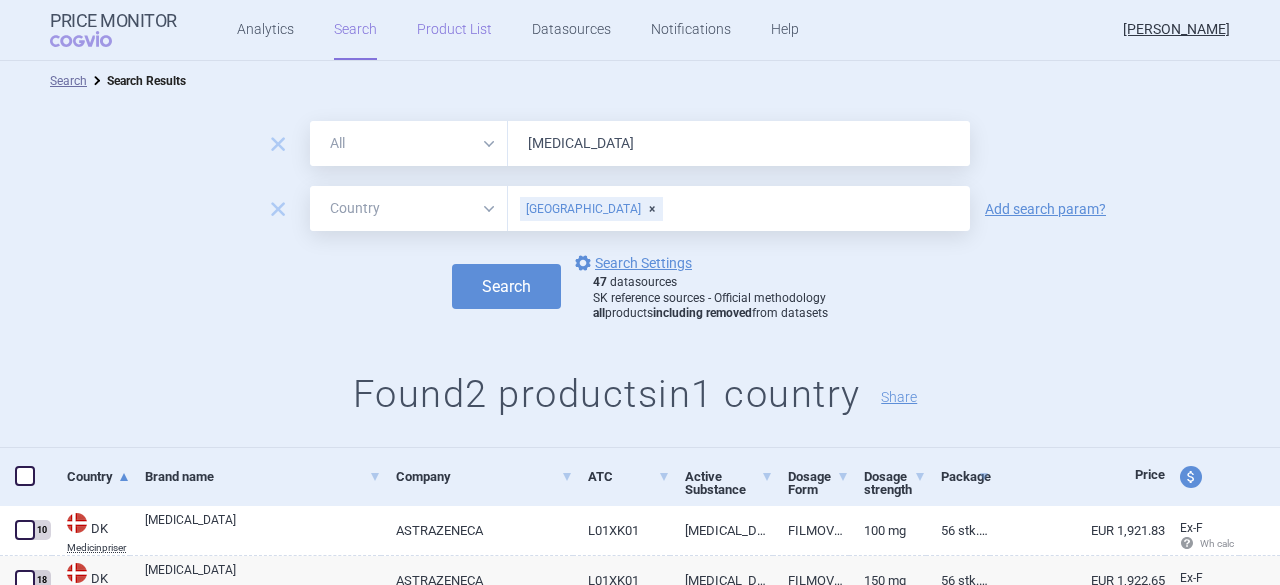 click on "Product List" at bounding box center [454, 30] 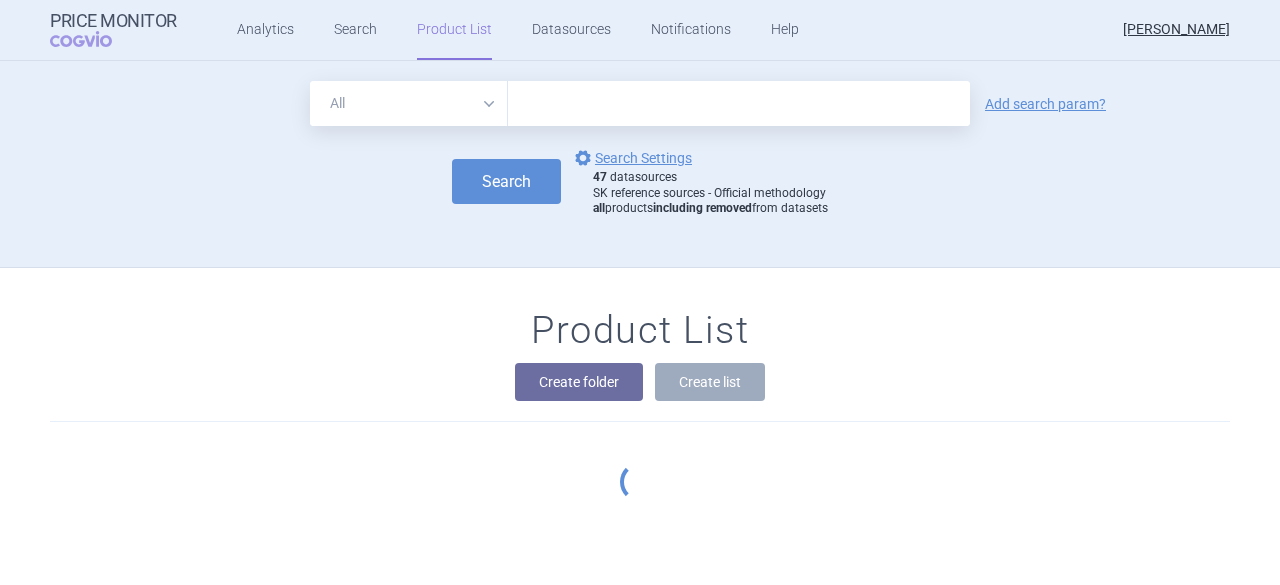 scroll, scrollTop: 206, scrollLeft: 0, axis: vertical 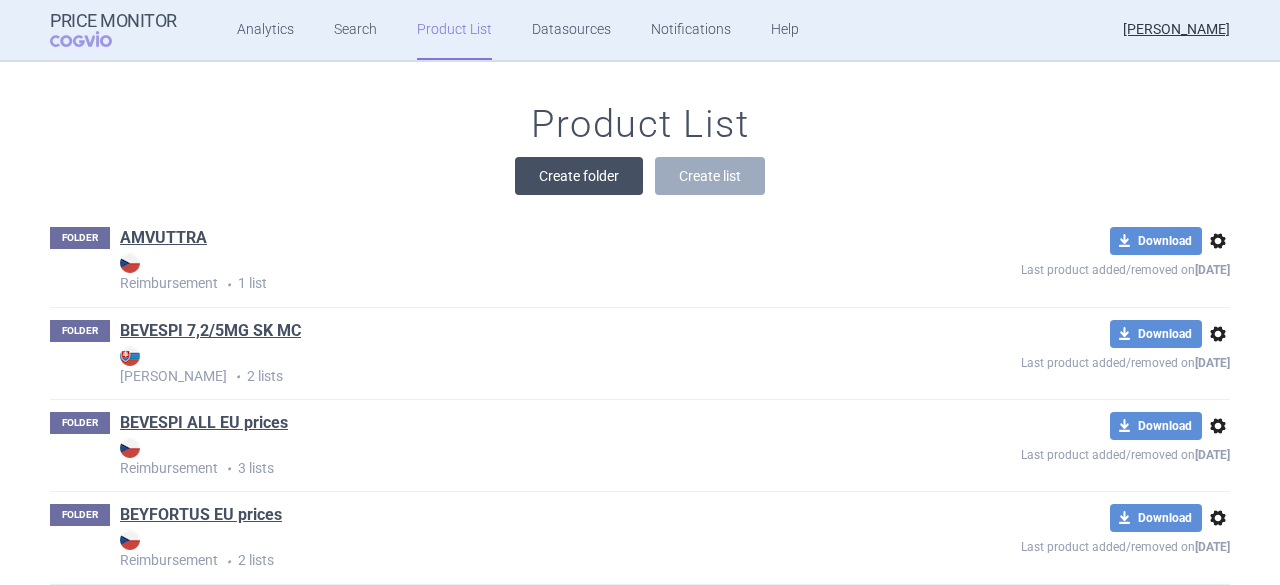 click on "Create folder" at bounding box center (579, 176) 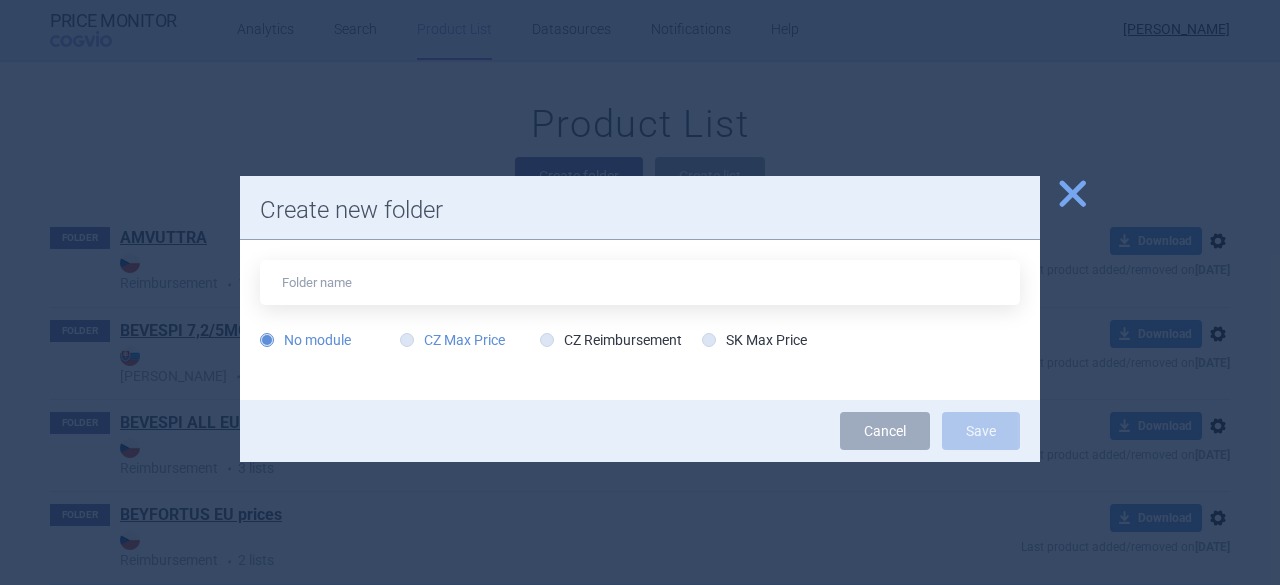 click on "CZ Max Price" at bounding box center (452, 340) 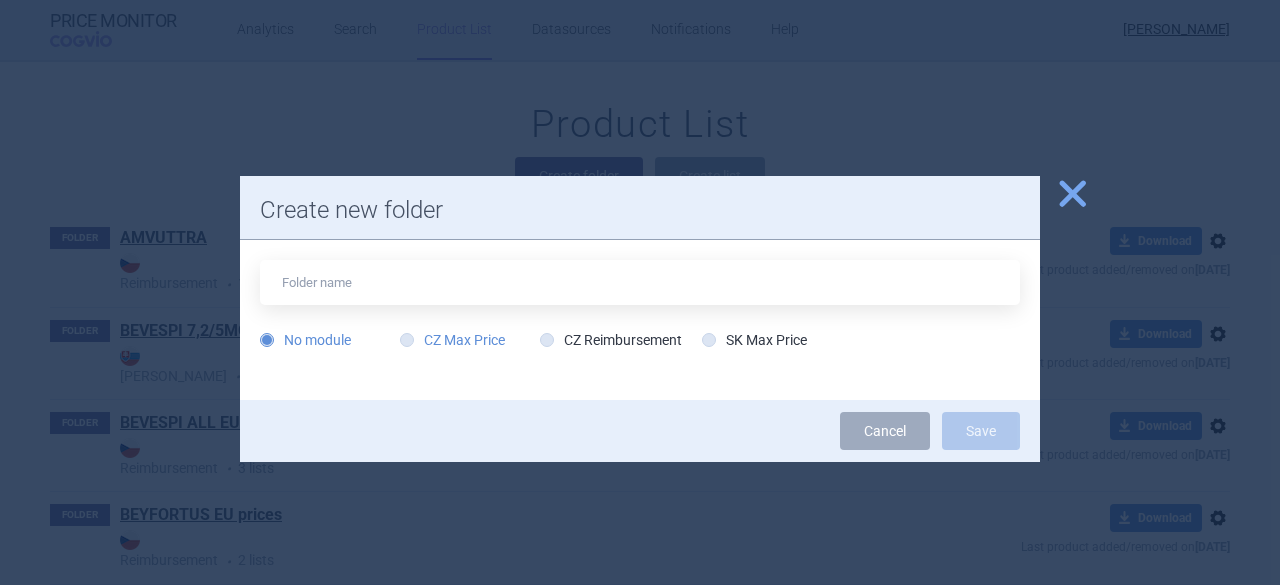 radio on "true" 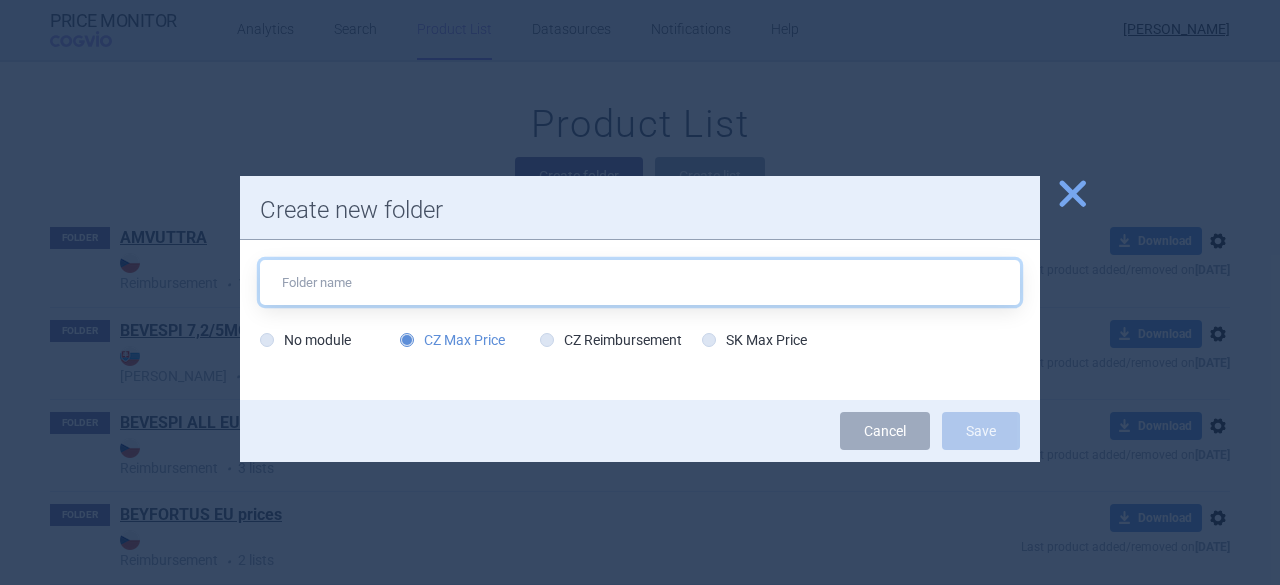 click at bounding box center (640, 282) 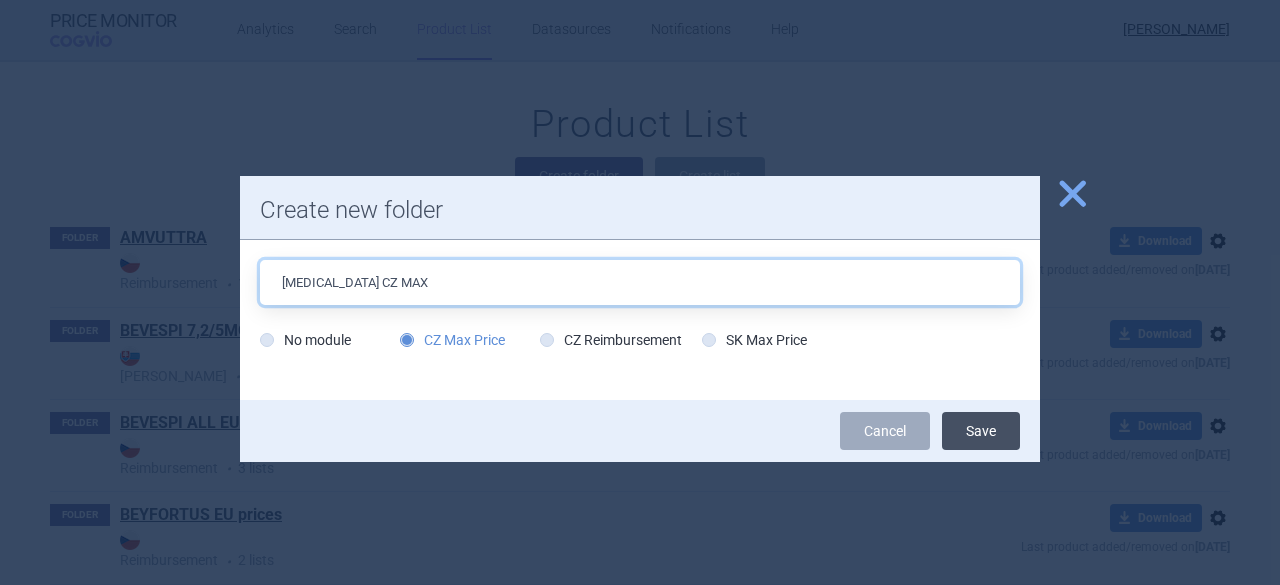 type on "Lynparza CZ MAX" 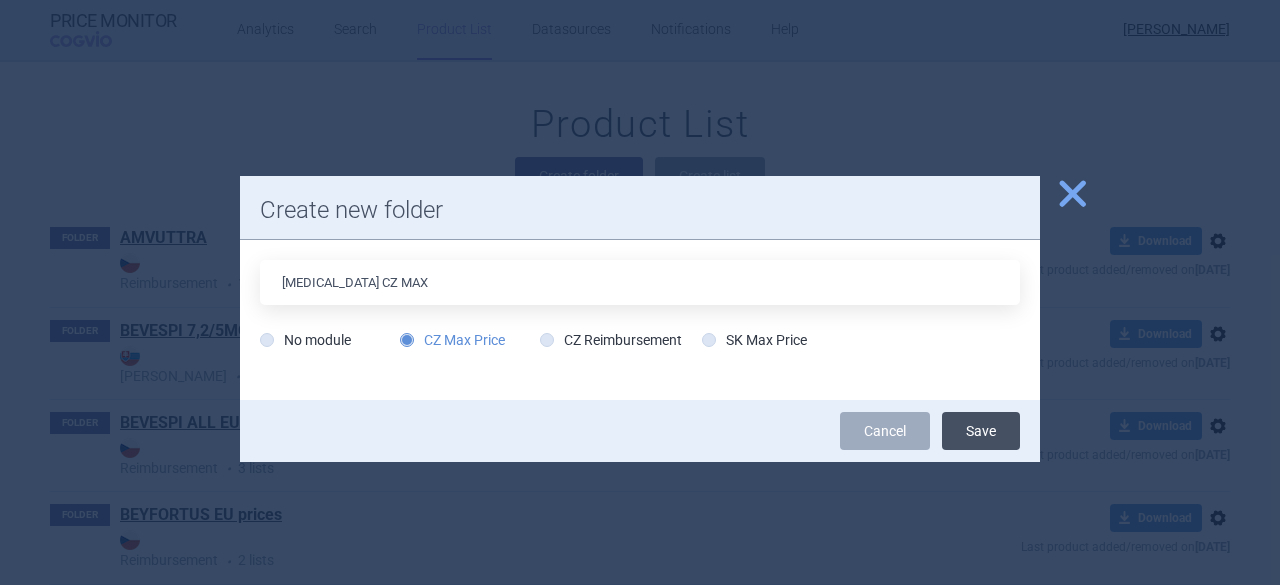 click on "Save" at bounding box center (981, 431) 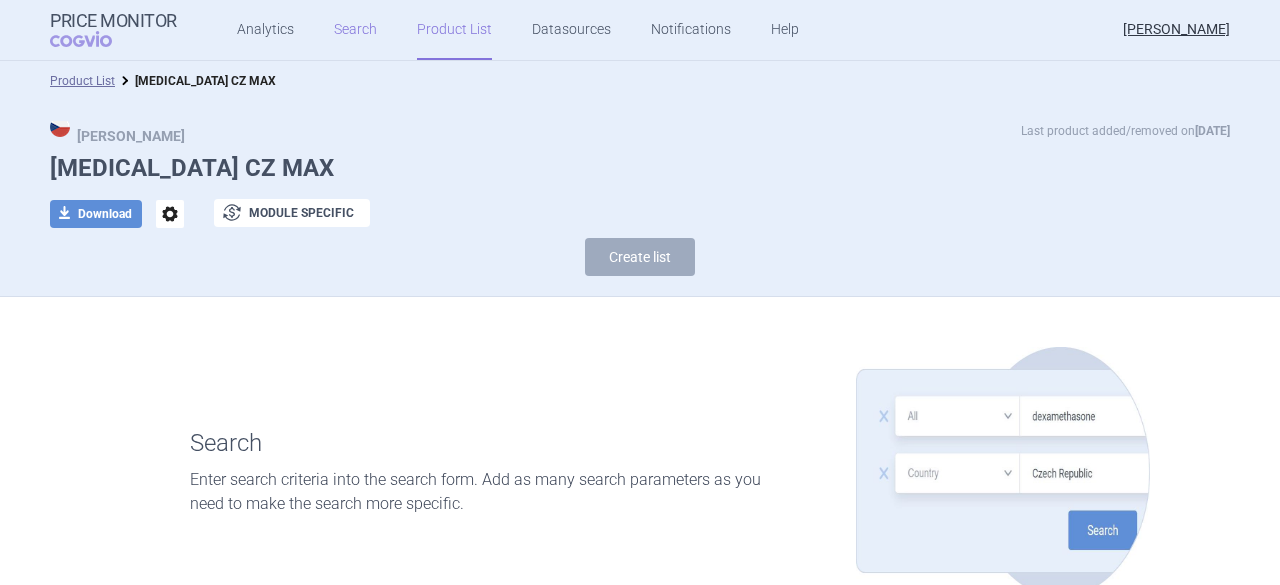 click on "Search" at bounding box center (355, 30) 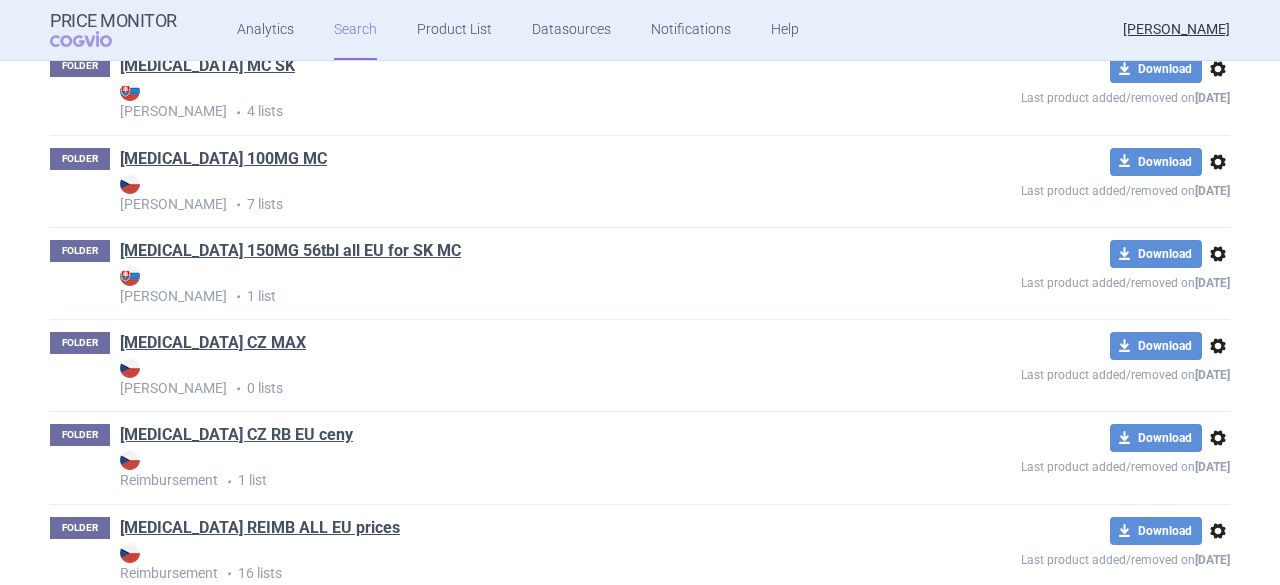scroll, scrollTop: 4100, scrollLeft: 0, axis: vertical 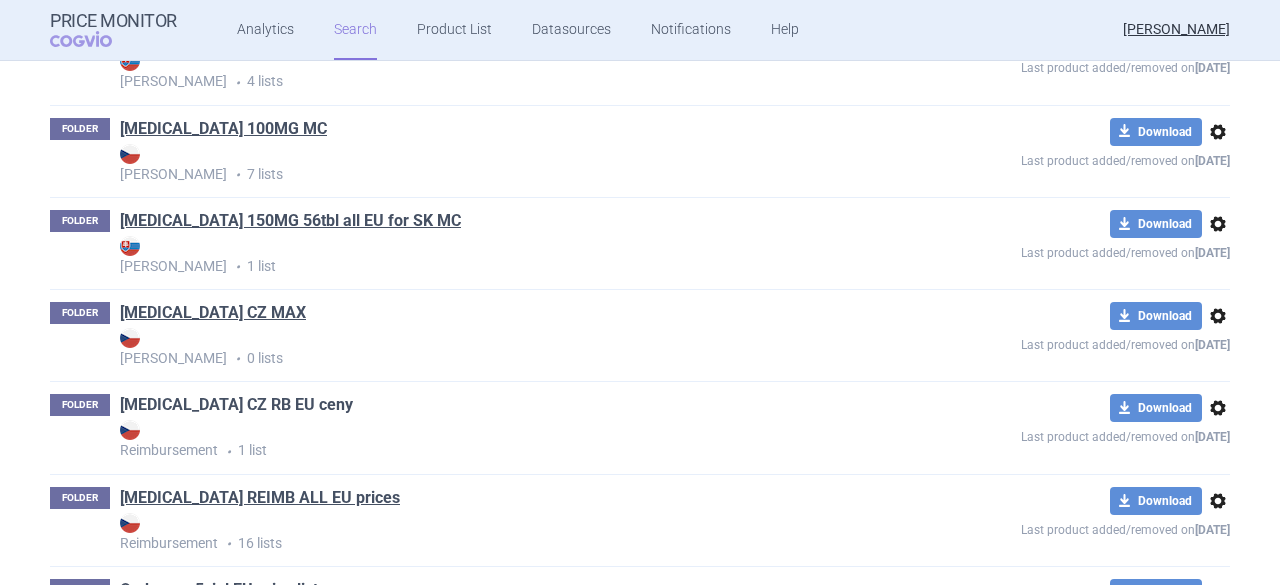 click on "[MEDICAL_DATA] CZ RB EU ceny" at bounding box center [236, 405] 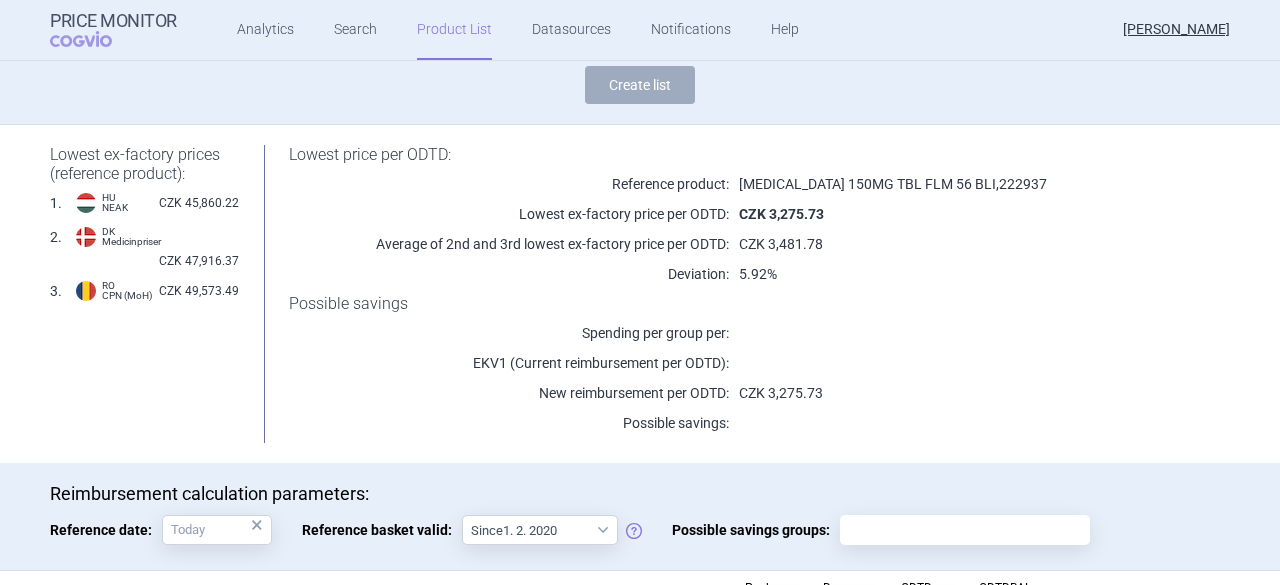 scroll, scrollTop: 269, scrollLeft: 0, axis: vertical 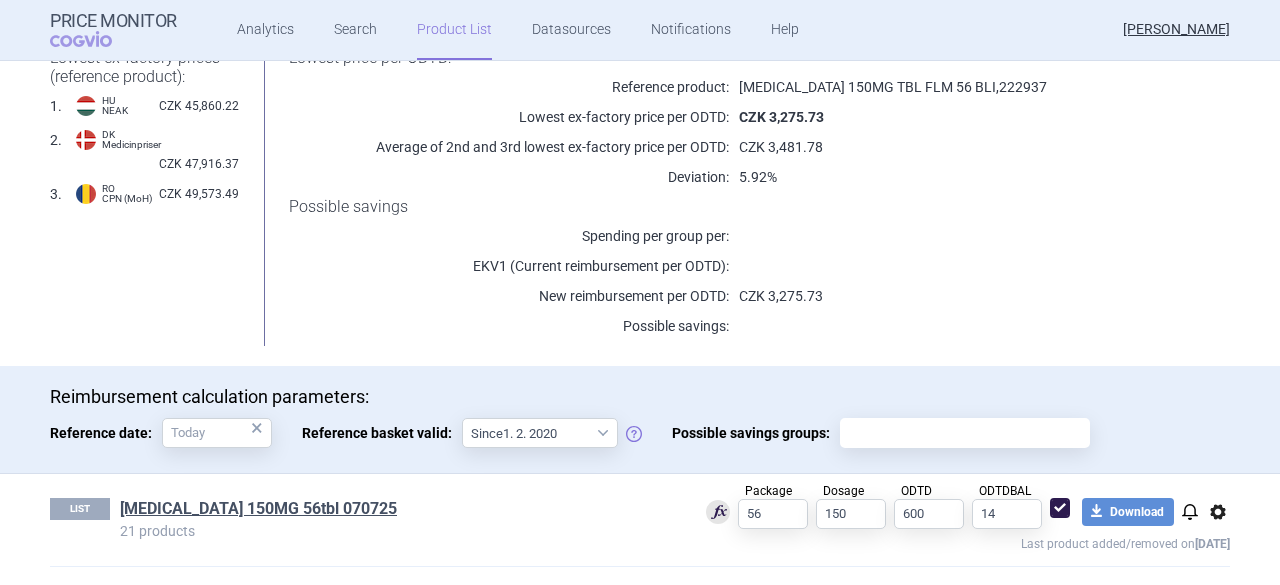 drag, startPoint x: 247, startPoint y: 509, endPoint x: 190, endPoint y: 508, distance: 57.00877 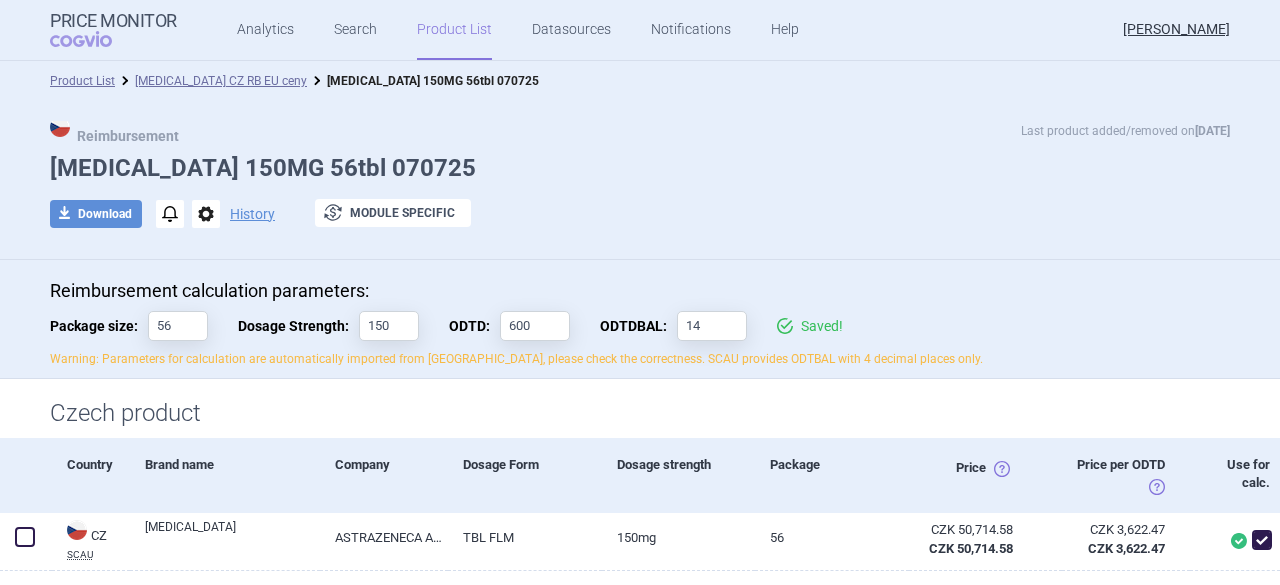 click on "options" at bounding box center (206, 214) 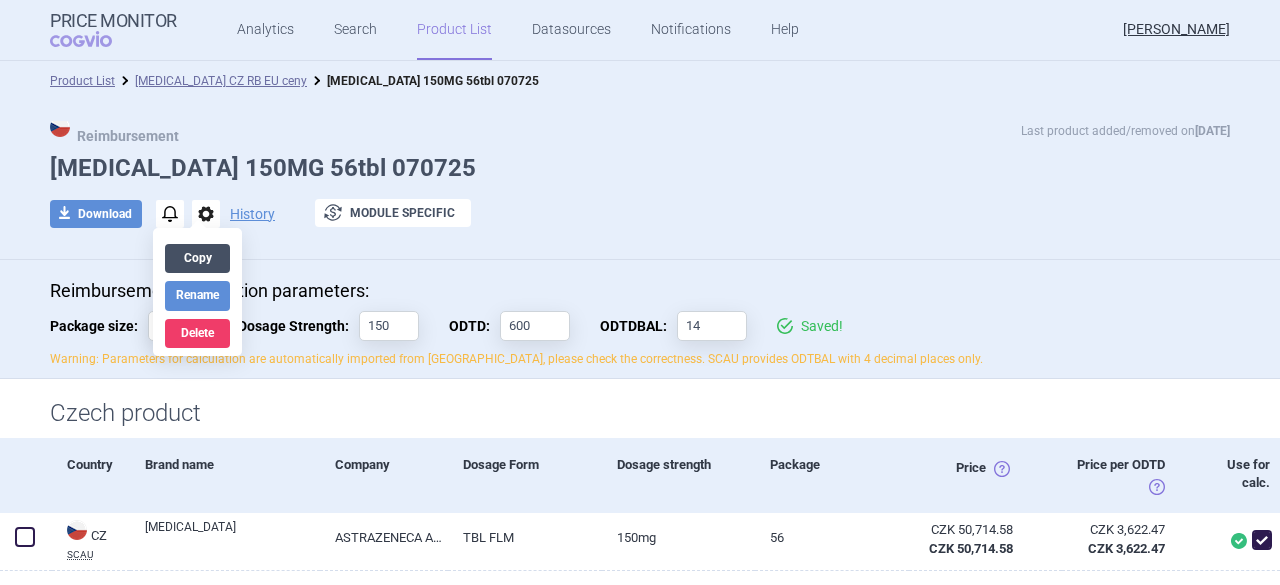 click on "Copy" at bounding box center (197, 258) 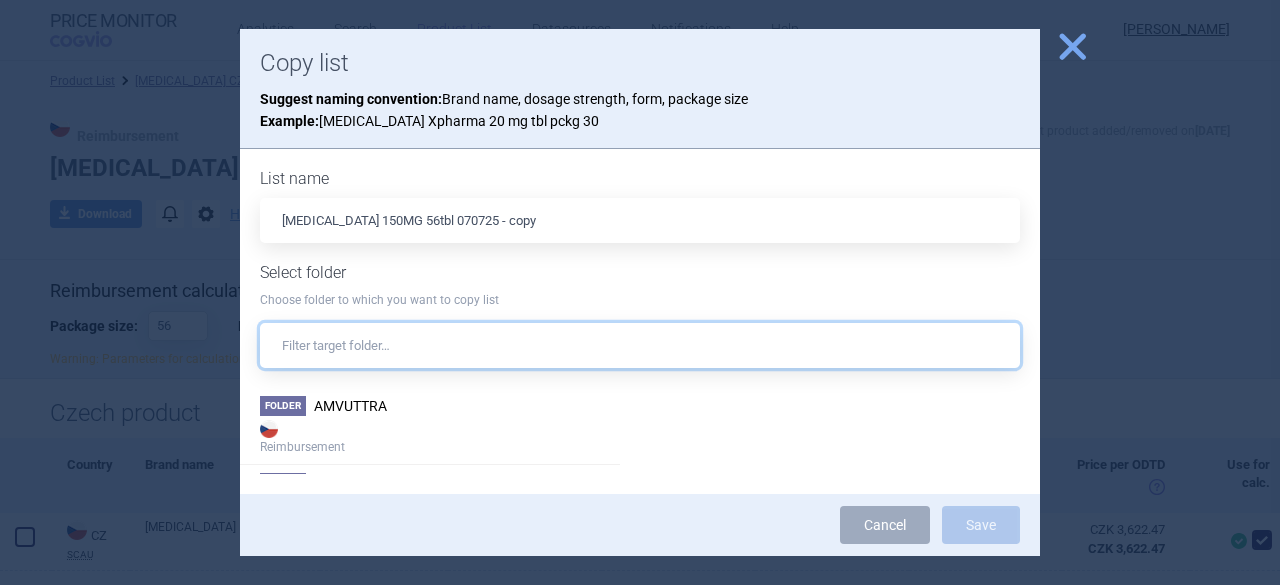 click at bounding box center (640, 345) 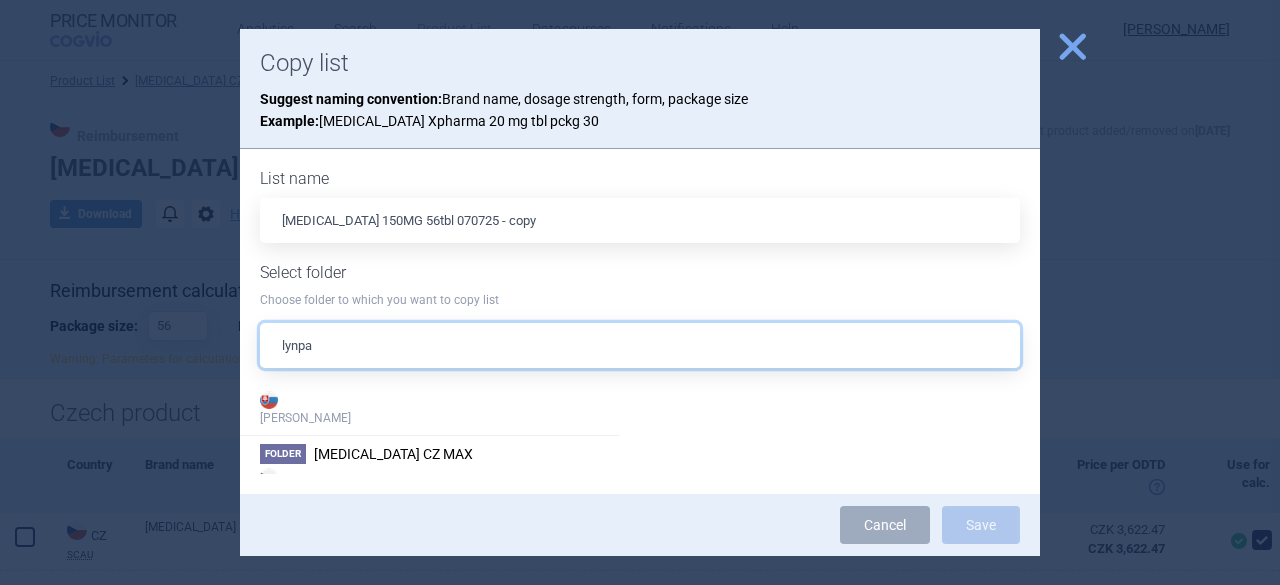 scroll, scrollTop: 120, scrollLeft: 0, axis: vertical 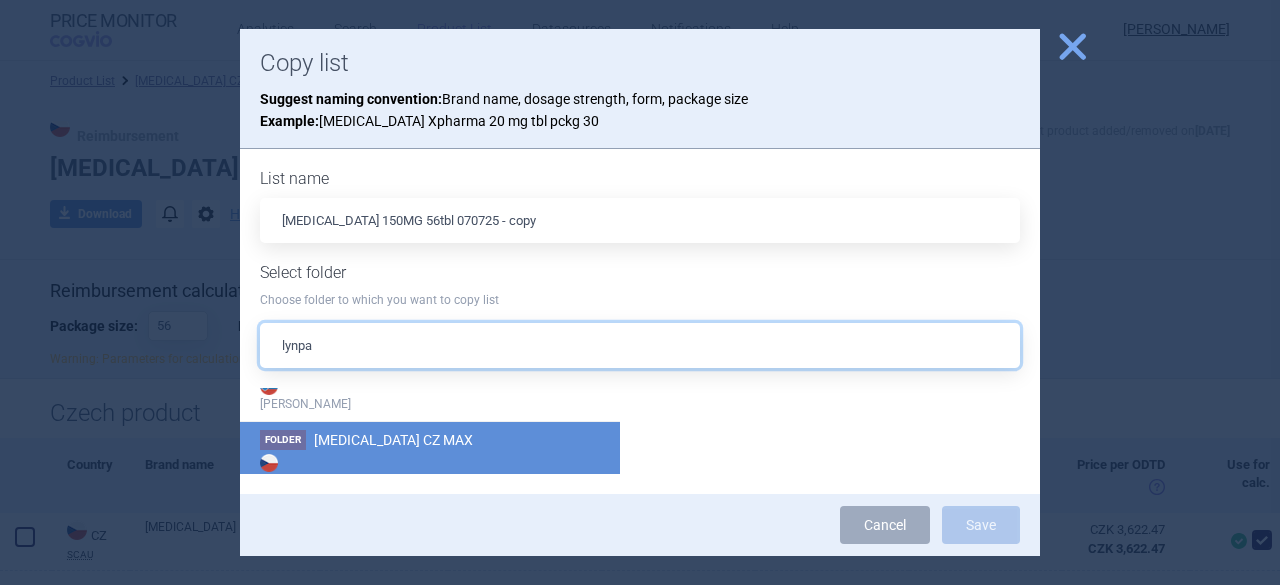 type on "lynpa" 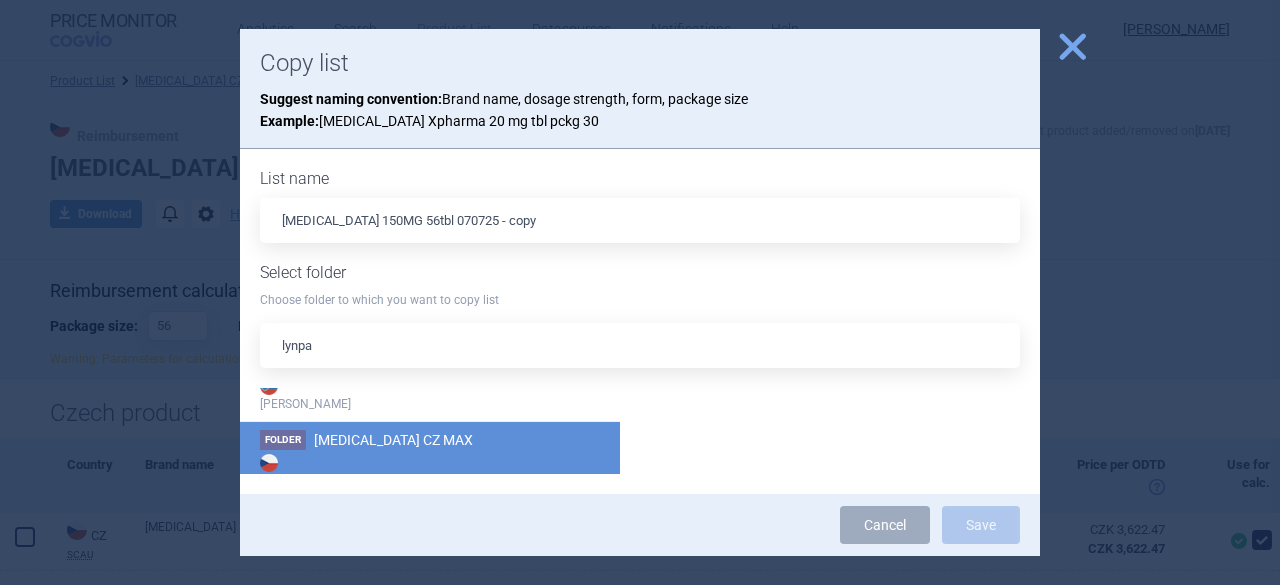 click on "Folder Lynparza CZ MAX  Max Price" at bounding box center (430, 459) 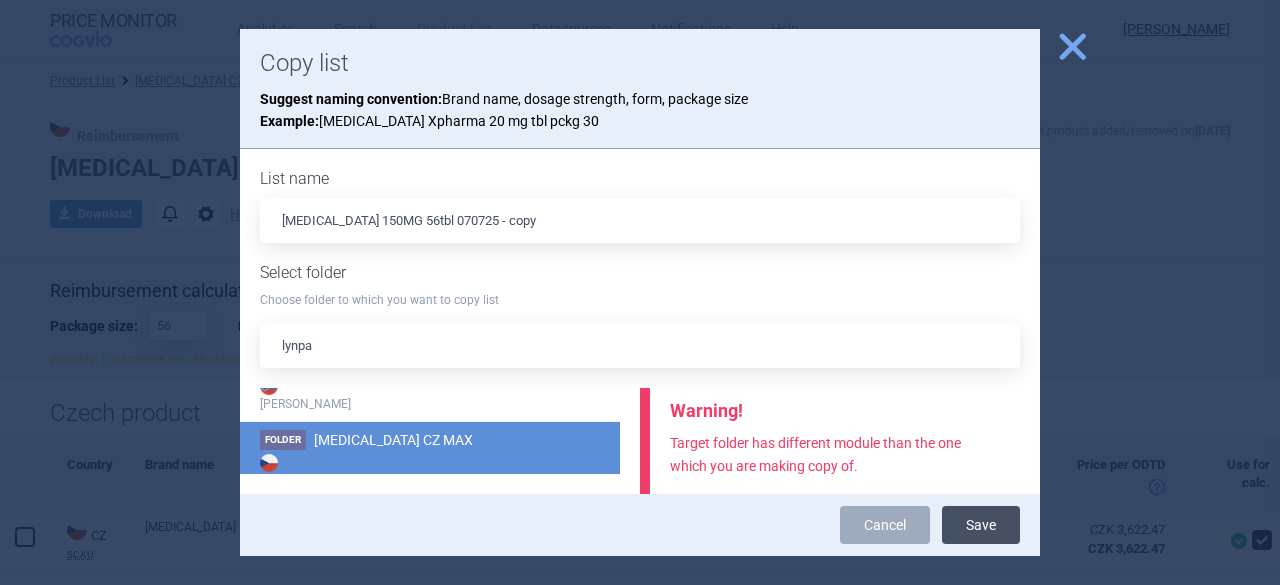 click on "Save" at bounding box center (981, 525) 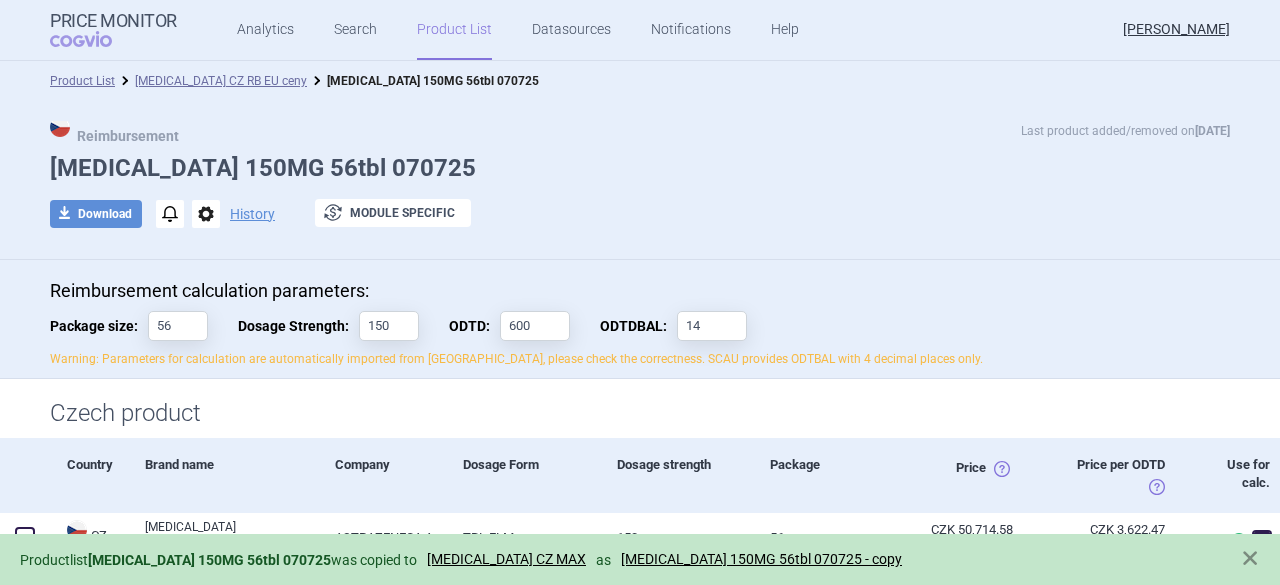 click on "Reimbursement Last product added/removed on  7 Jul Lynparza 150MG 56tbl 070725 download  Download notifications options History exchange Module specific" at bounding box center [640, 185] 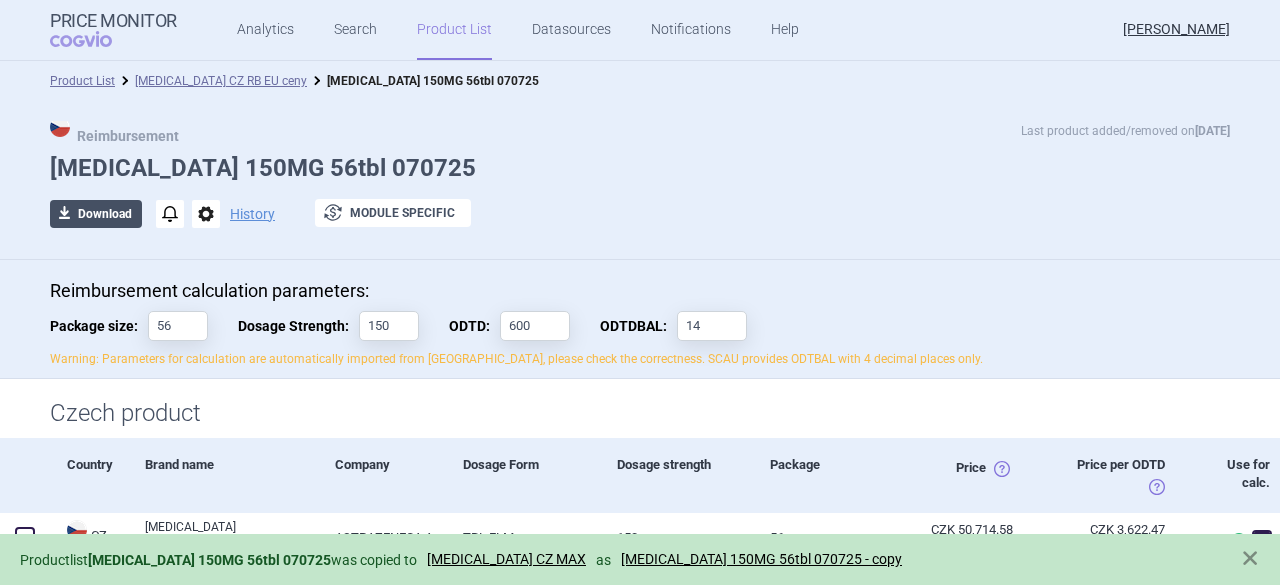 click on "download  Download" at bounding box center [96, 214] 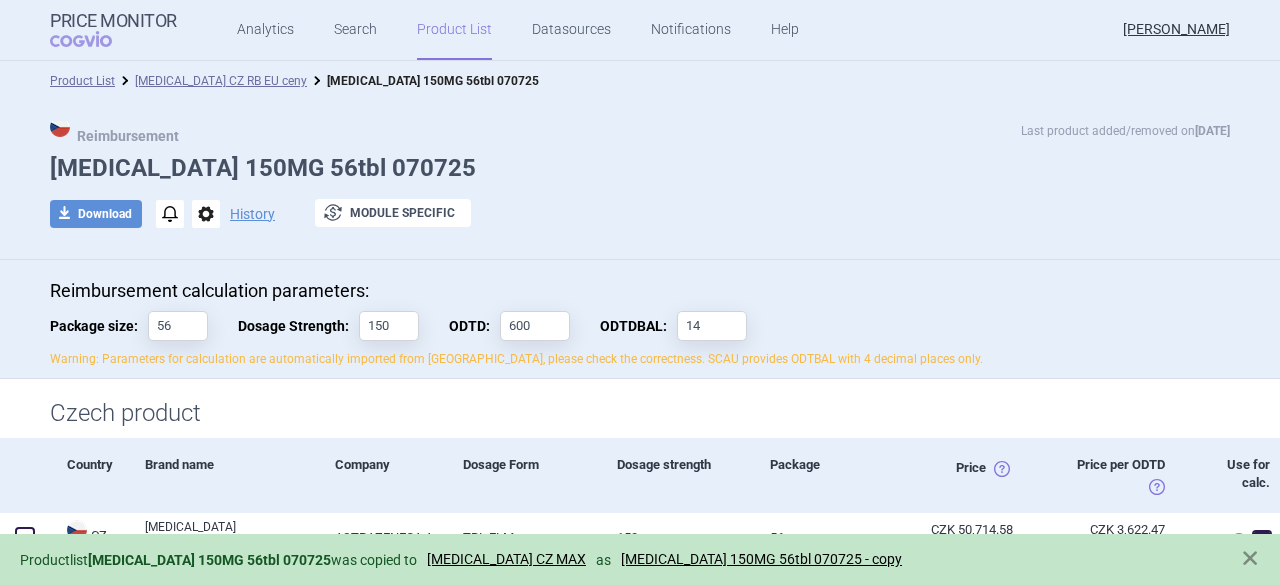 select on "EUR" 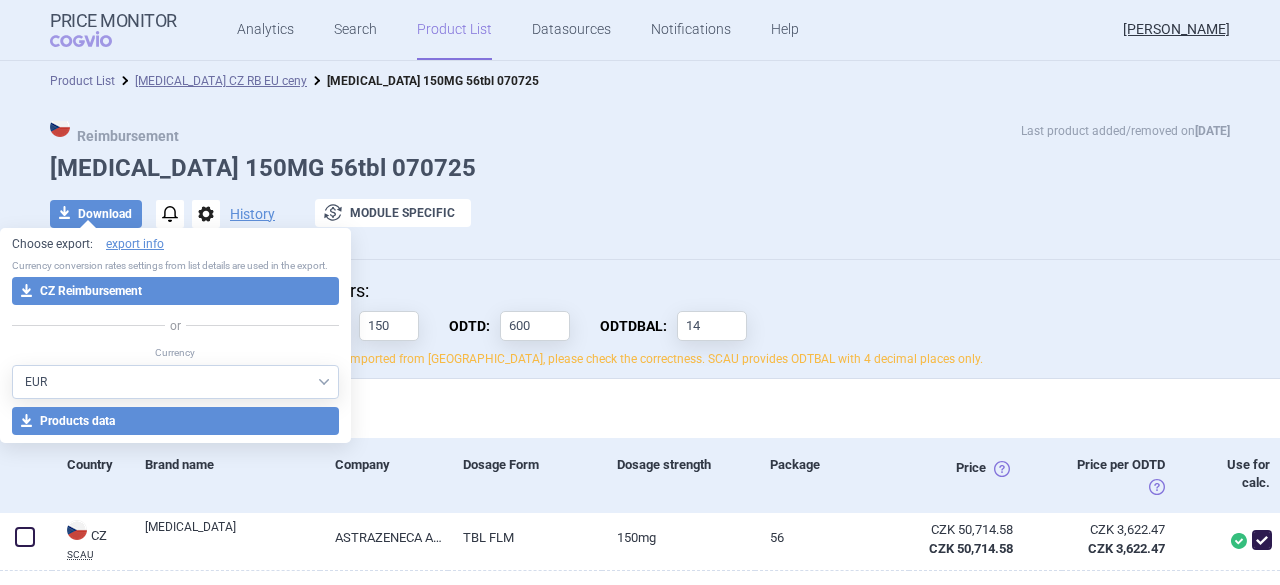 click on "Product List" at bounding box center (82, 81) 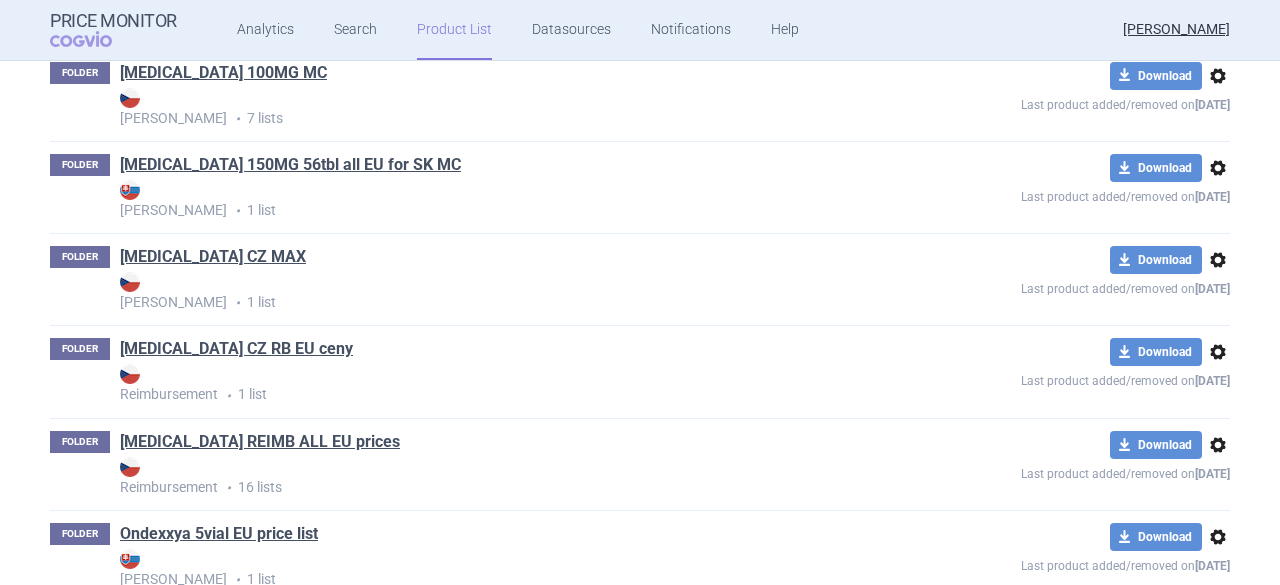 scroll, scrollTop: 4306, scrollLeft: 0, axis: vertical 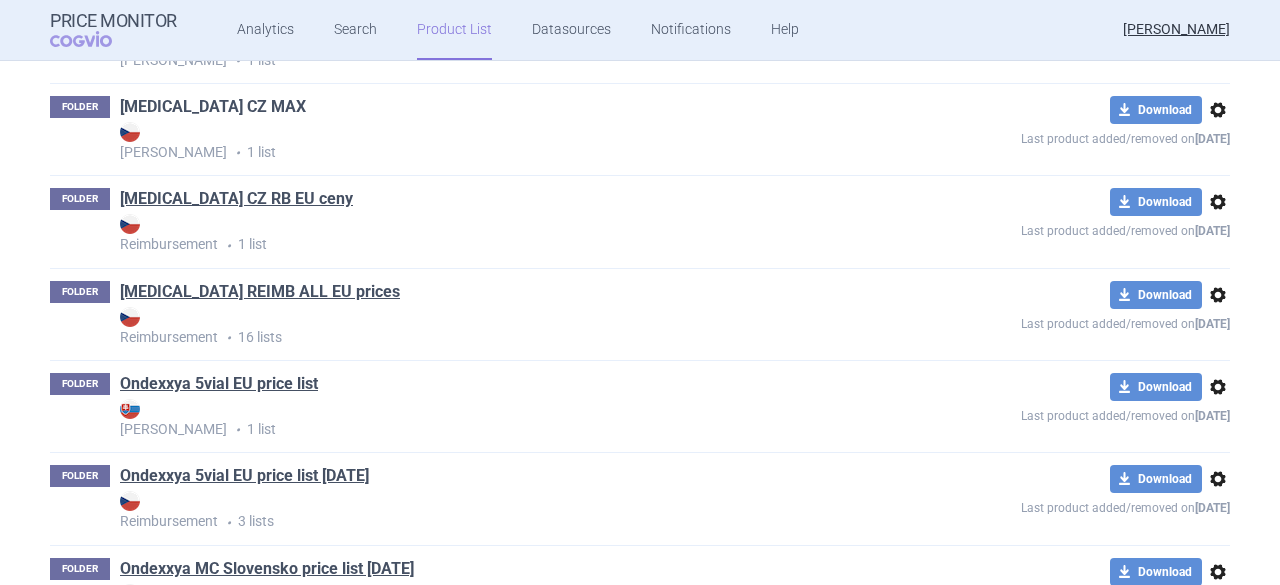 click on "Lynparza CZ MAX" at bounding box center [213, 107] 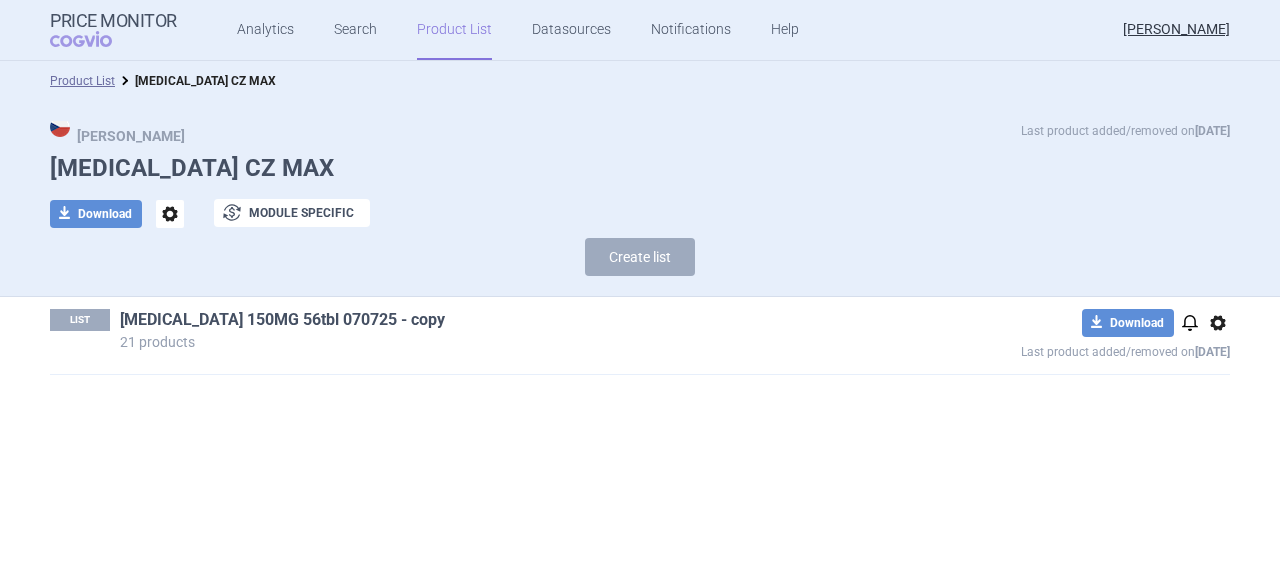click on "Lynparza 150MG 56tbl 070725 - copy" at bounding box center [282, 320] 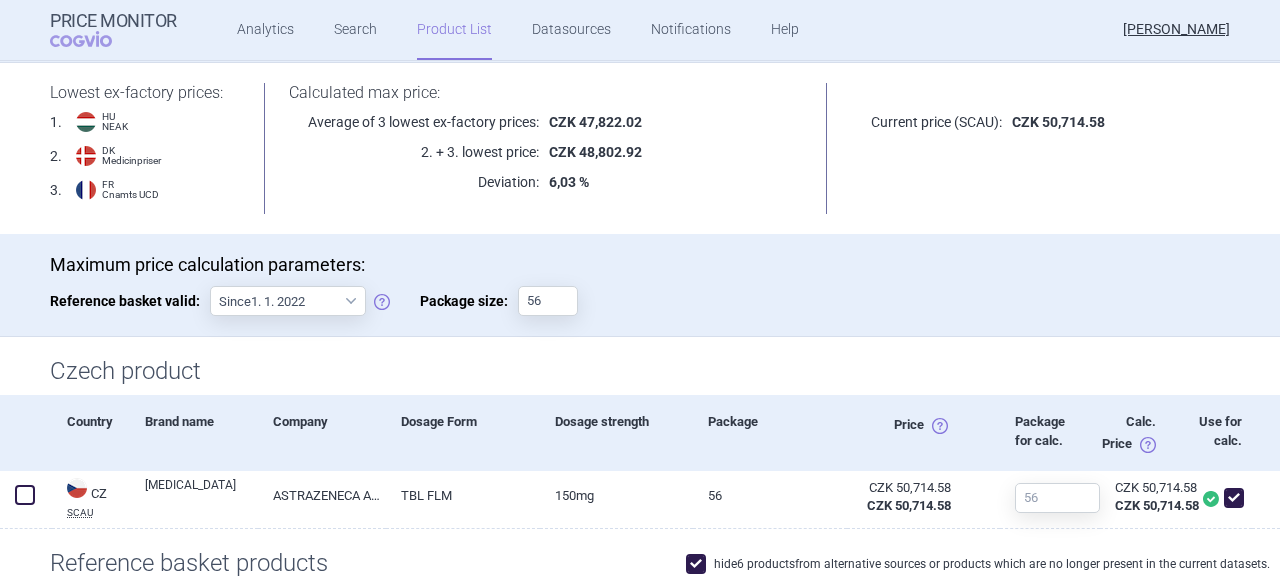 scroll, scrollTop: 0, scrollLeft: 0, axis: both 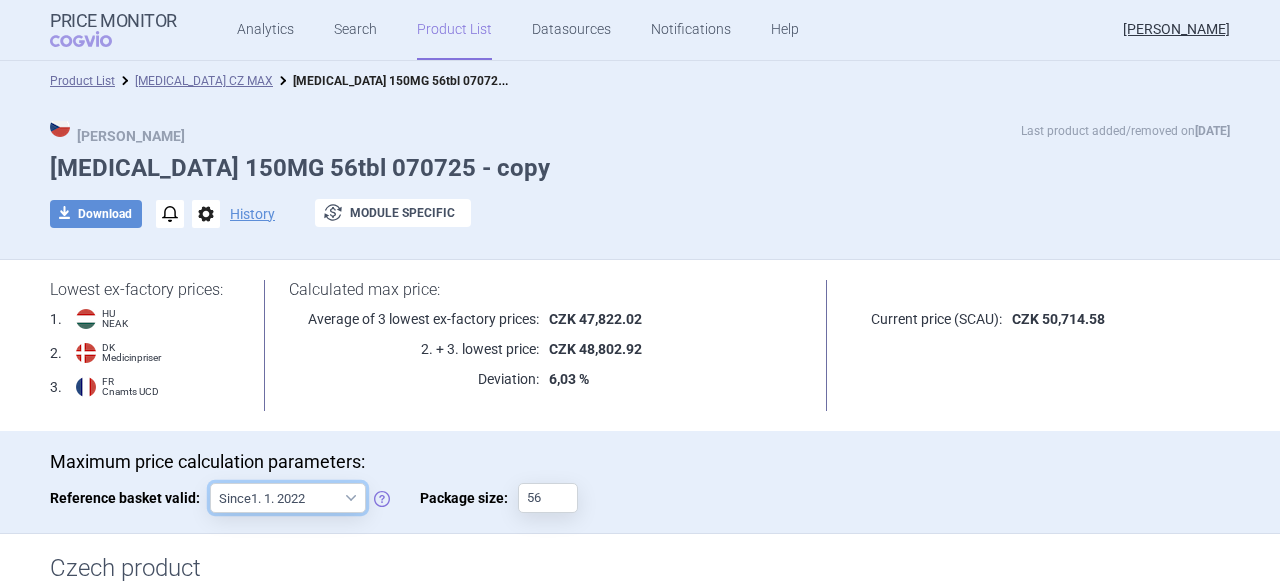click on "Since  1. 1. 2022 Since  1. 2. 2020 Since  1. 1. 2018 Since  1. 4. 2012" at bounding box center (288, 498) 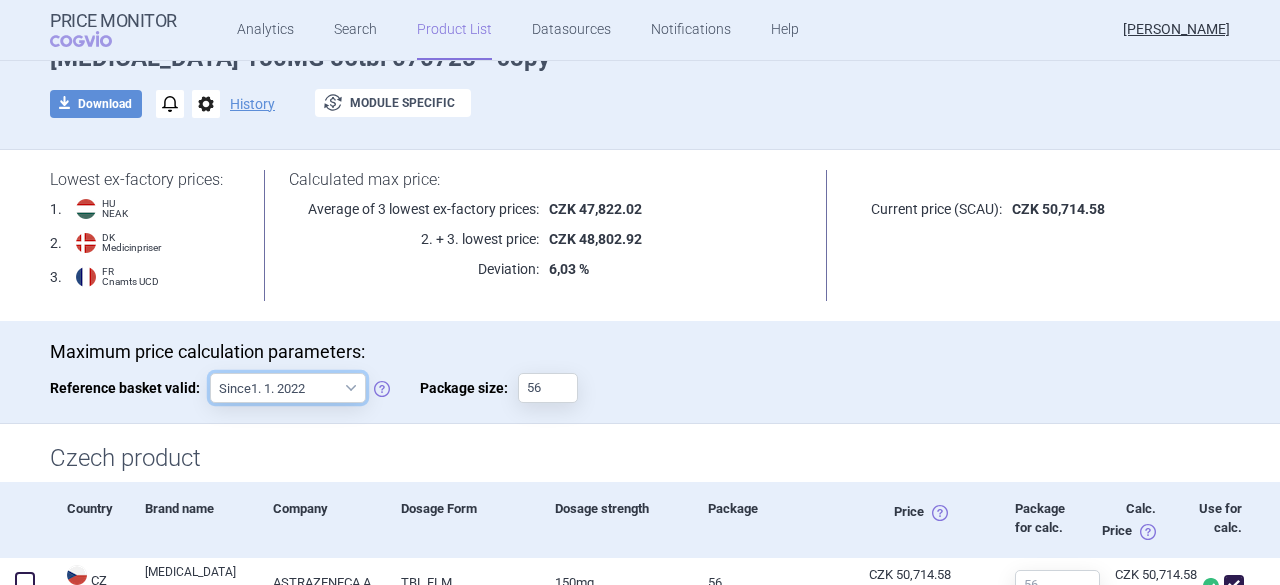 scroll, scrollTop: 0, scrollLeft: 0, axis: both 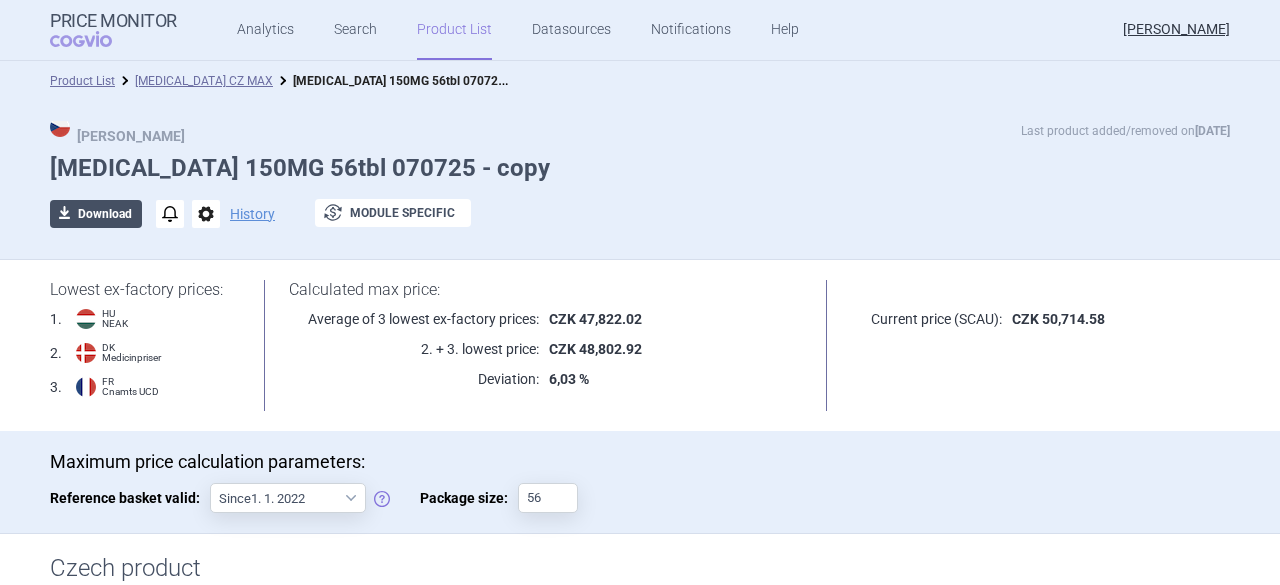 click on "download  Download" at bounding box center [96, 214] 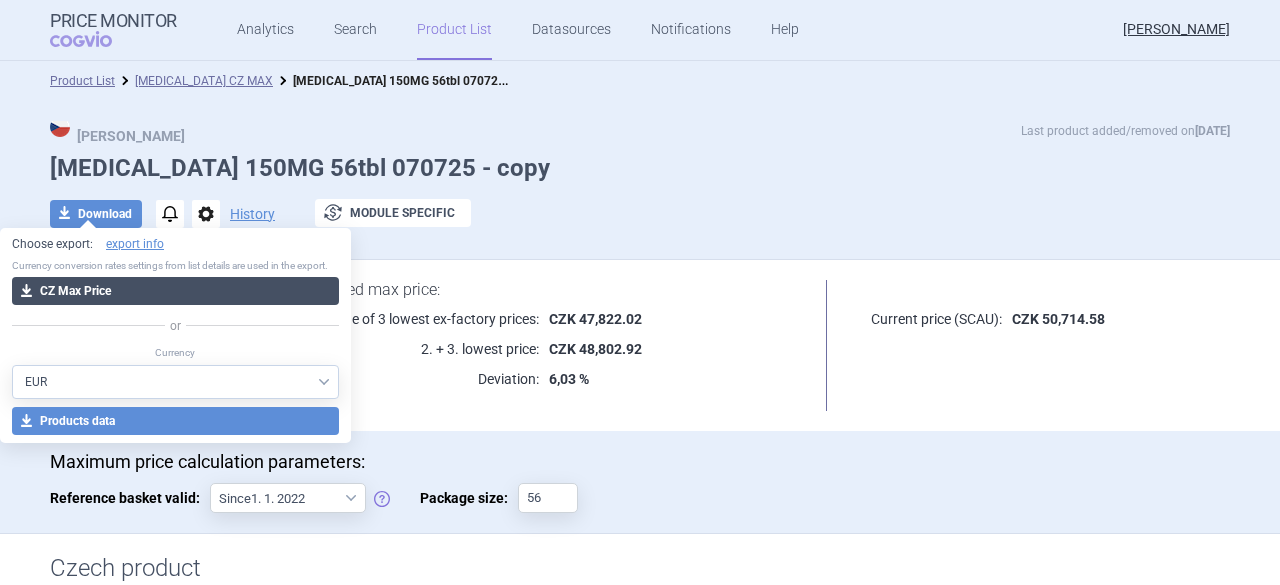 click on "download  CZ Max Price" at bounding box center (175, 291) 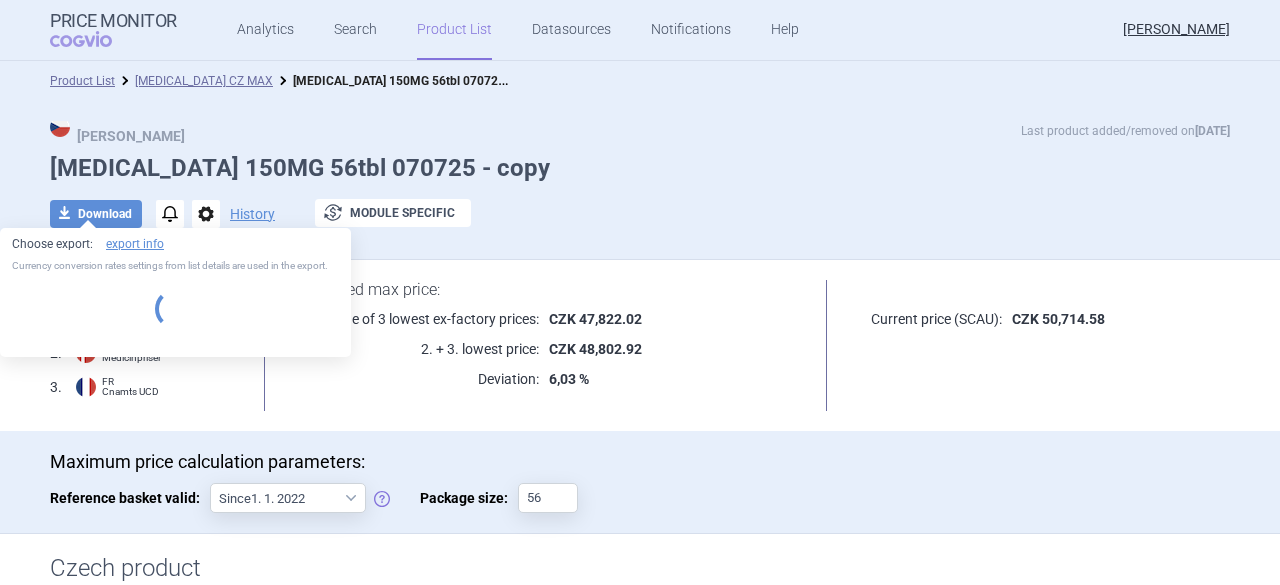 select on "EUR" 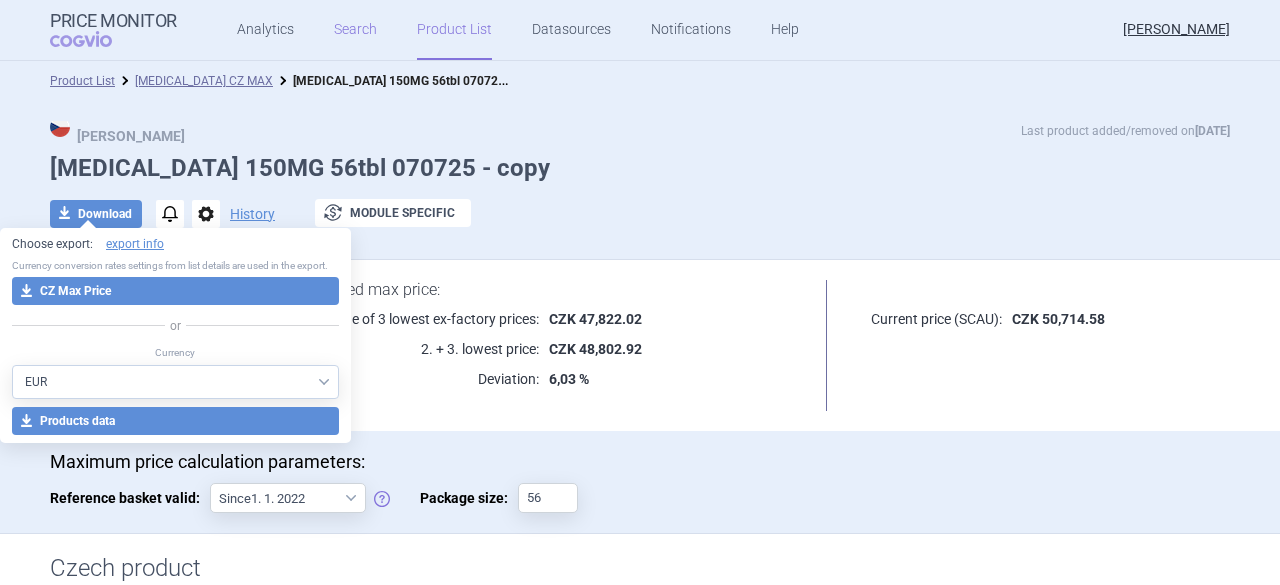 click on "Search" at bounding box center [355, 30] 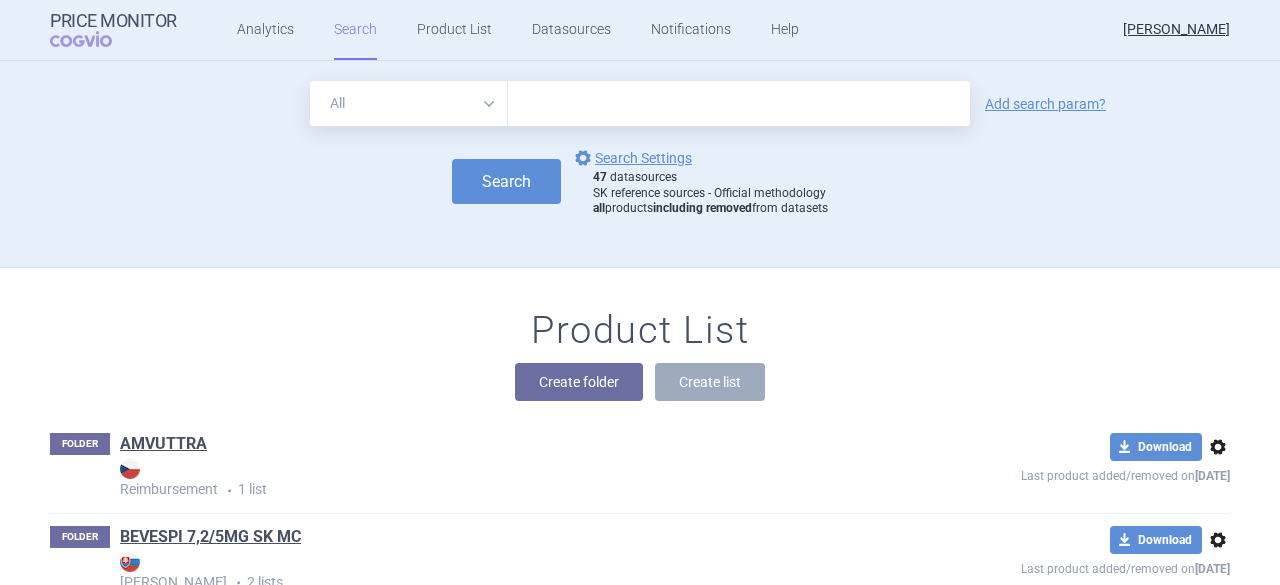 click at bounding box center [739, 103] 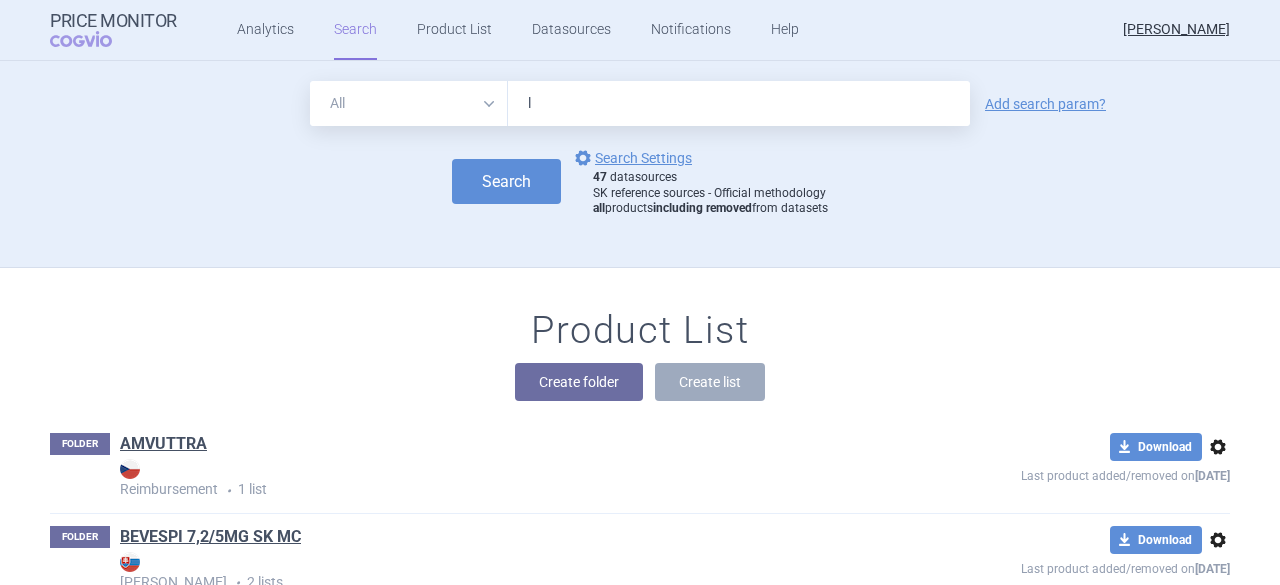 type on "[MEDICAL_DATA]" 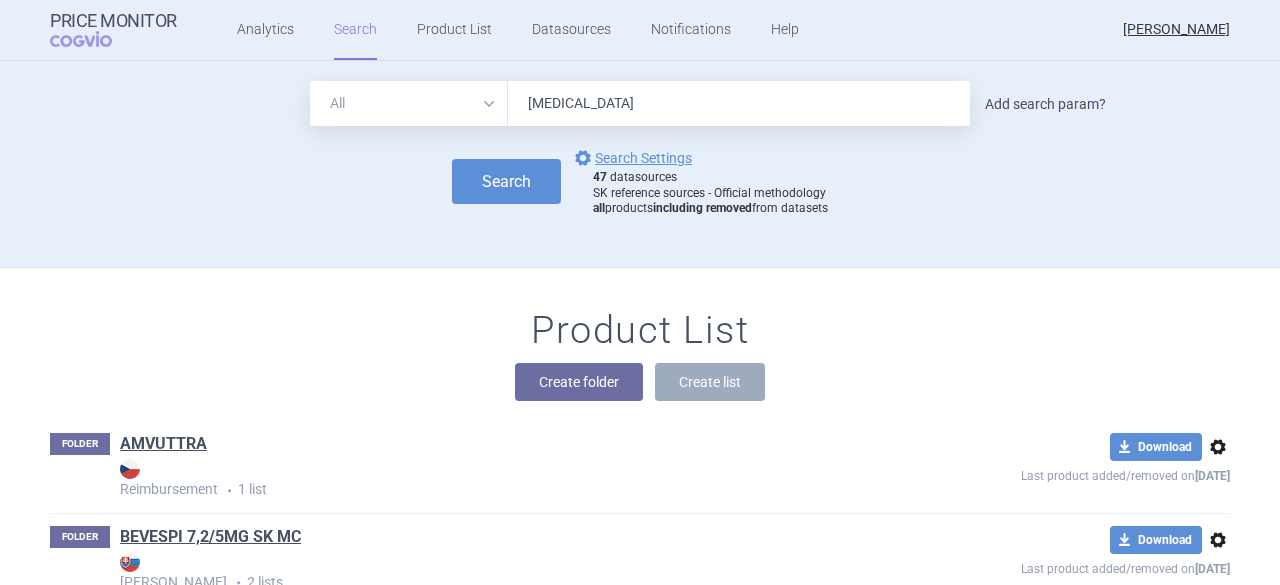 click on "Add search param?" at bounding box center (1045, 104) 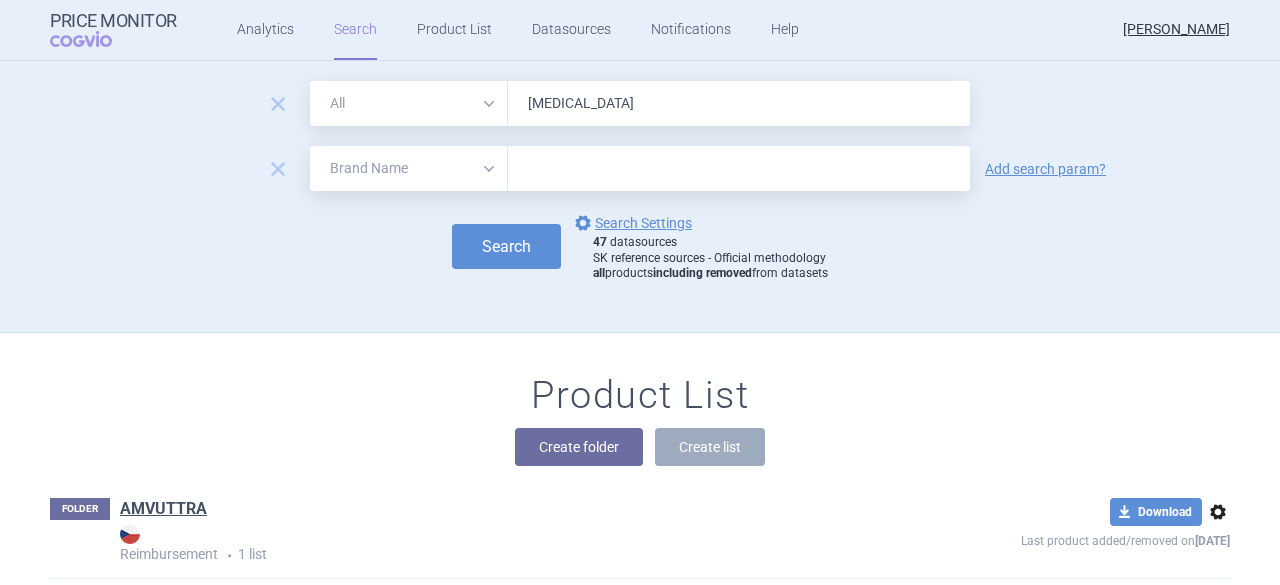 click on "All Brand Name ATC Company Active Substance Country Newer than" at bounding box center [409, 168] 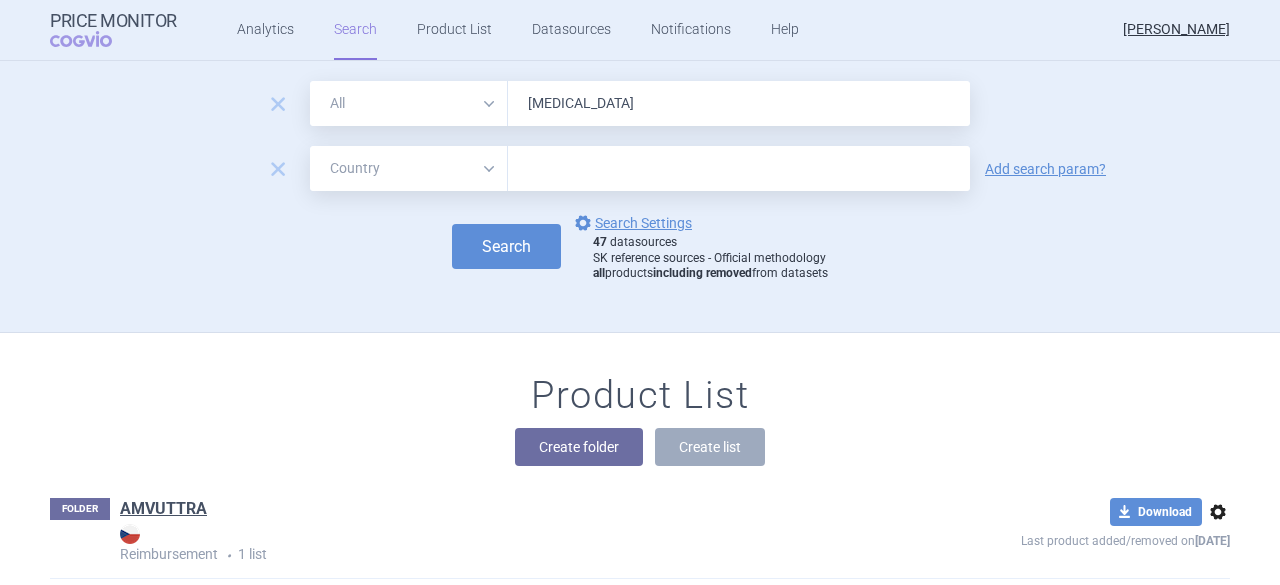 click on "All Brand Name ATC Company Active Substance Country Newer than" at bounding box center [409, 168] 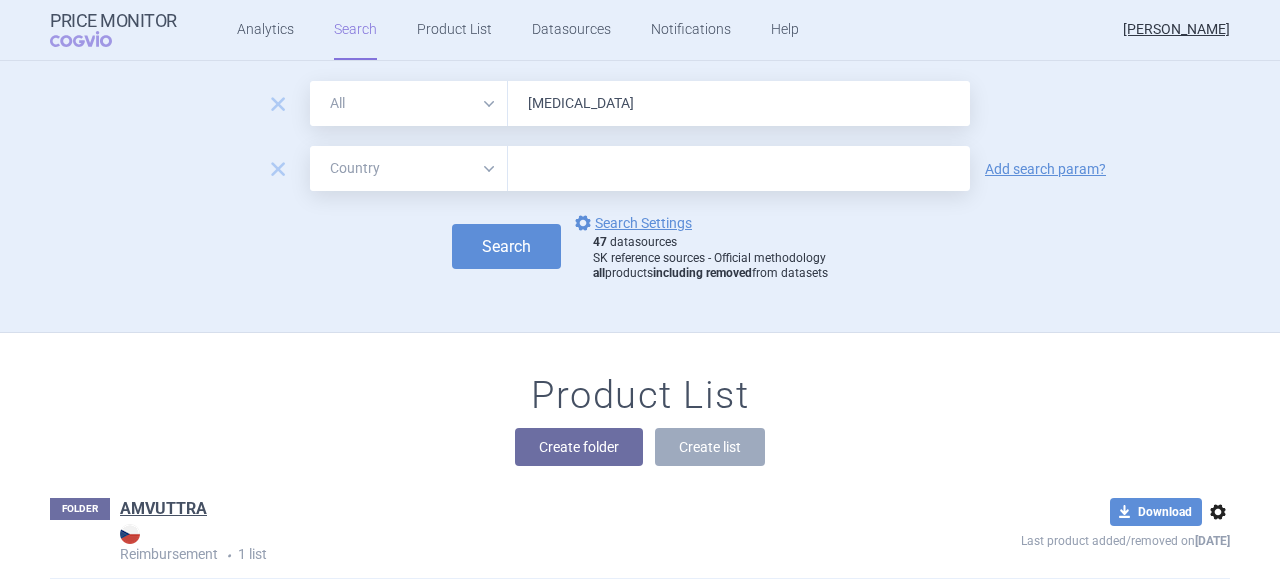 click at bounding box center (739, 169) 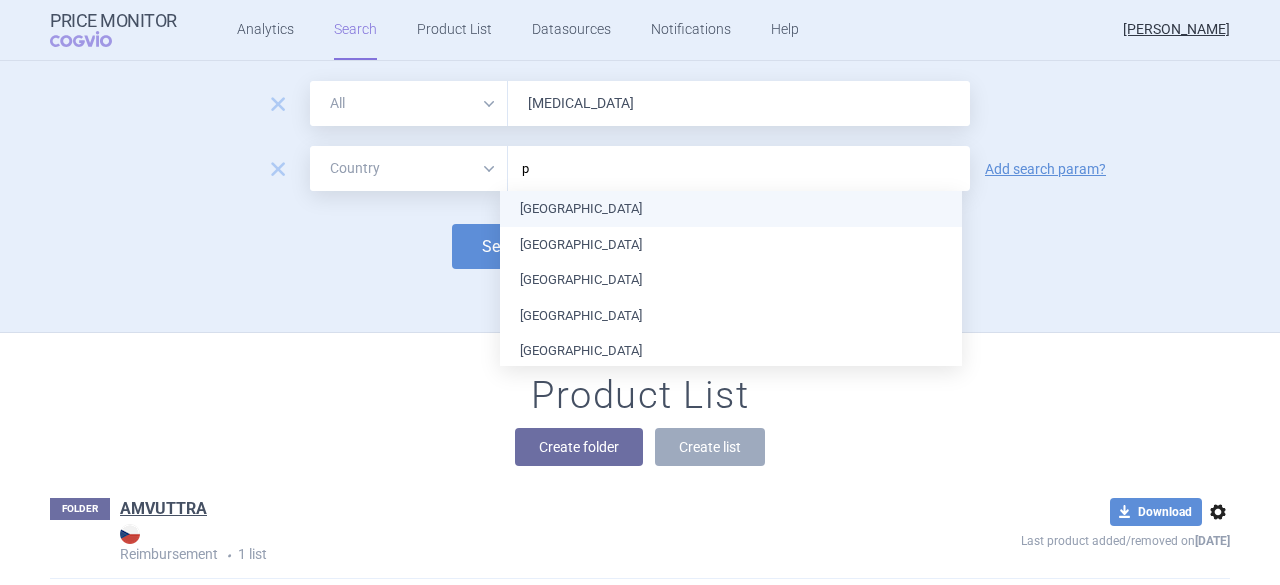 type on "po" 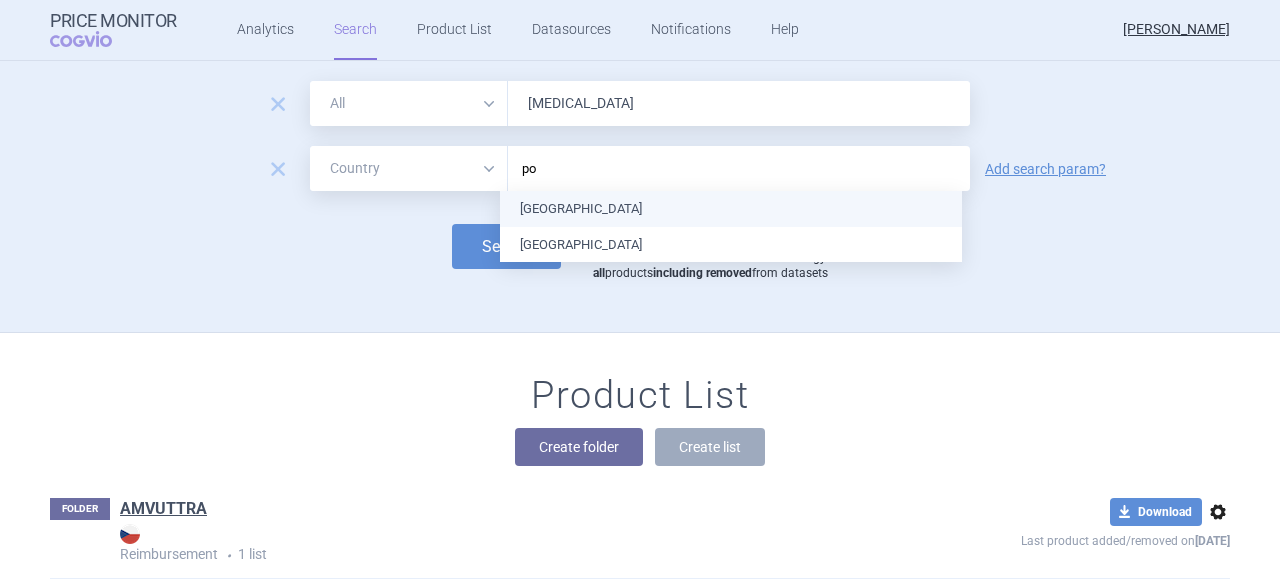 type 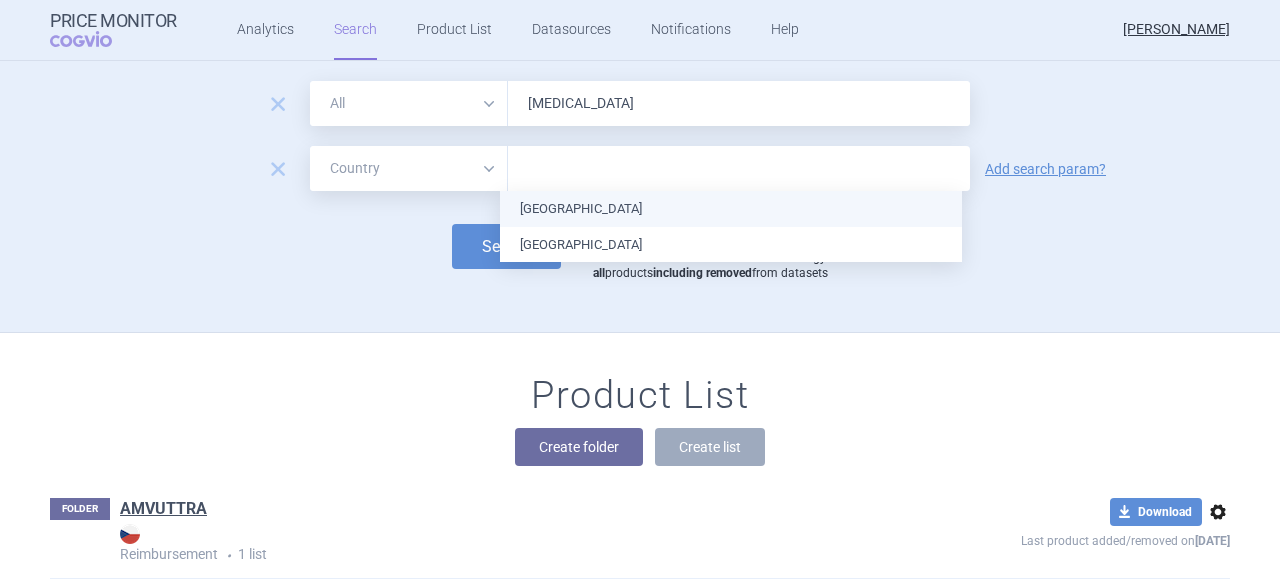 click on "Poland Portugal" at bounding box center (731, 226) 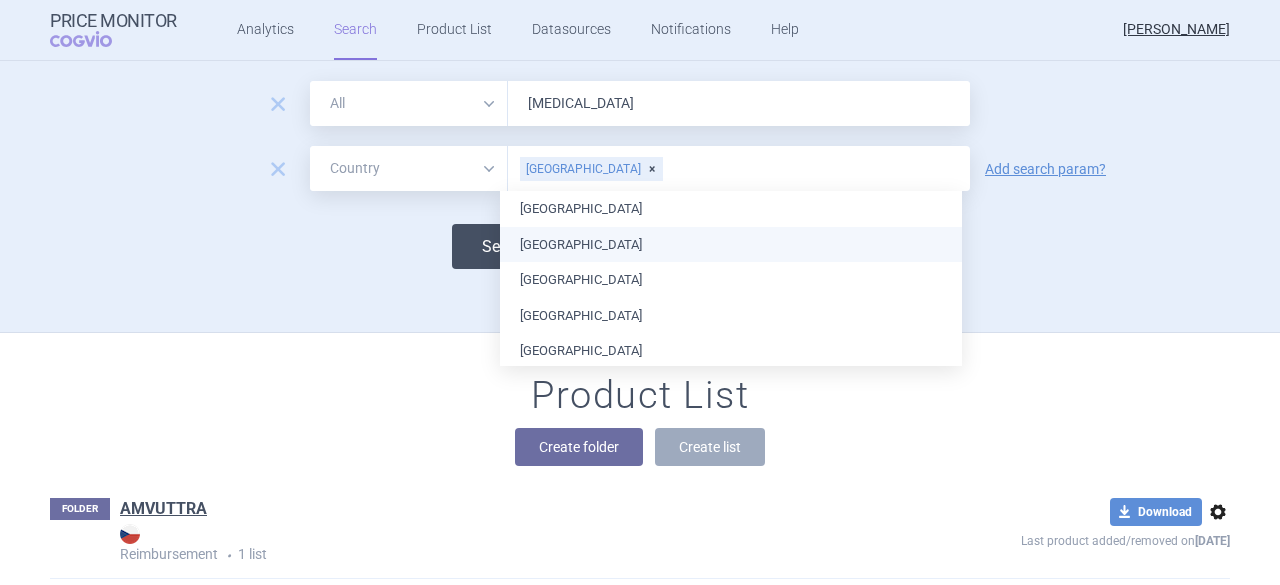 click on "Search" at bounding box center [506, 246] 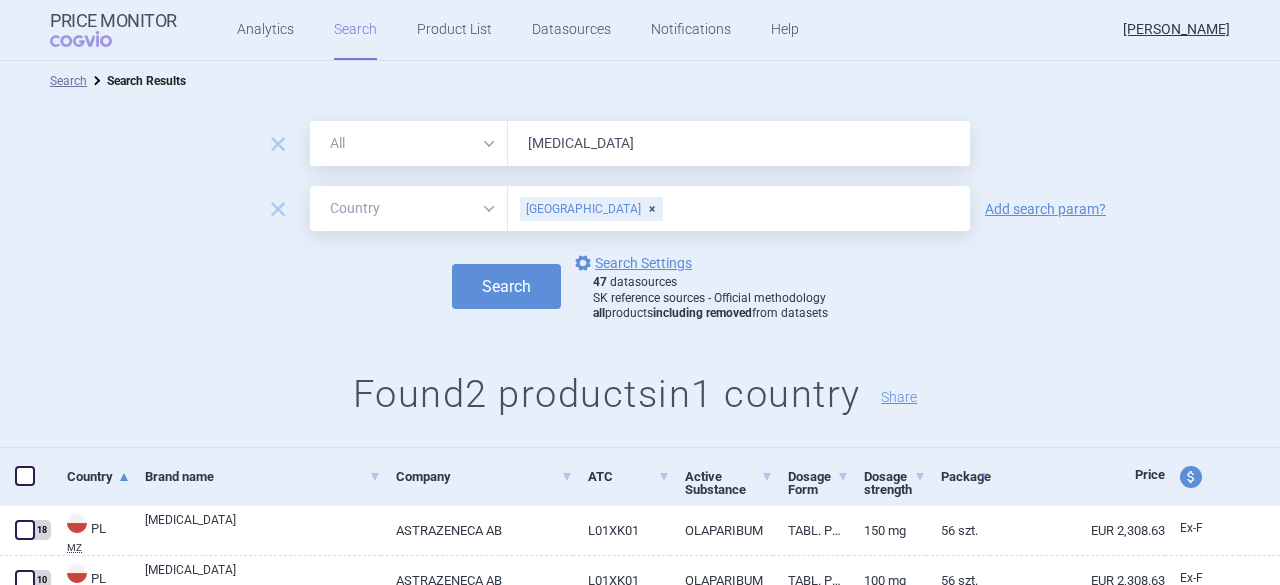 scroll, scrollTop: 86, scrollLeft: 0, axis: vertical 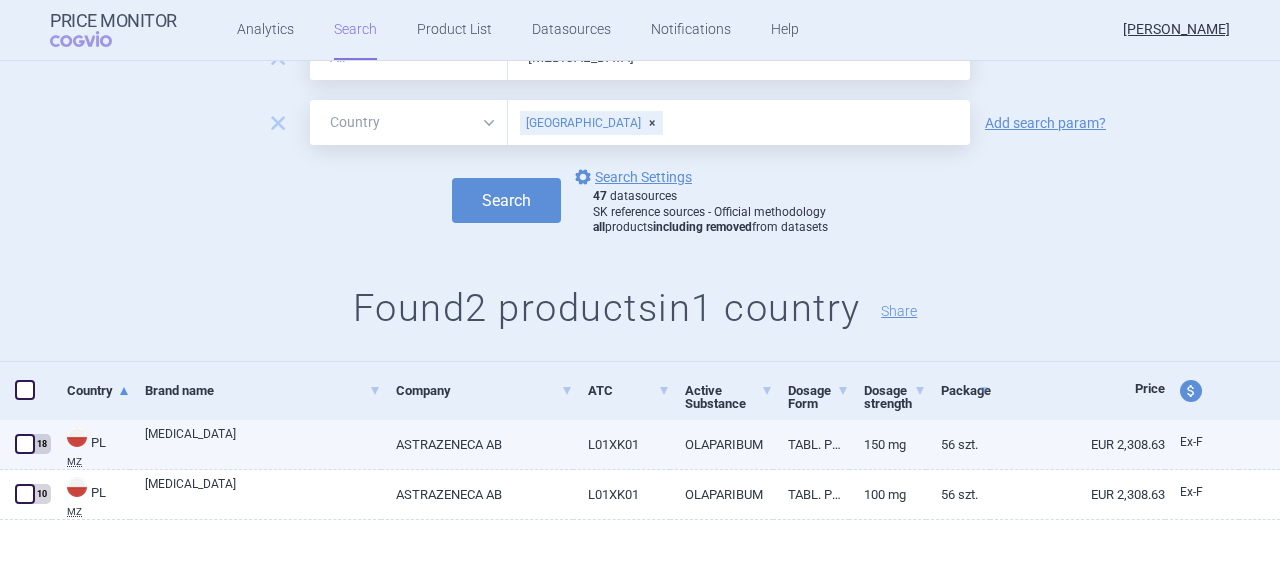 click on "[MEDICAL_DATA]" at bounding box center (263, 443) 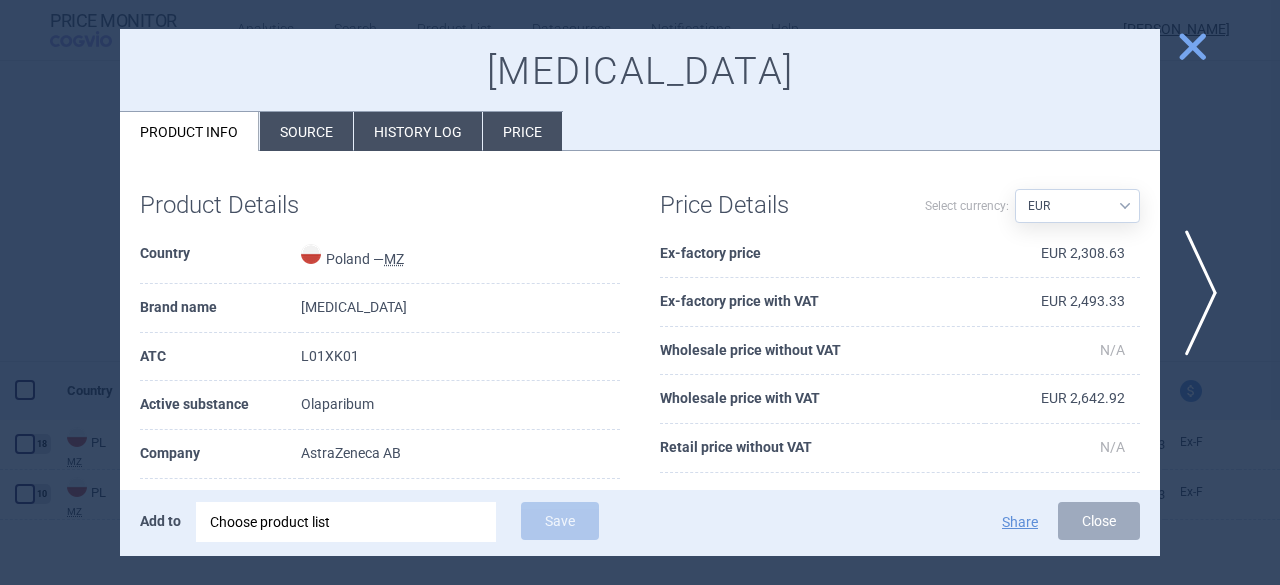 click on "History log" at bounding box center [418, 131] 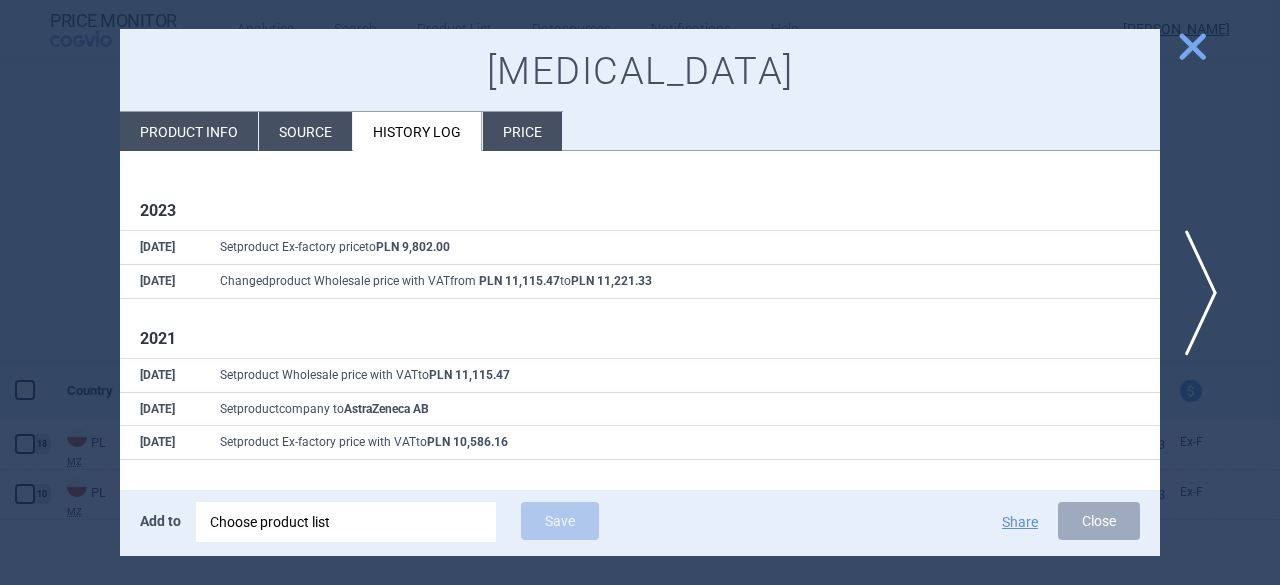 scroll, scrollTop: 7, scrollLeft: 0, axis: vertical 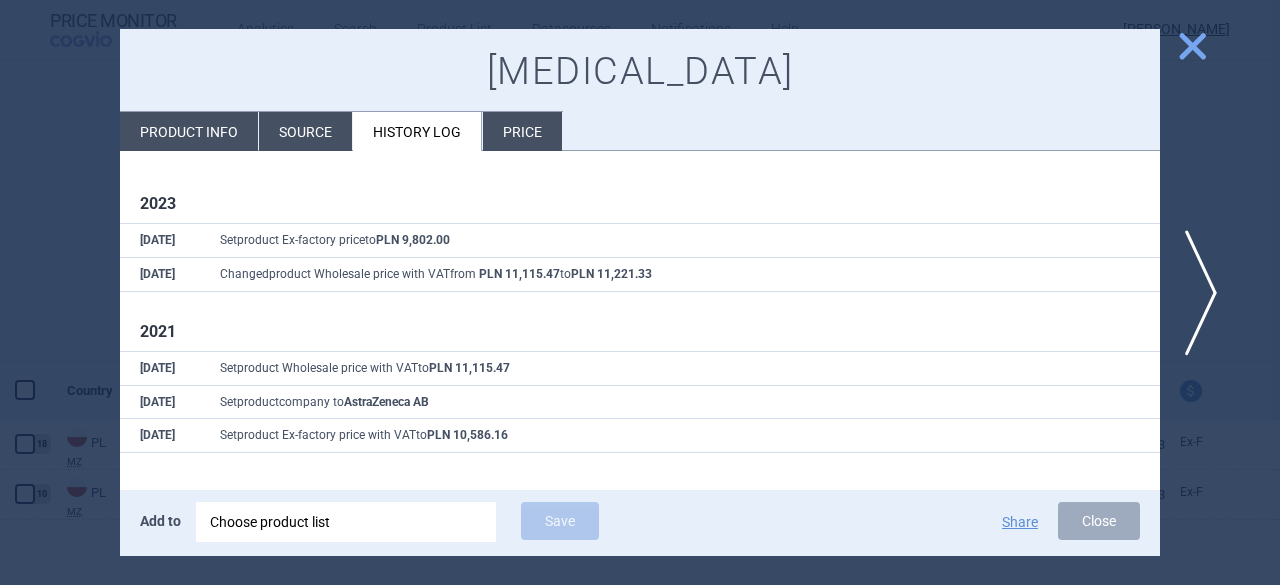 click on "close" at bounding box center [1192, 46] 